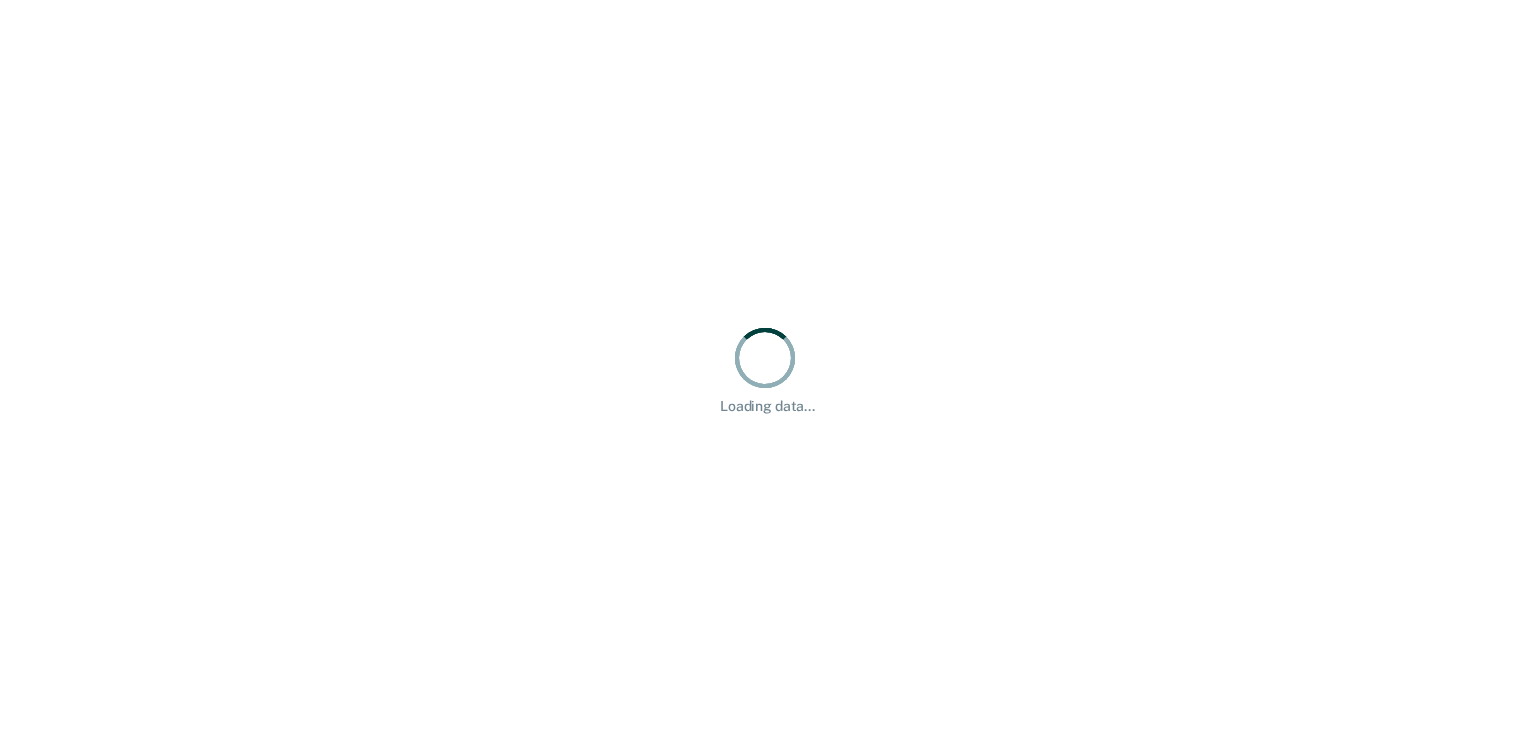 scroll, scrollTop: 0, scrollLeft: 0, axis: both 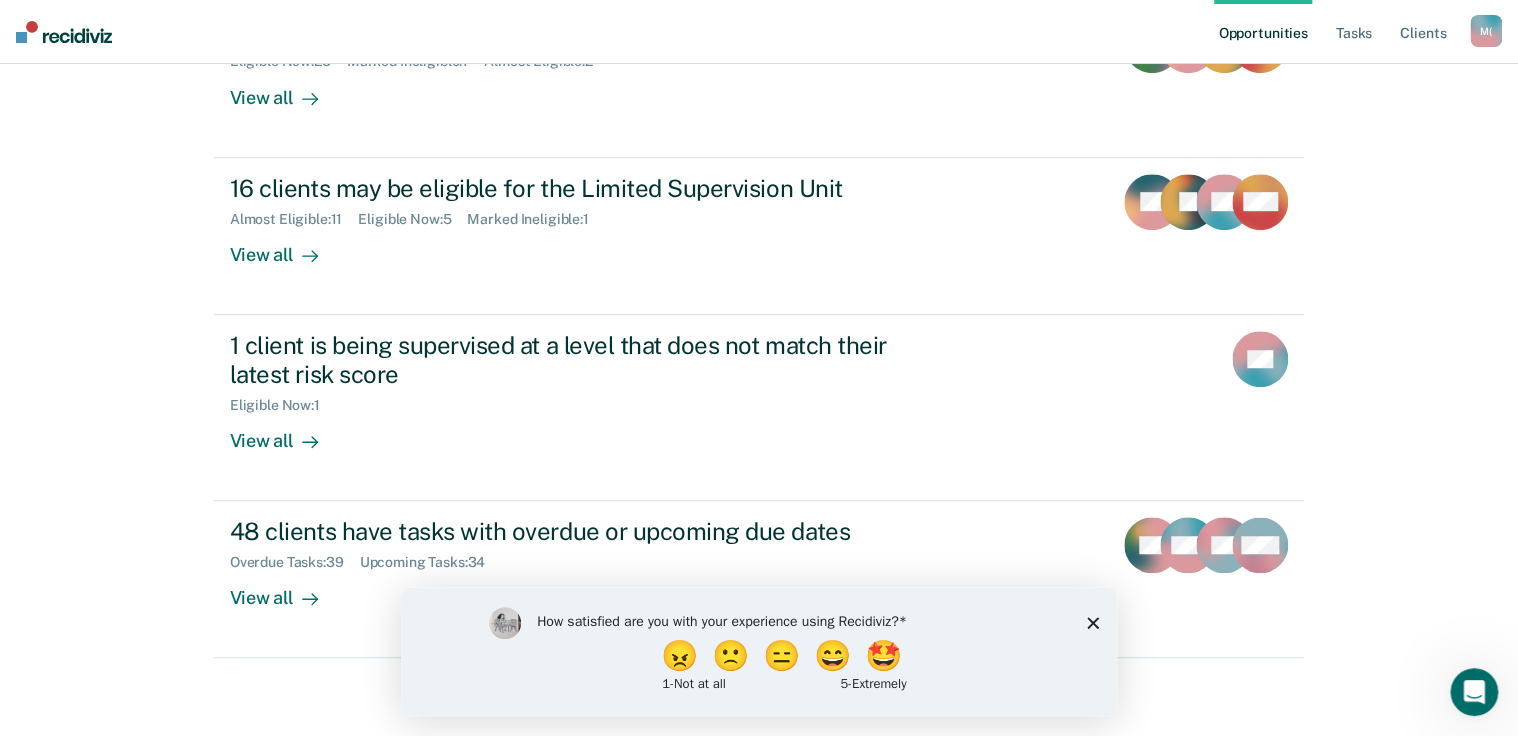 drag, startPoint x: 1096, startPoint y: 620, endPoint x: 1089, endPoint y: 609, distance: 13.038404 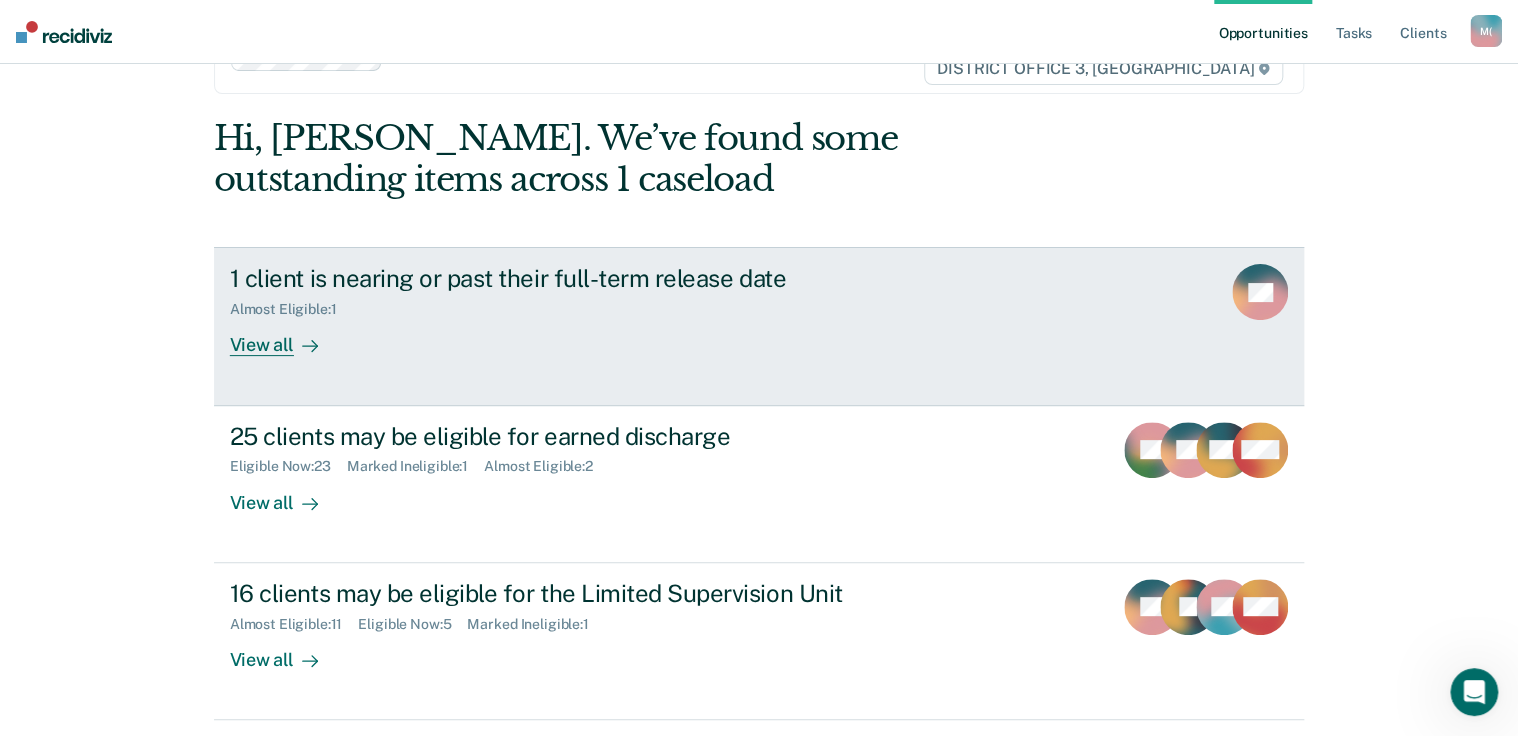 scroll, scrollTop: 80, scrollLeft: 0, axis: vertical 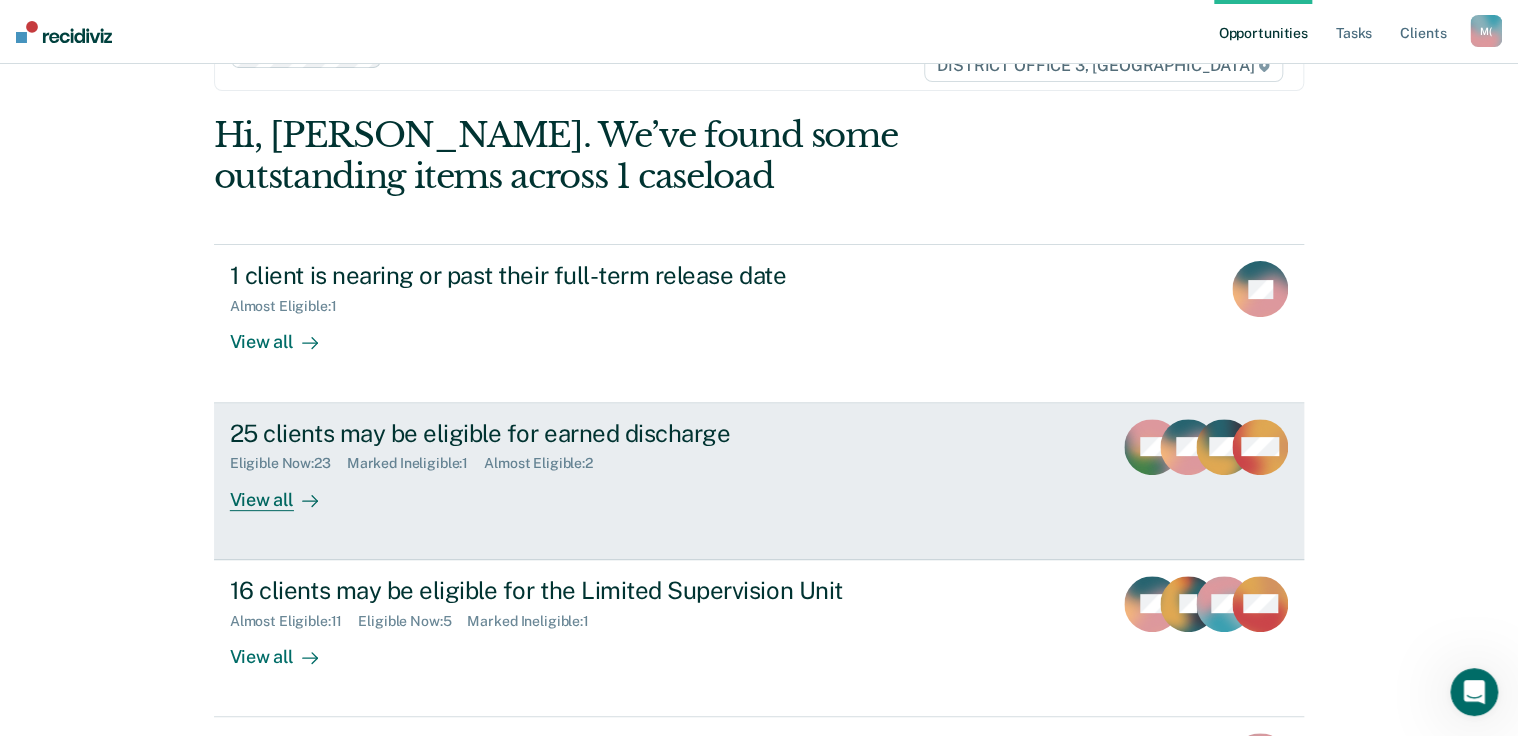 click on "View all" at bounding box center (286, 491) 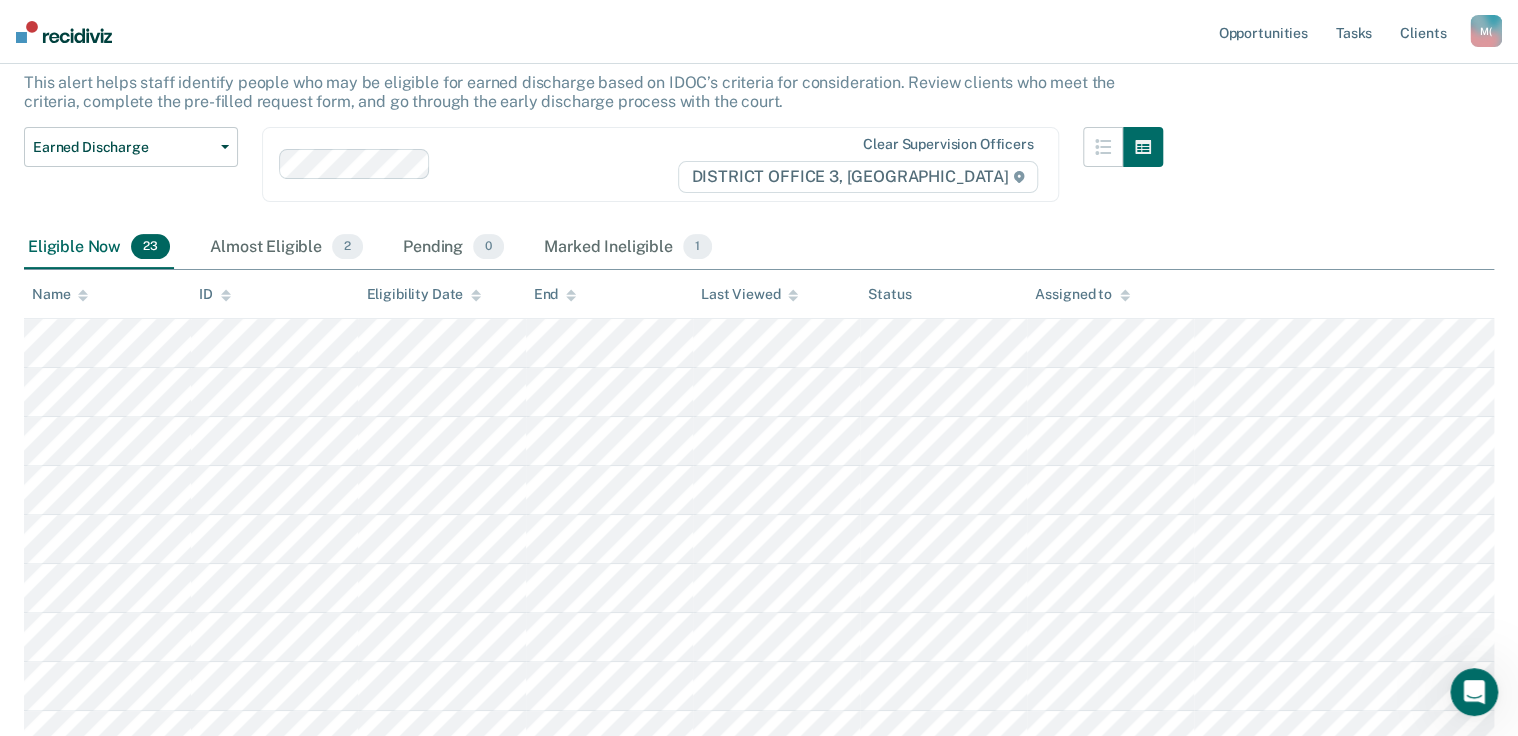 scroll, scrollTop: 160, scrollLeft: 0, axis: vertical 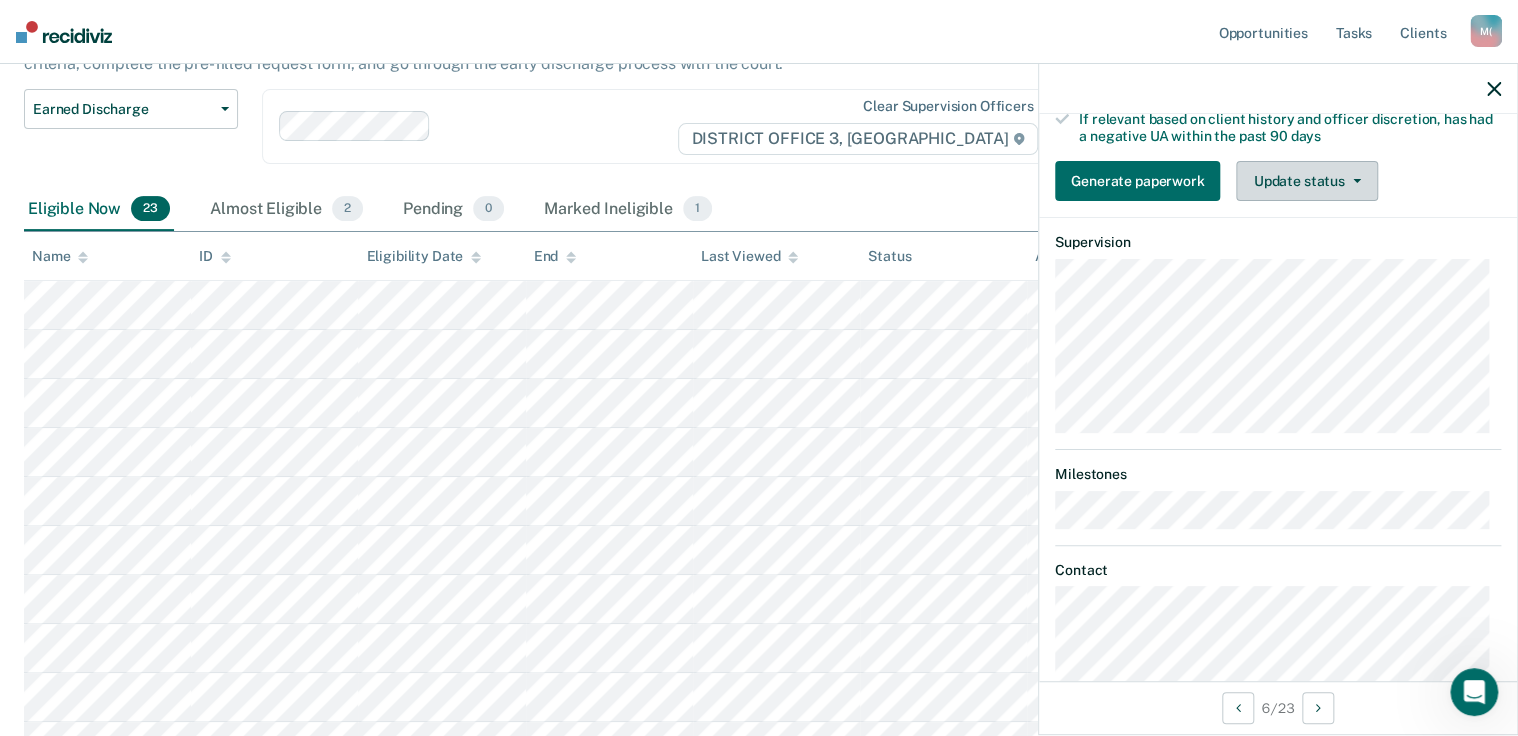 click on "Update status" at bounding box center (1306, 181) 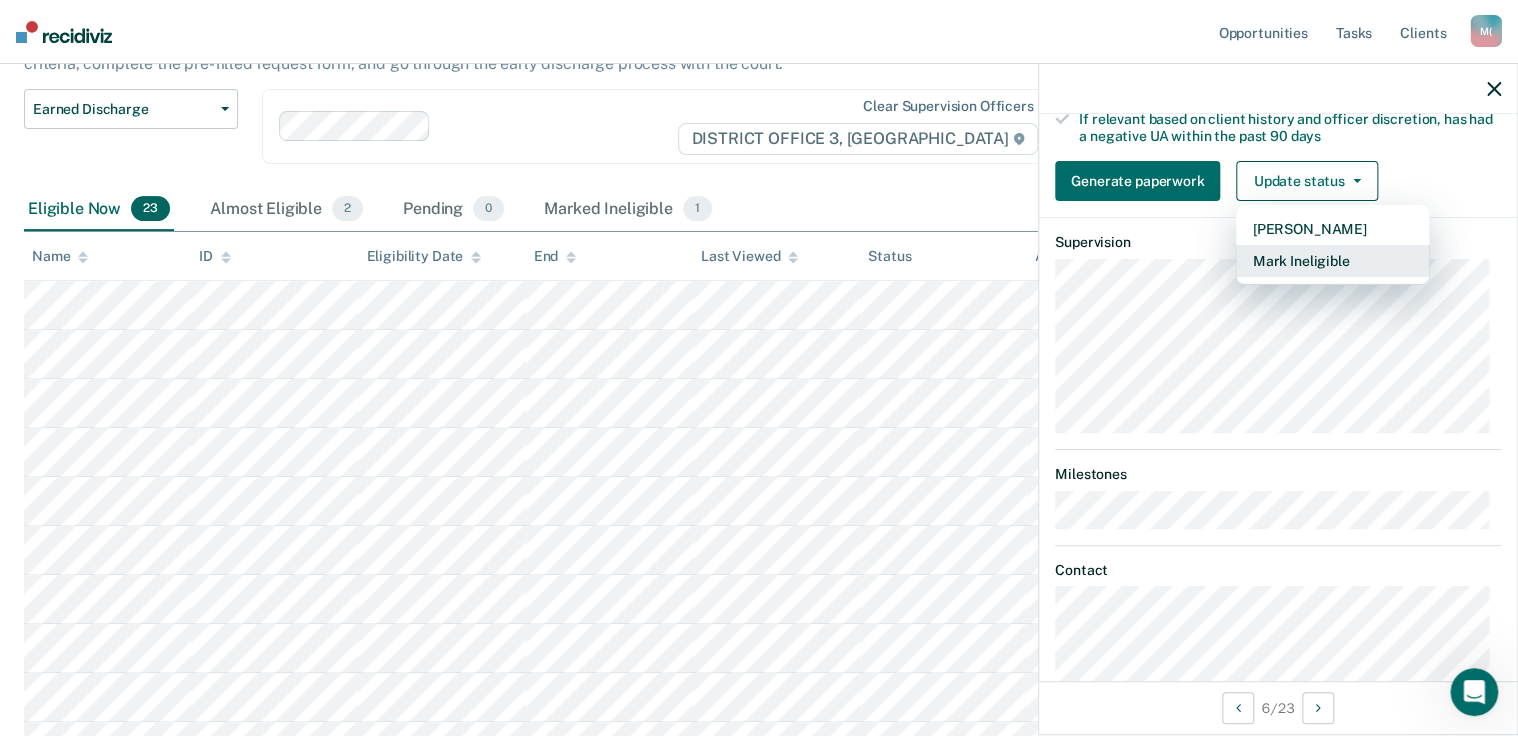 click on "Mark Ineligible" at bounding box center [1332, 261] 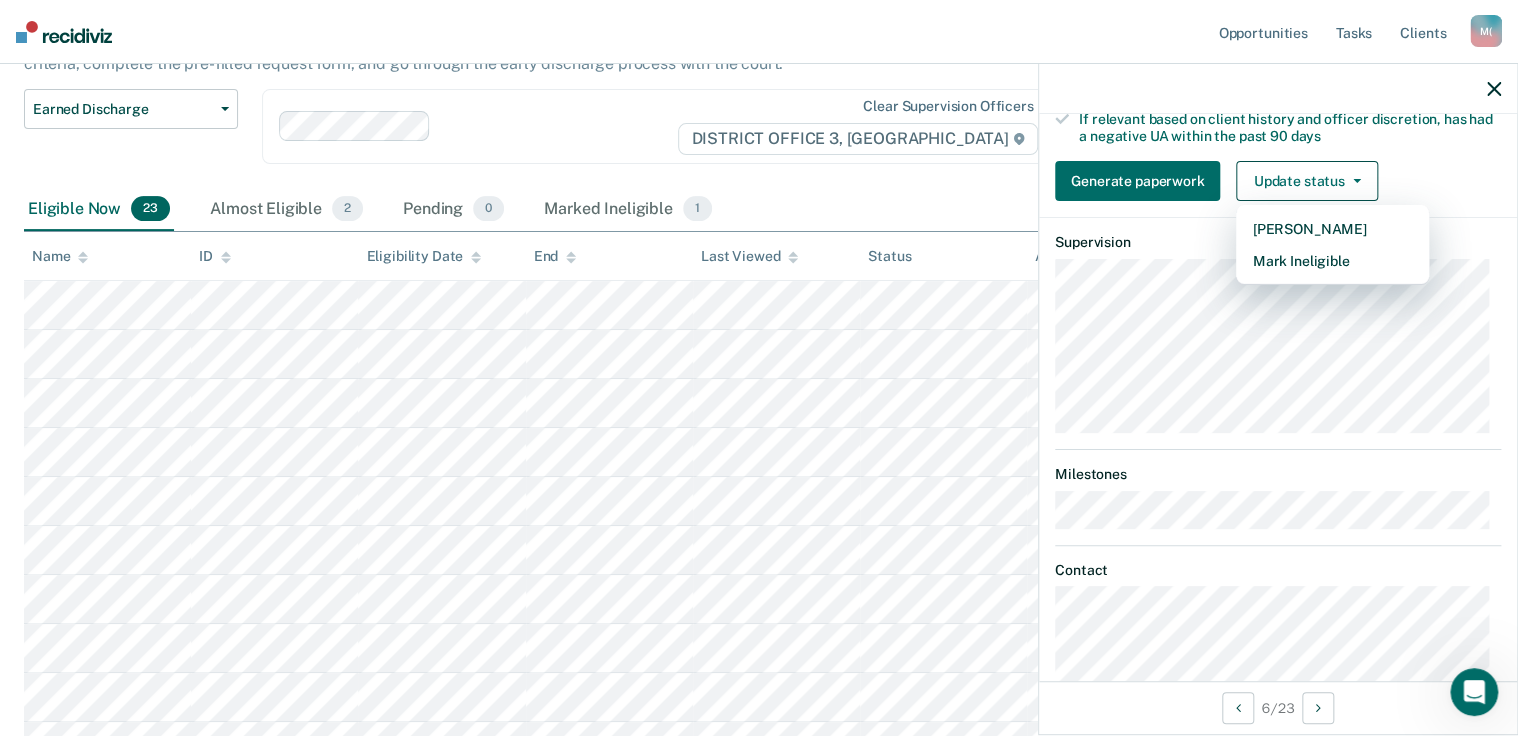 scroll, scrollTop: 76, scrollLeft: 0, axis: vertical 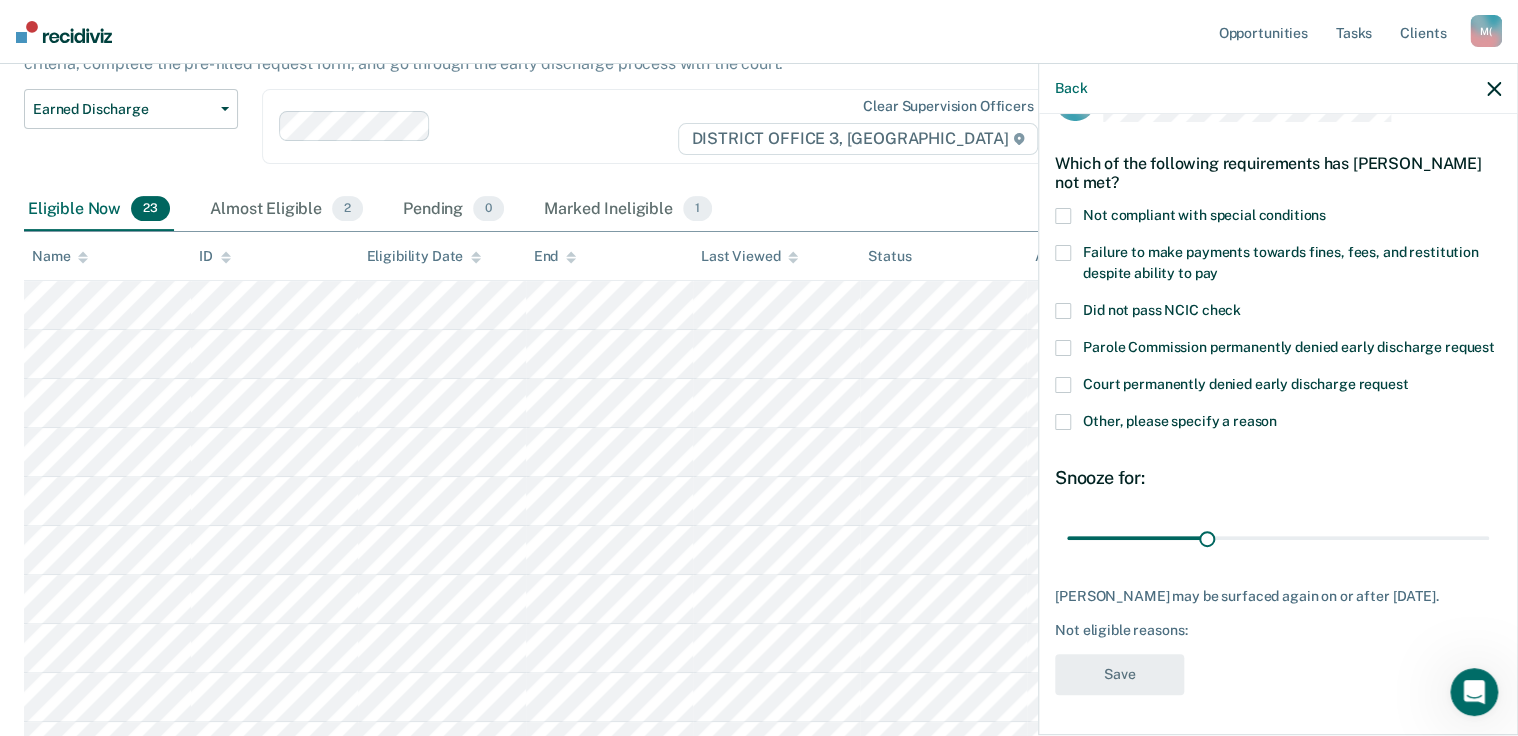 click at bounding box center (1063, 422) 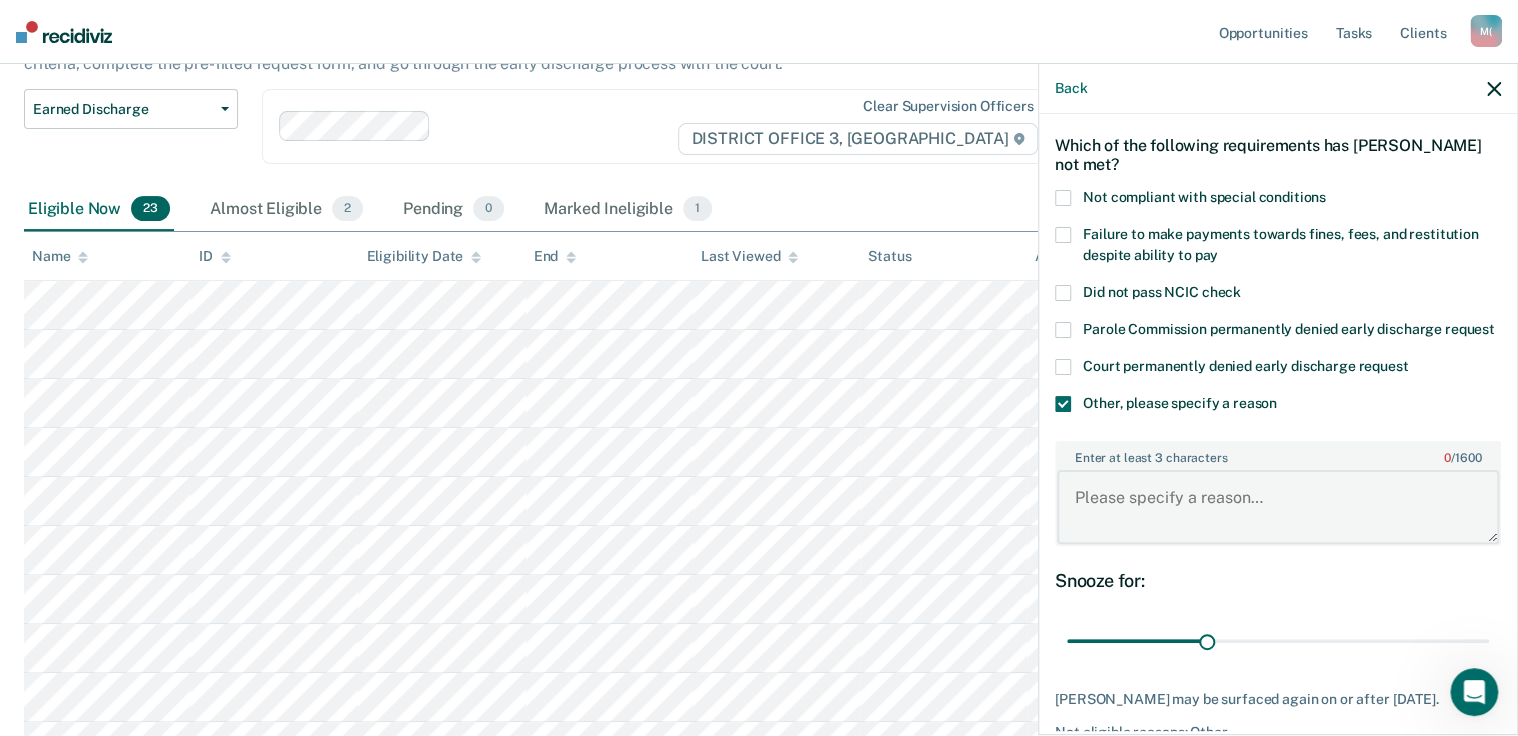 click on "Enter at least 3 characters 0  /  1600" at bounding box center (1278, 507) 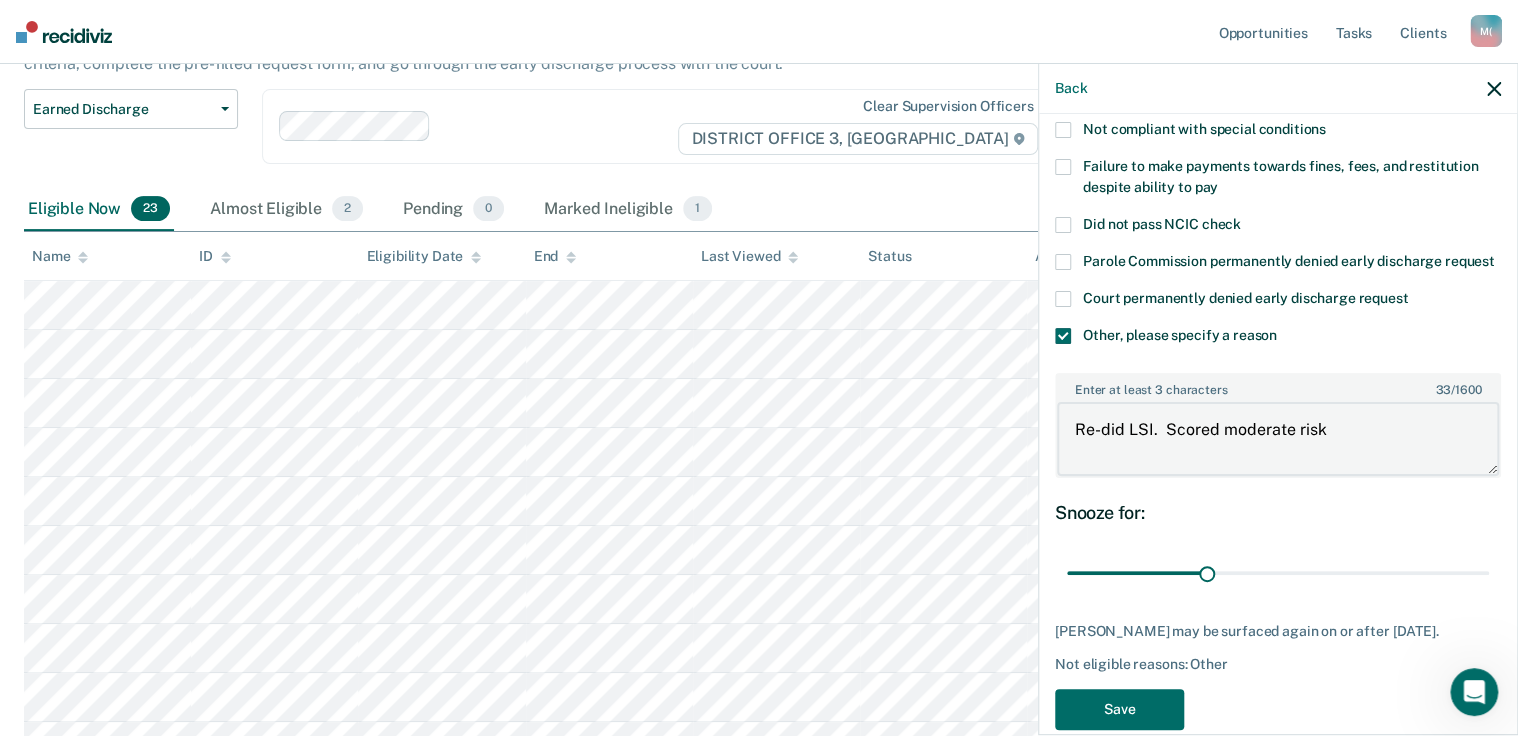 scroll, scrollTop: 196, scrollLeft: 0, axis: vertical 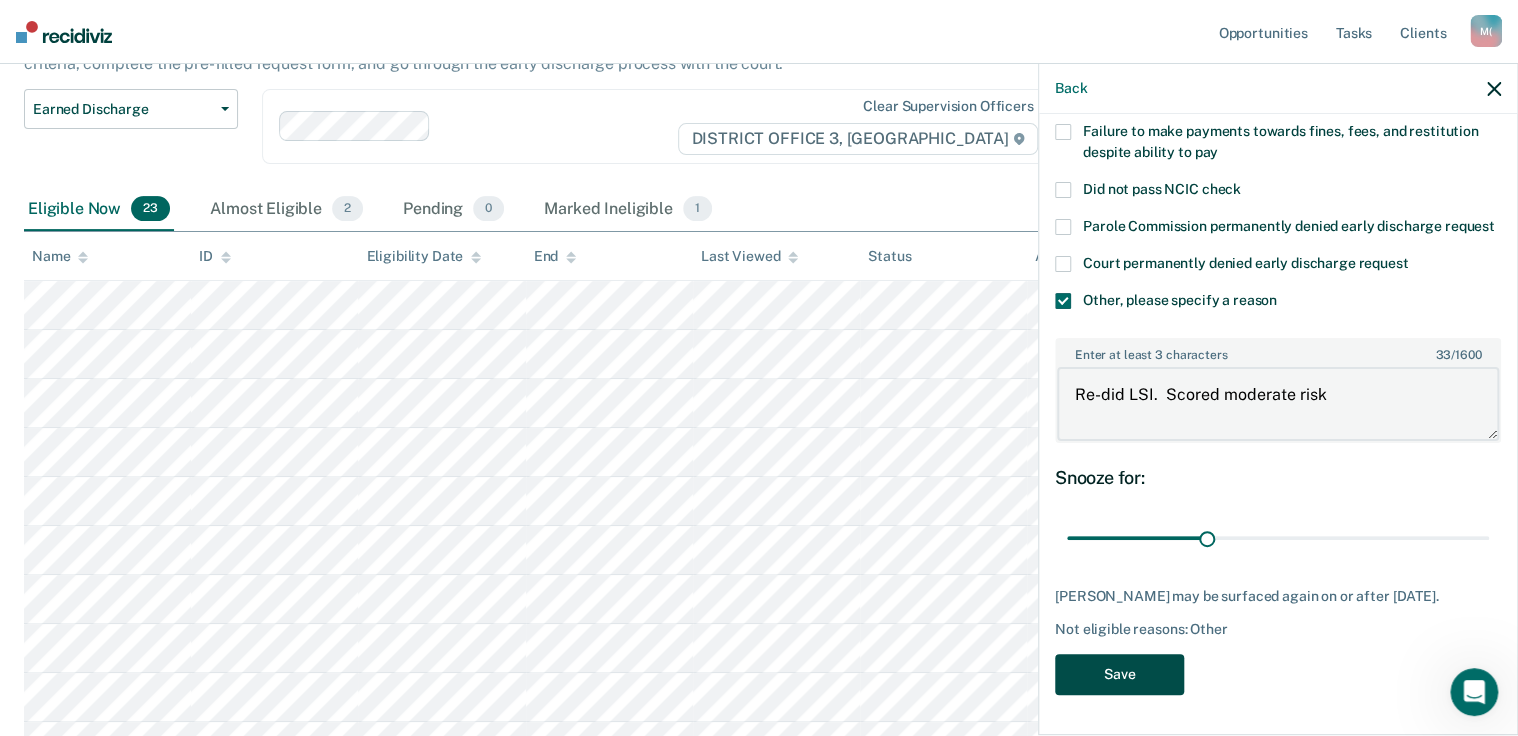 type on "Re-did LSI.  Scored moderate risk" 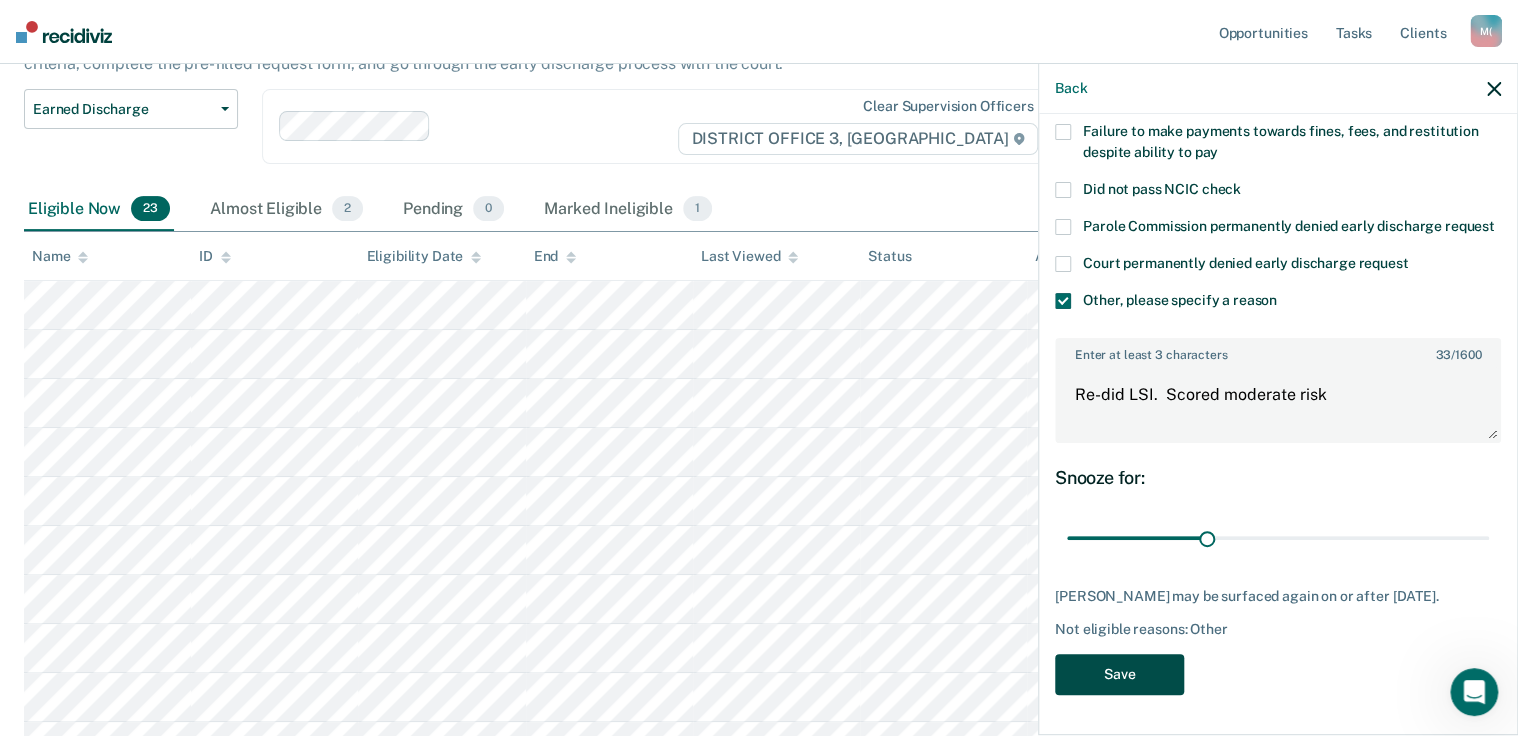click on "Save" at bounding box center (1119, 674) 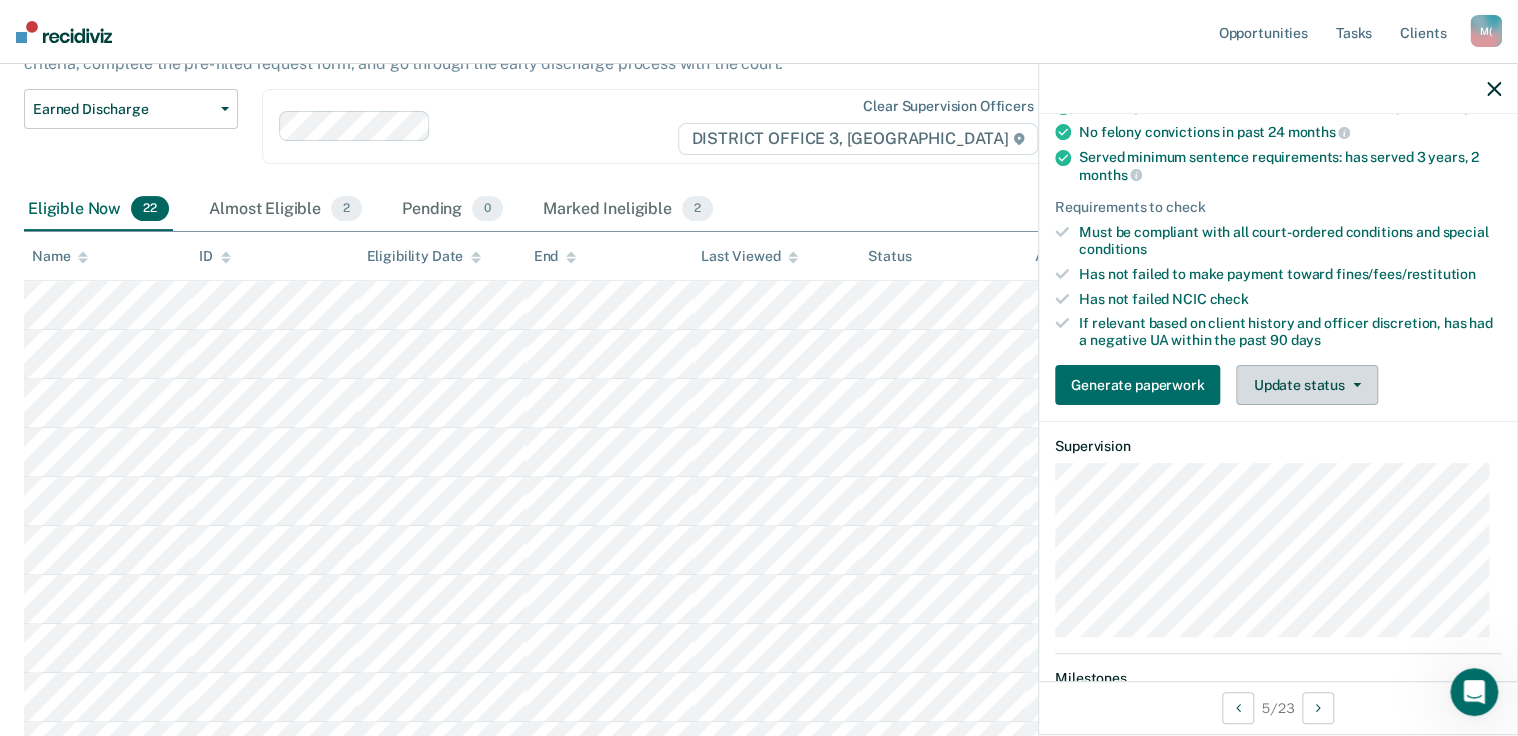 click at bounding box center [1353, 385] 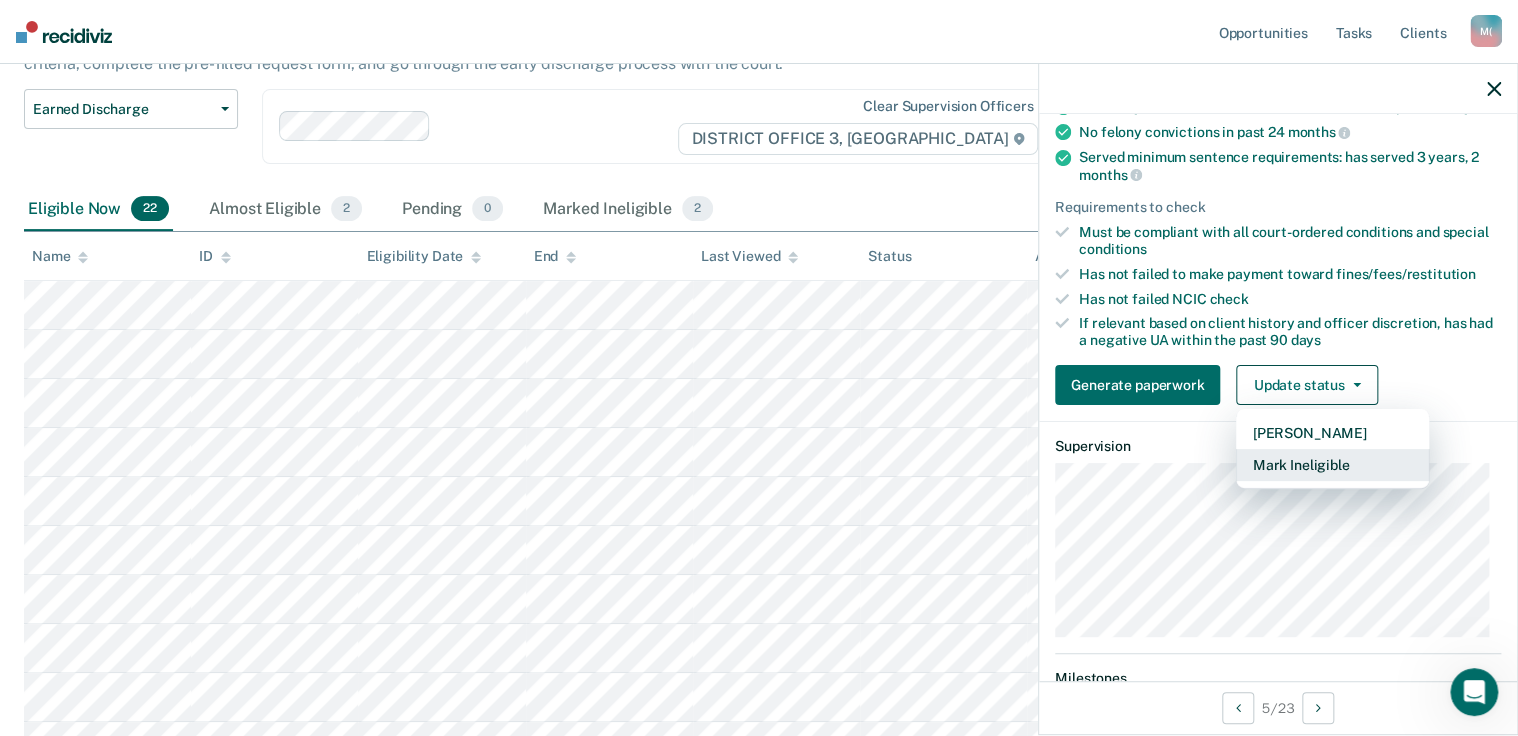 click on "Mark Ineligible" at bounding box center [1332, 465] 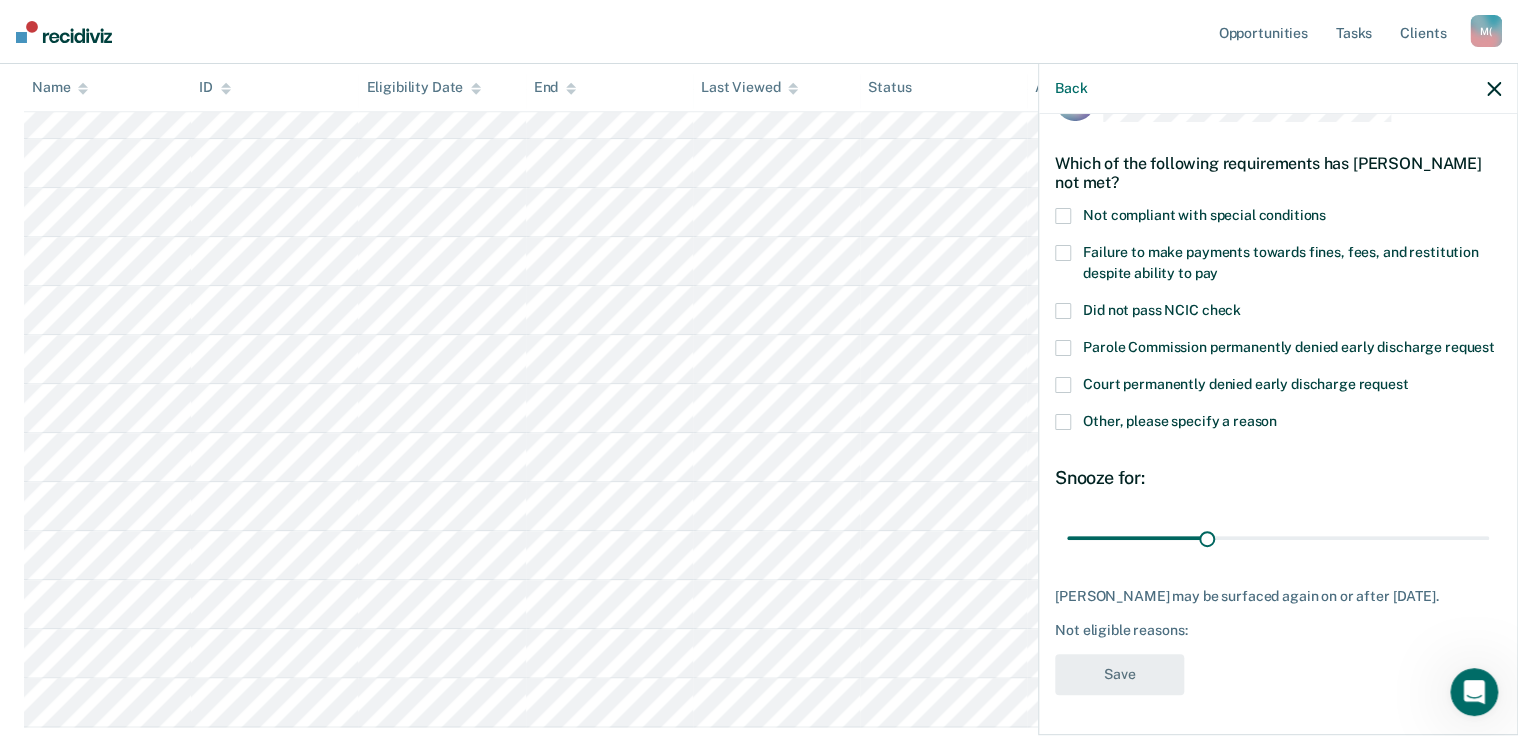 scroll, scrollTop: 800, scrollLeft: 0, axis: vertical 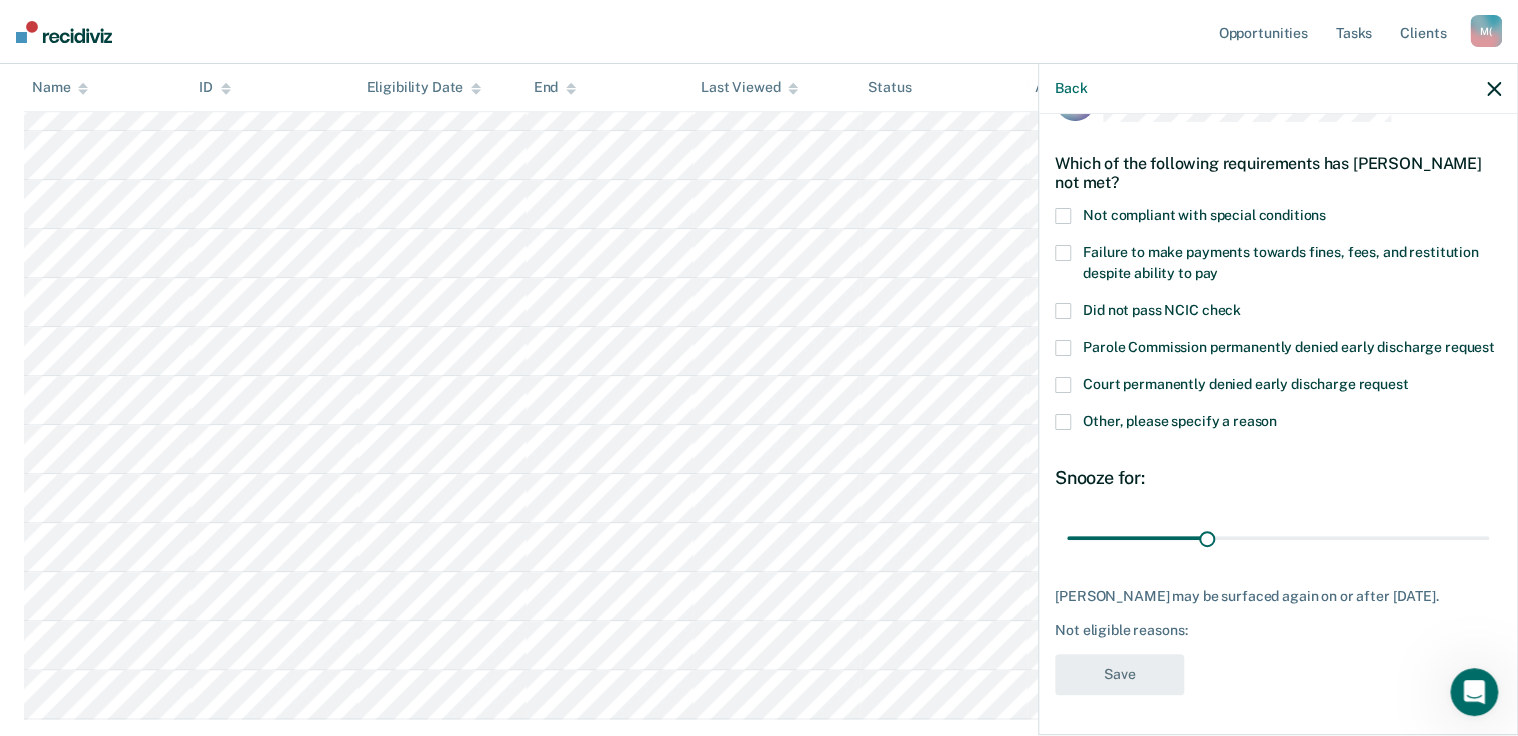 click on "Other, please specify a reason" at bounding box center (1278, 424) 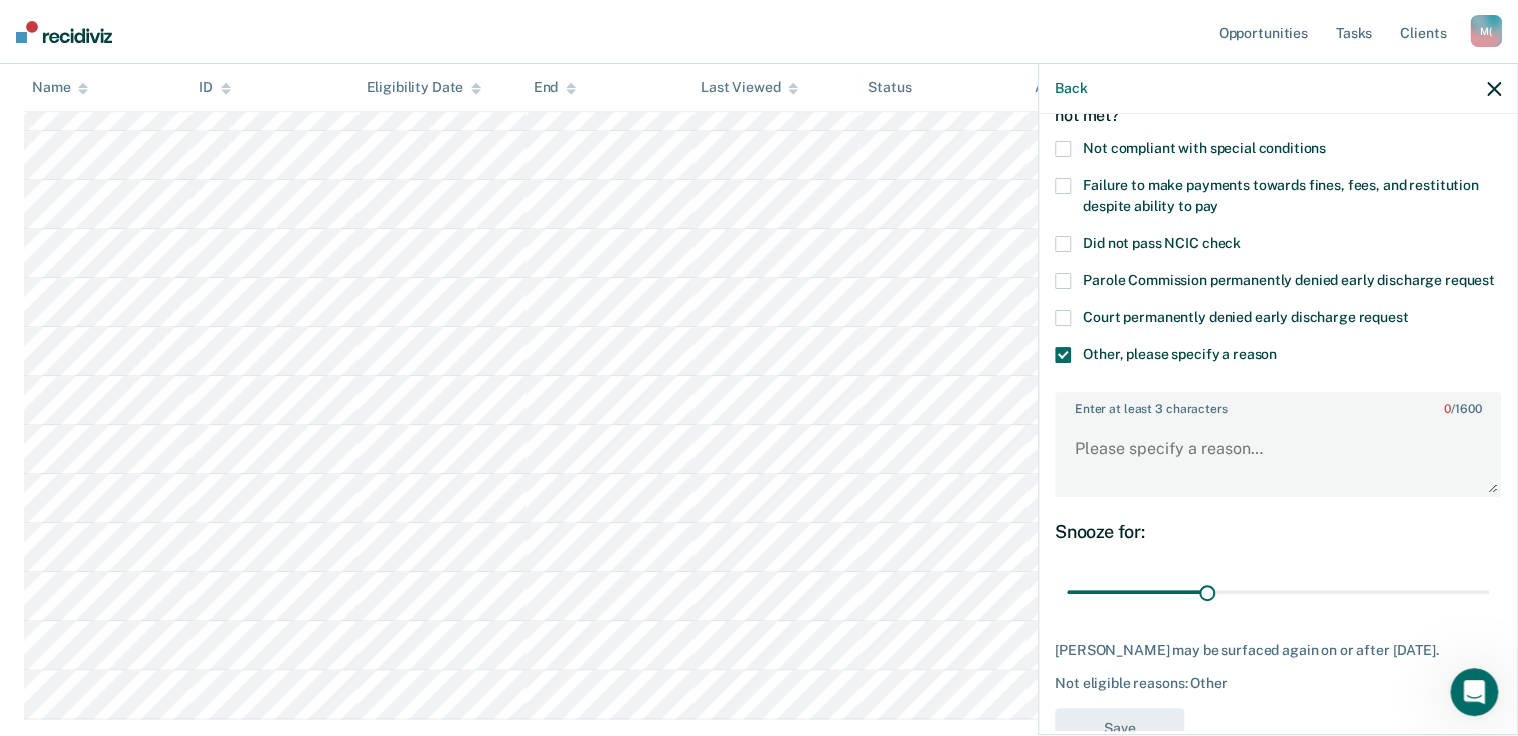scroll, scrollTop: 196, scrollLeft: 0, axis: vertical 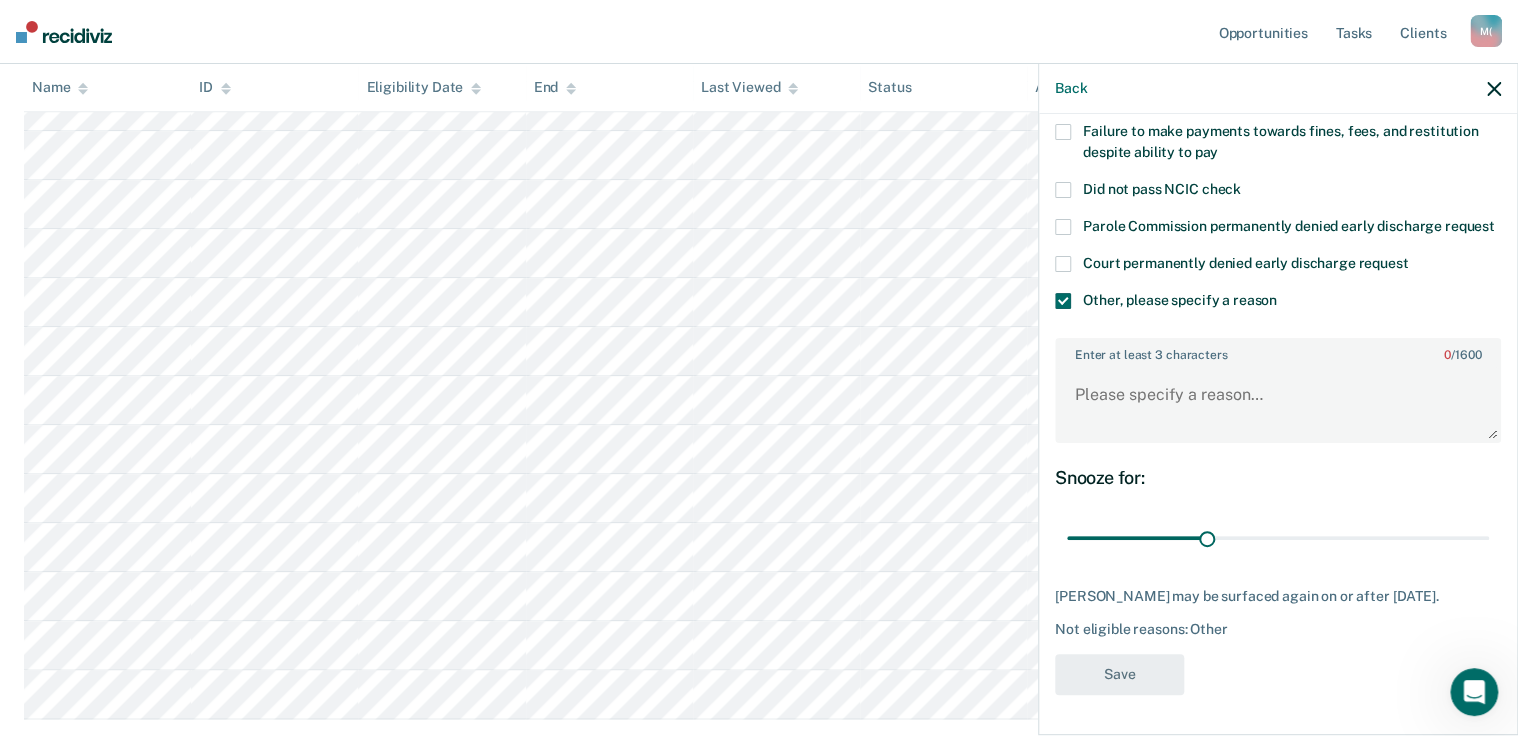 click on "Not eligible reasons: Other" at bounding box center (1278, 629) 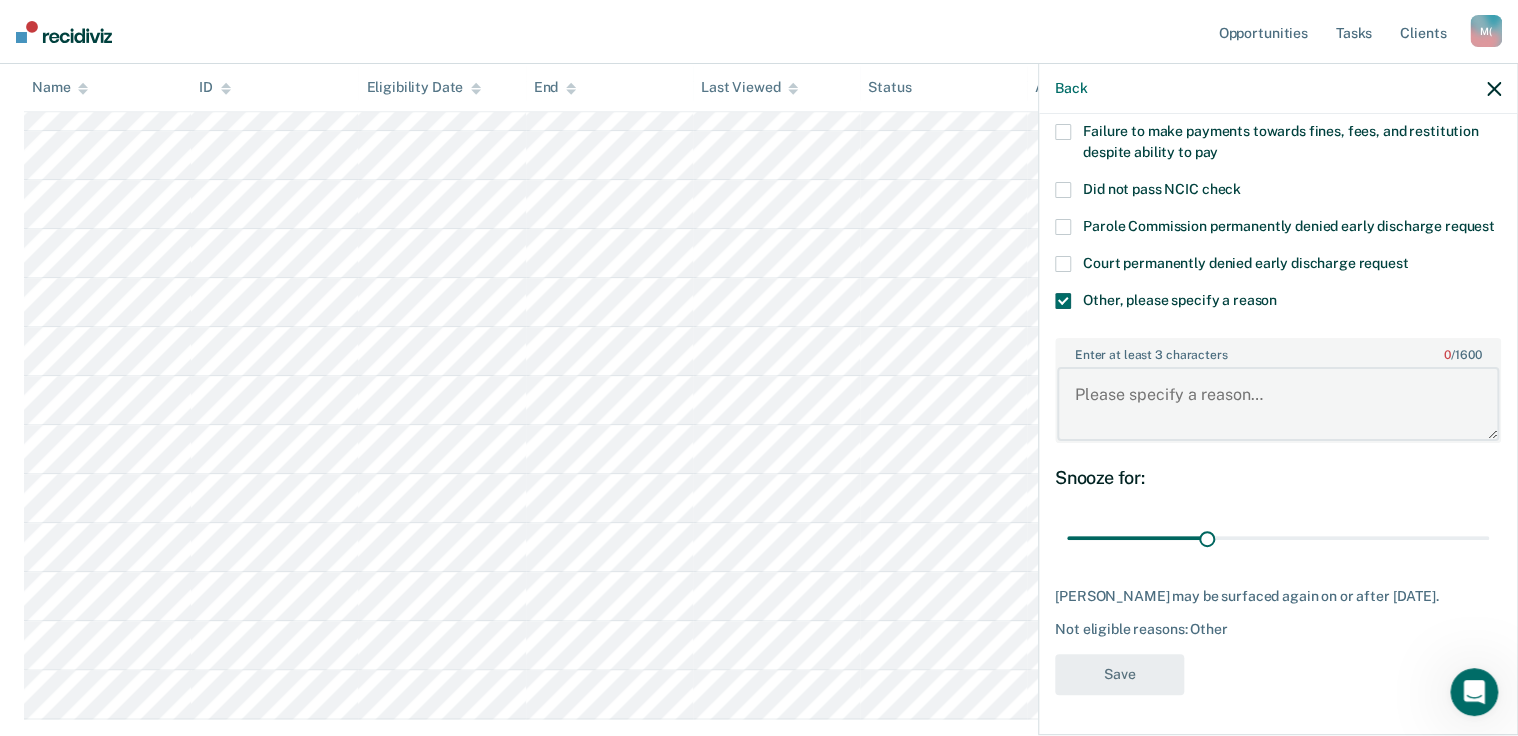 click on "Enter at least 3 characters 0  /  1600" at bounding box center [1278, 404] 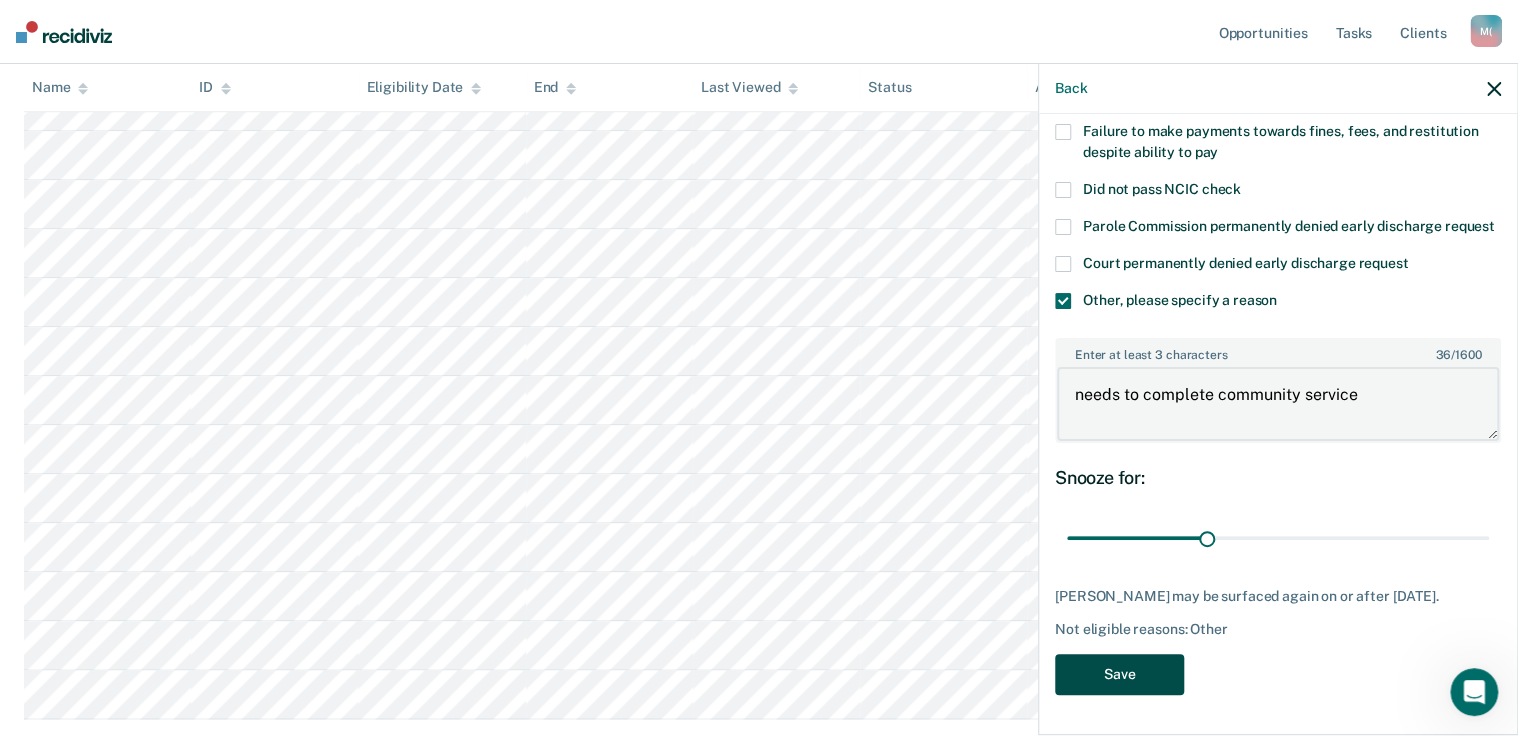 type on "needs to complete community service" 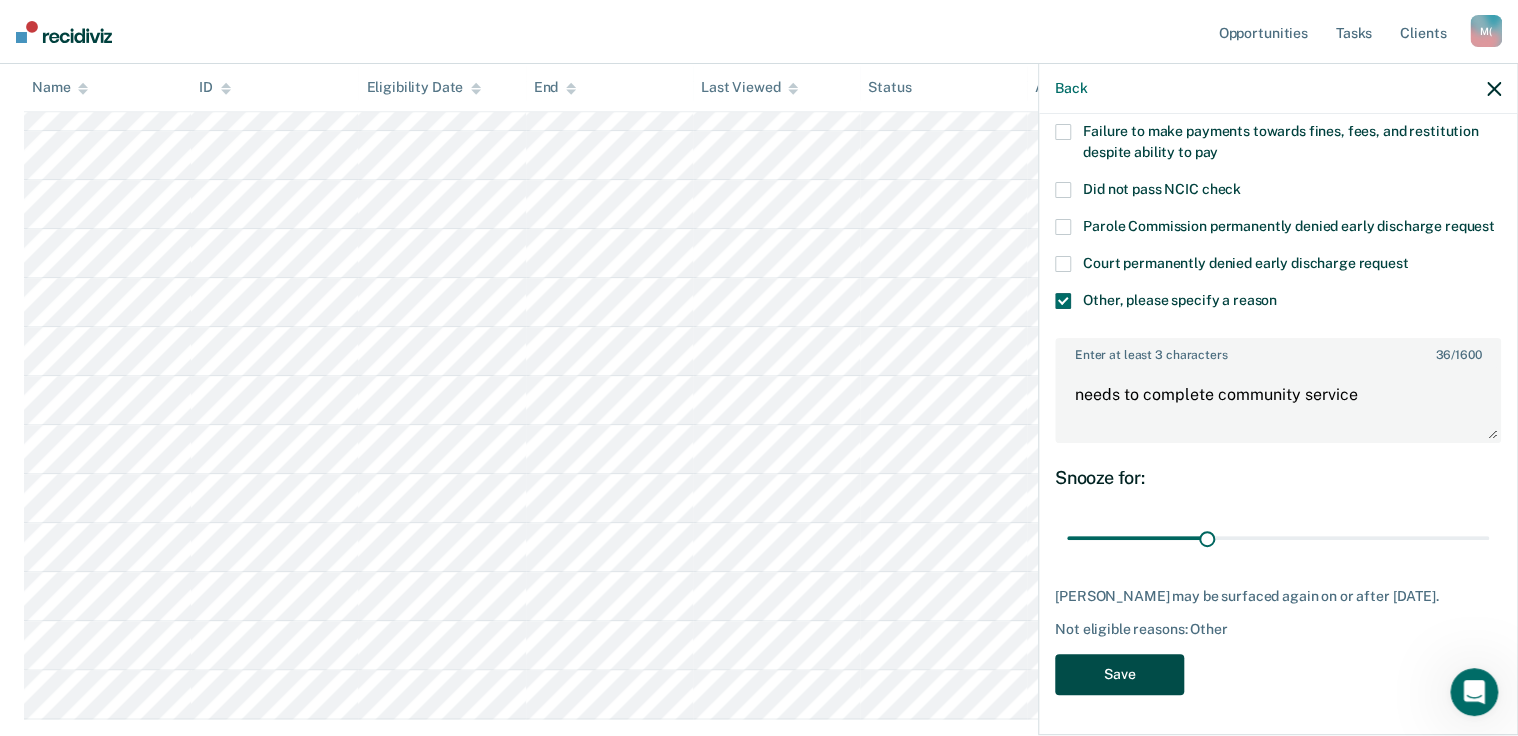 click on "Save" at bounding box center [1119, 674] 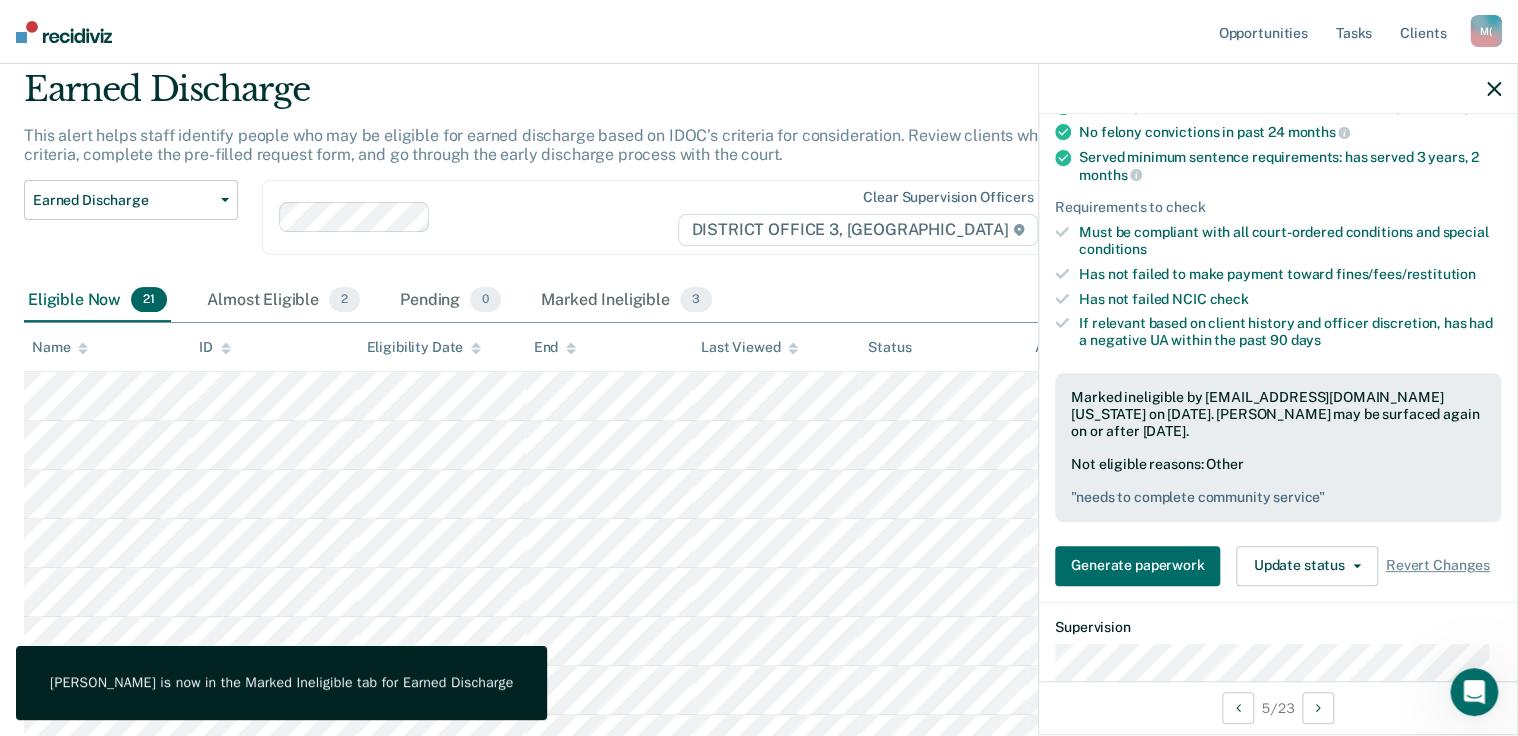 scroll, scrollTop: 240, scrollLeft: 0, axis: vertical 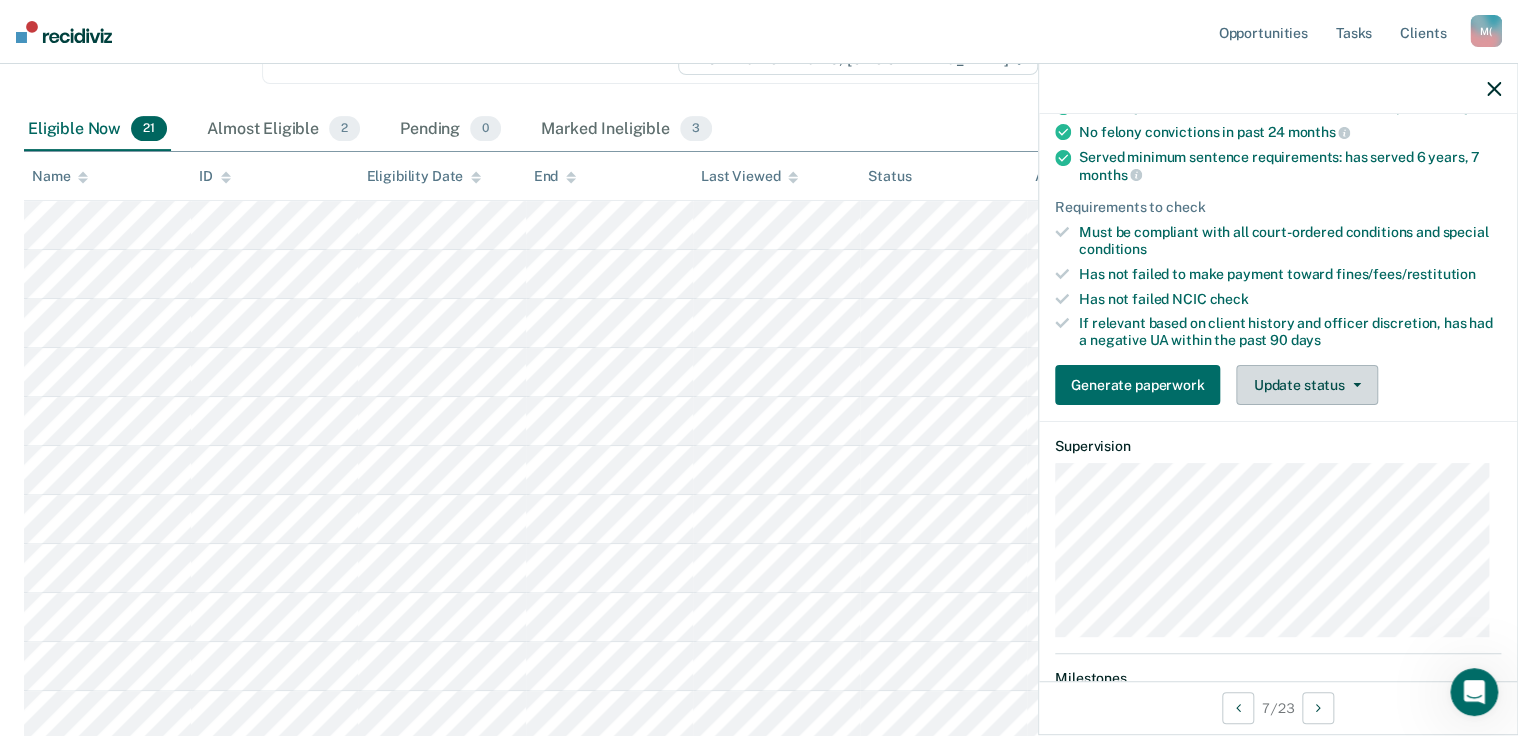 click on "Update status" at bounding box center [1306, 385] 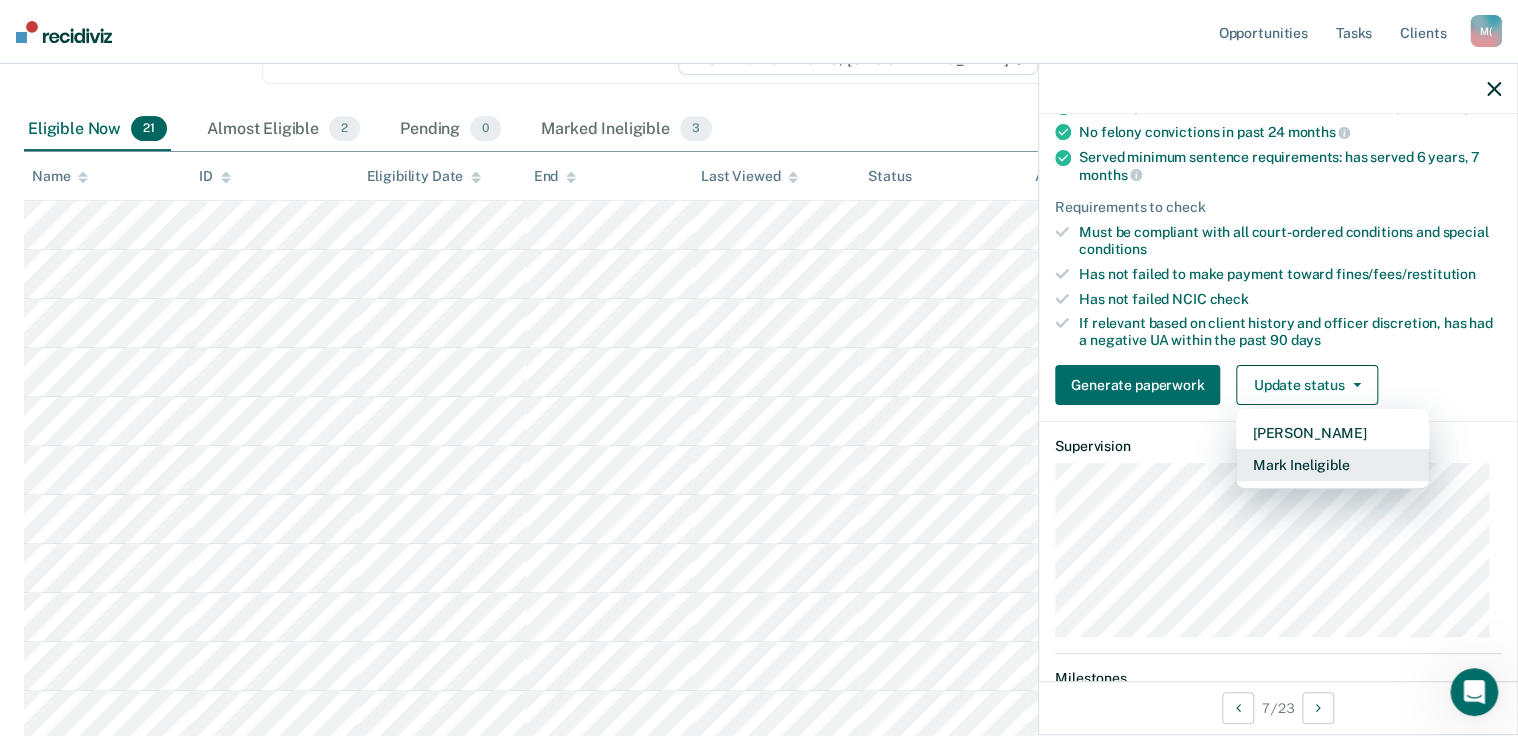 click on "Mark Ineligible" at bounding box center (1332, 465) 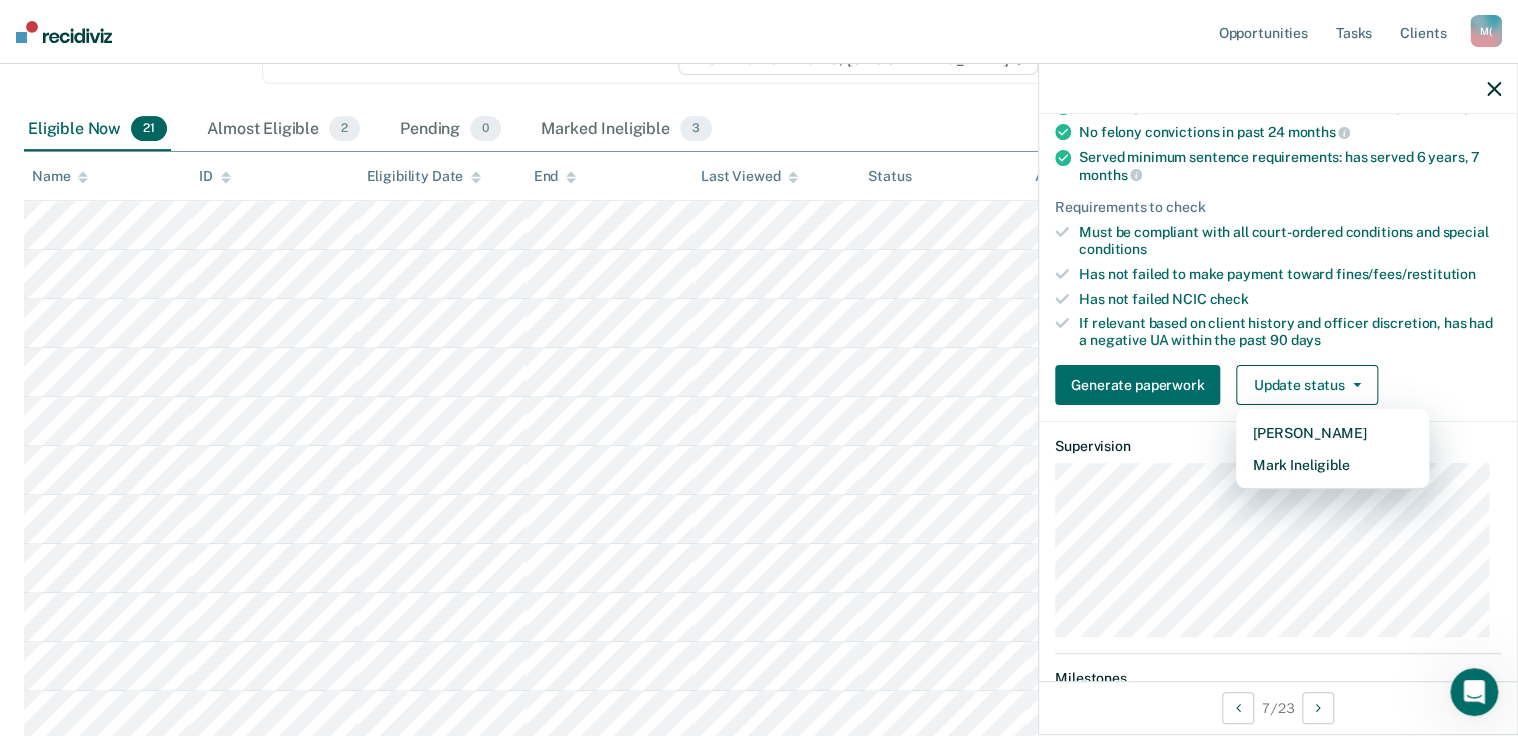 scroll, scrollTop: 93, scrollLeft: 0, axis: vertical 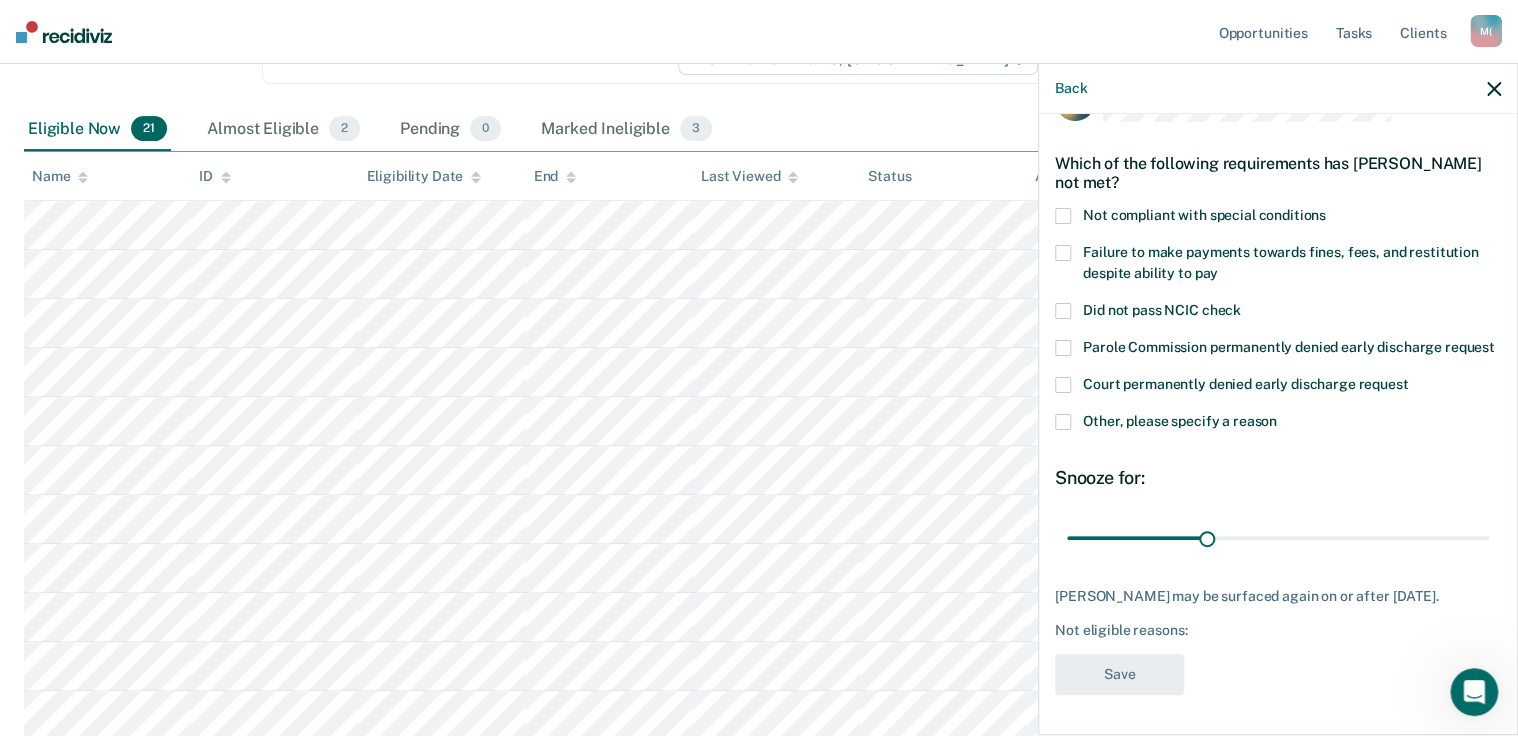 click on "Other, please specify a reason" at bounding box center [1278, 424] 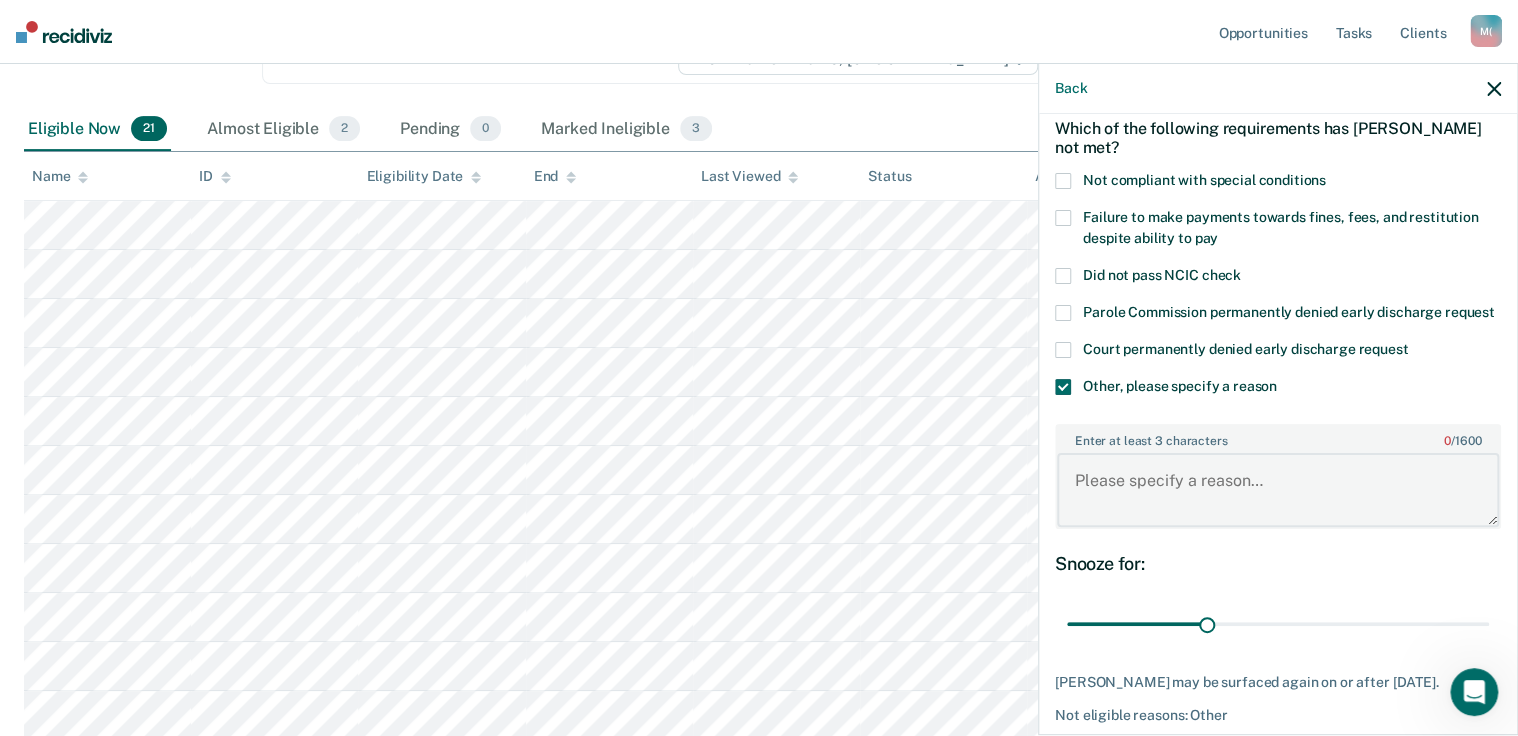 click on "Enter at least 3 characters 0  /  1600" at bounding box center (1278, 490) 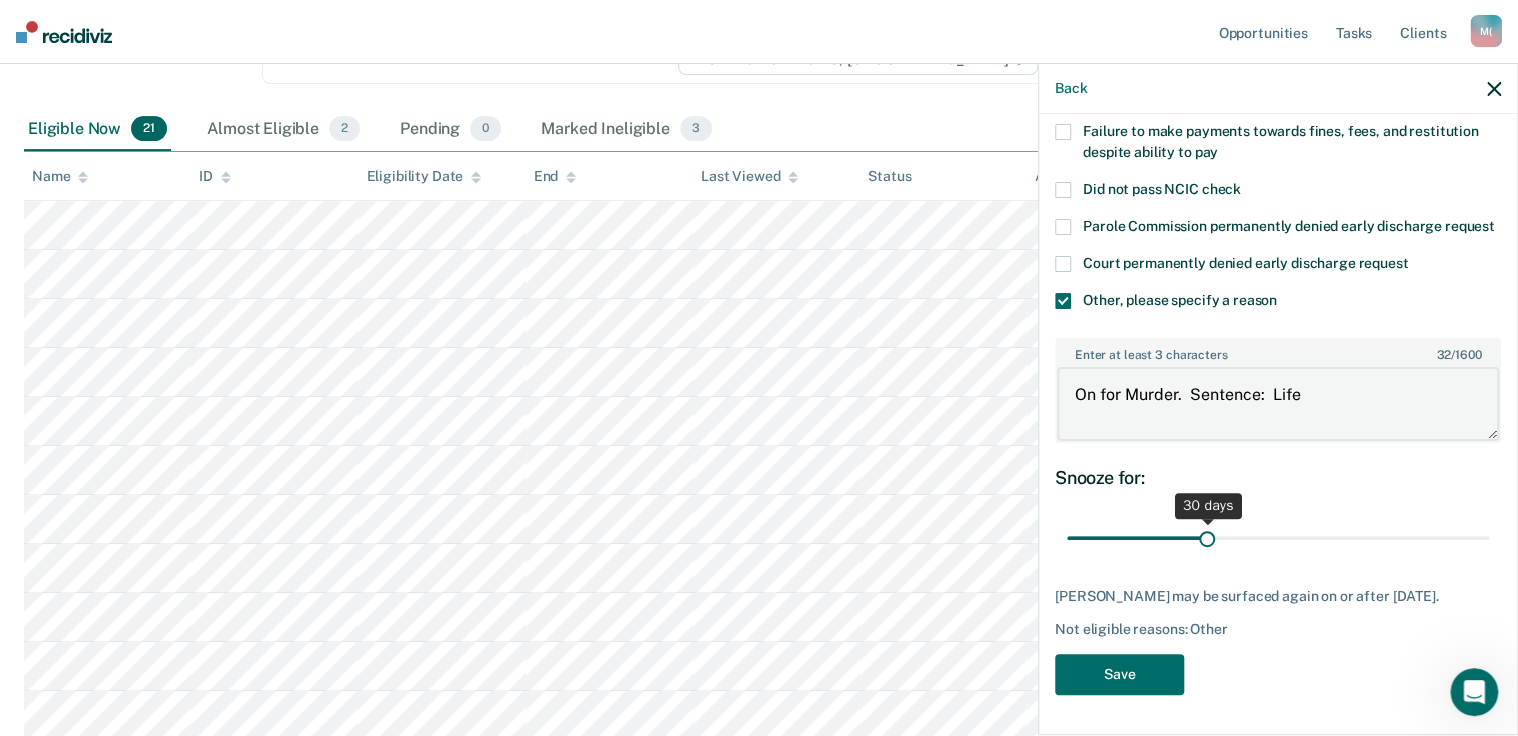 scroll, scrollTop: 212, scrollLeft: 0, axis: vertical 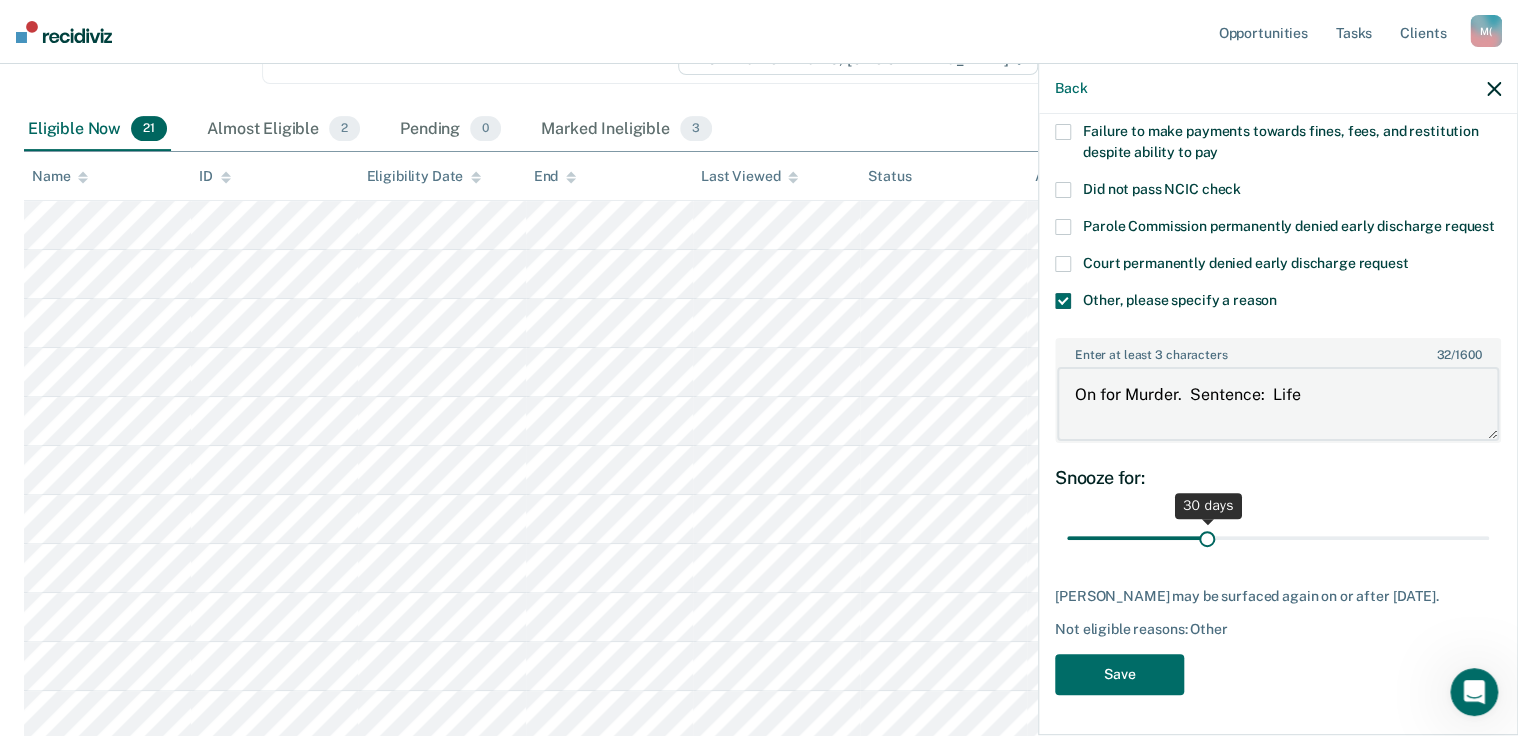type on "On for Murder.  Sentence:  Life" 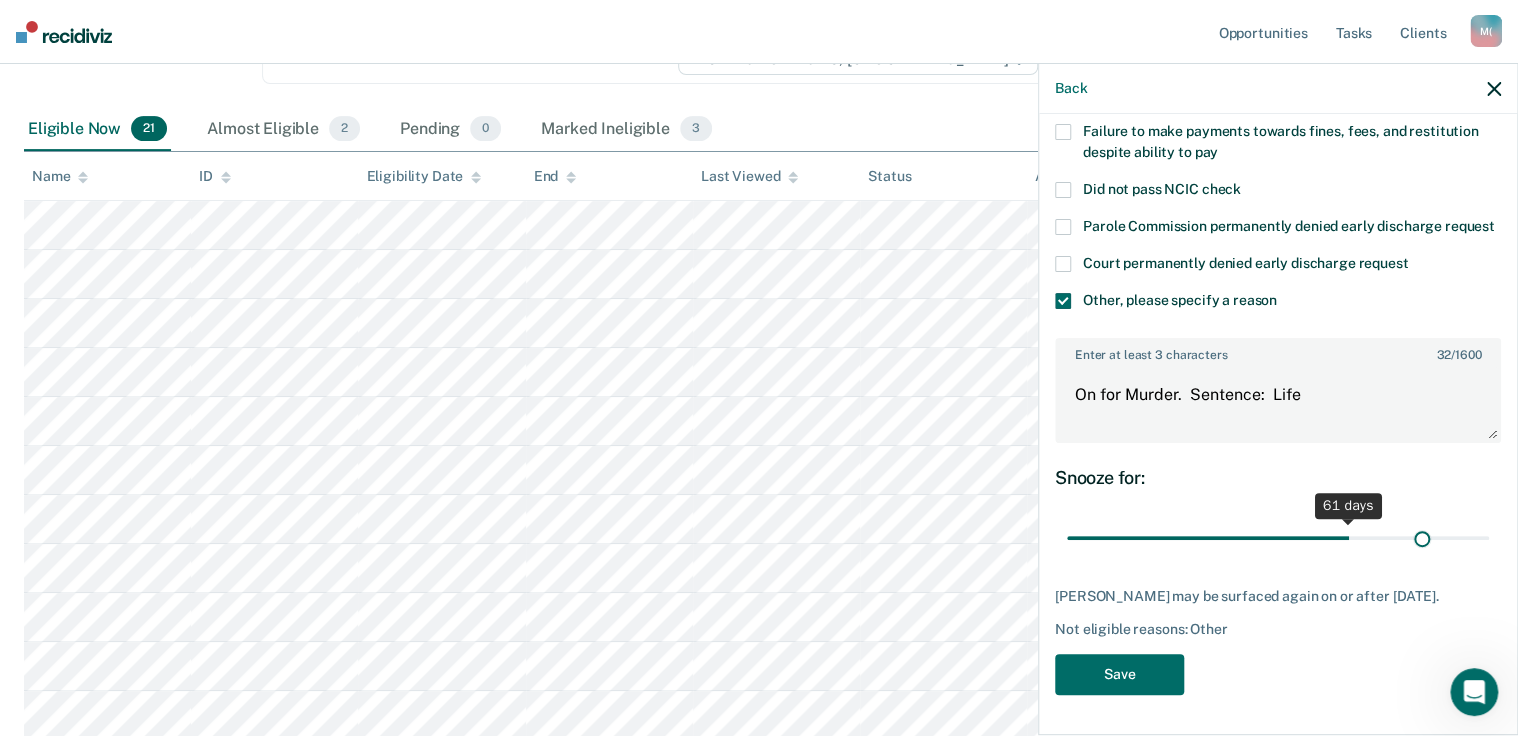 scroll, scrollTop: 212, scrollLeft: 0, axis: vertical 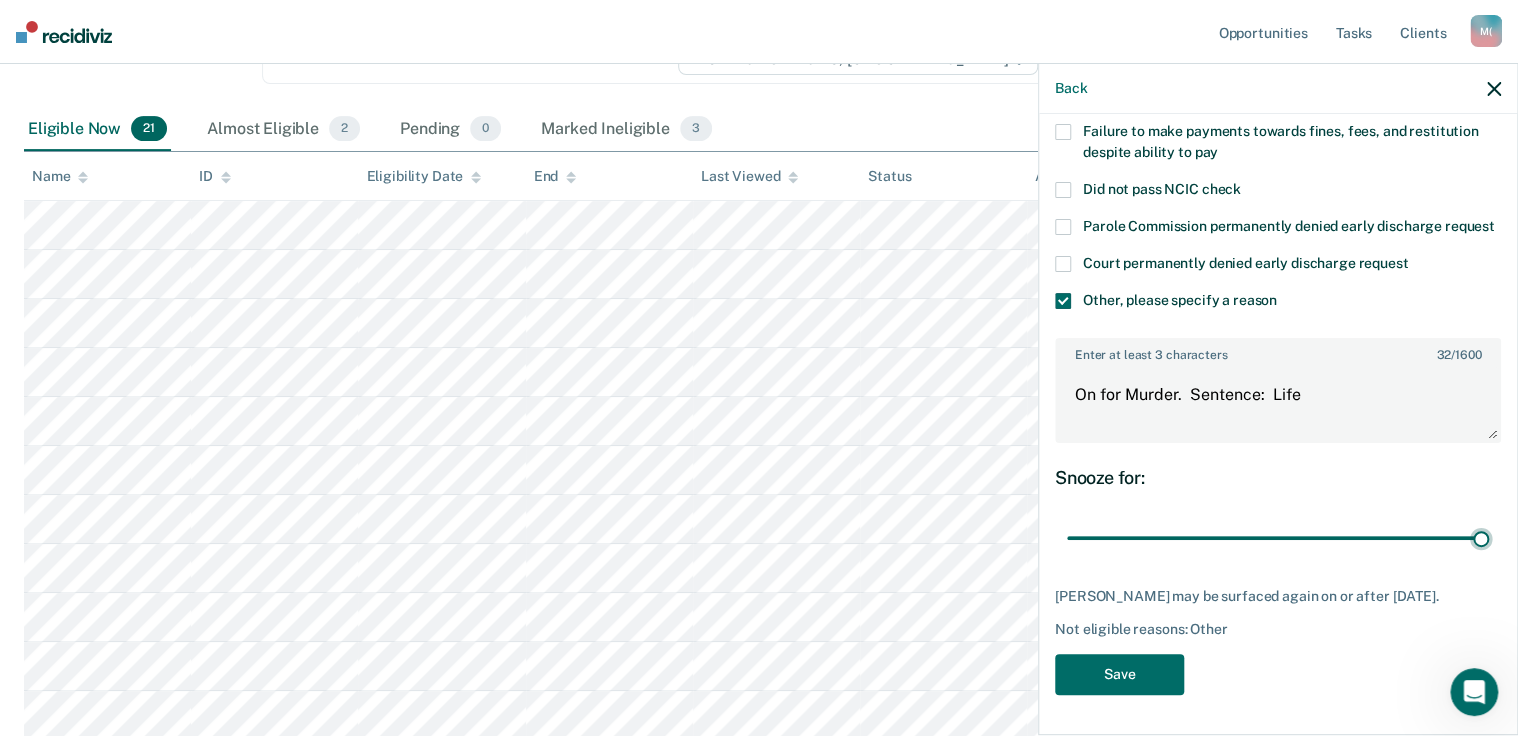 drag, startPoint x: 1207, startPoint y: 520, endPoint x: 1489, endPoint y: 521, distance: 282.00177 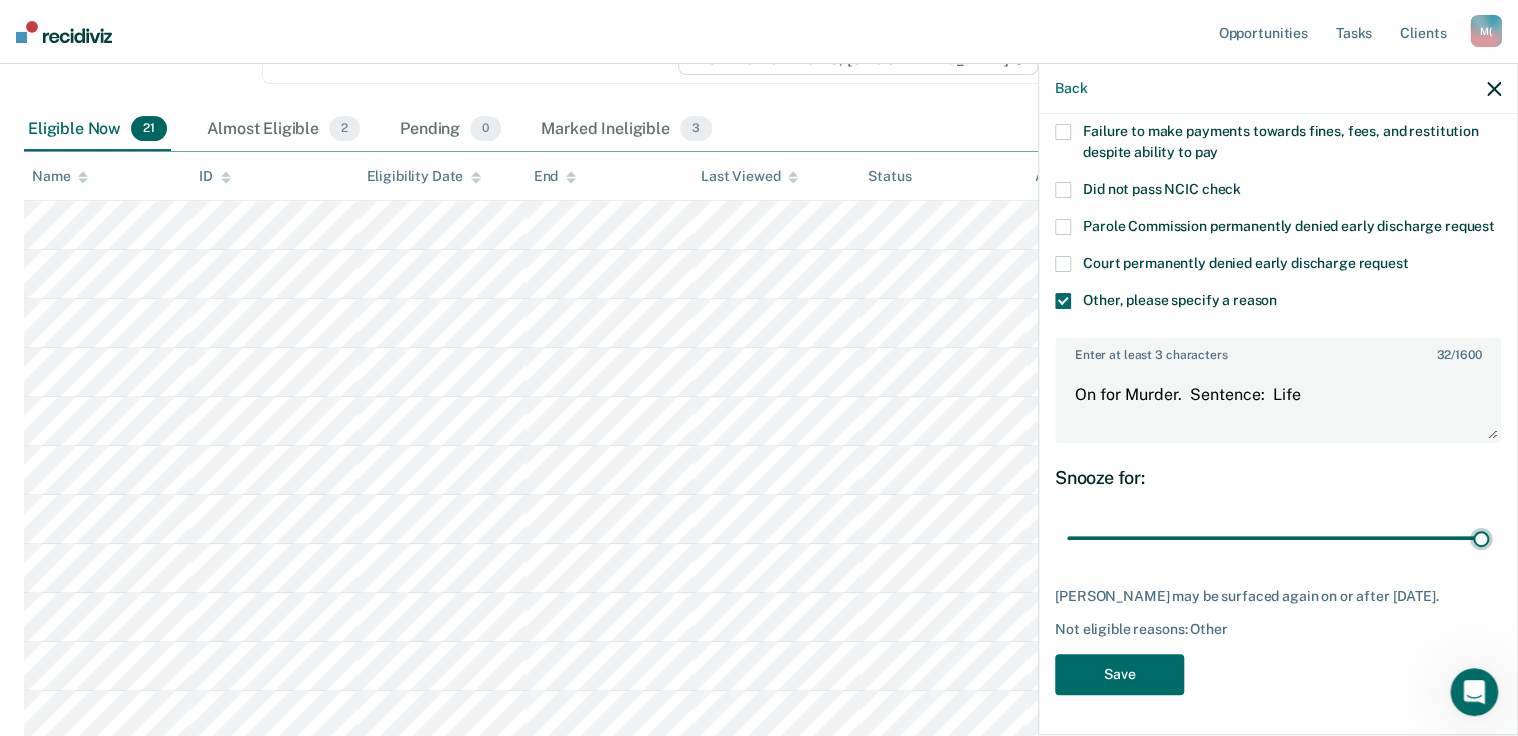 type on "90" 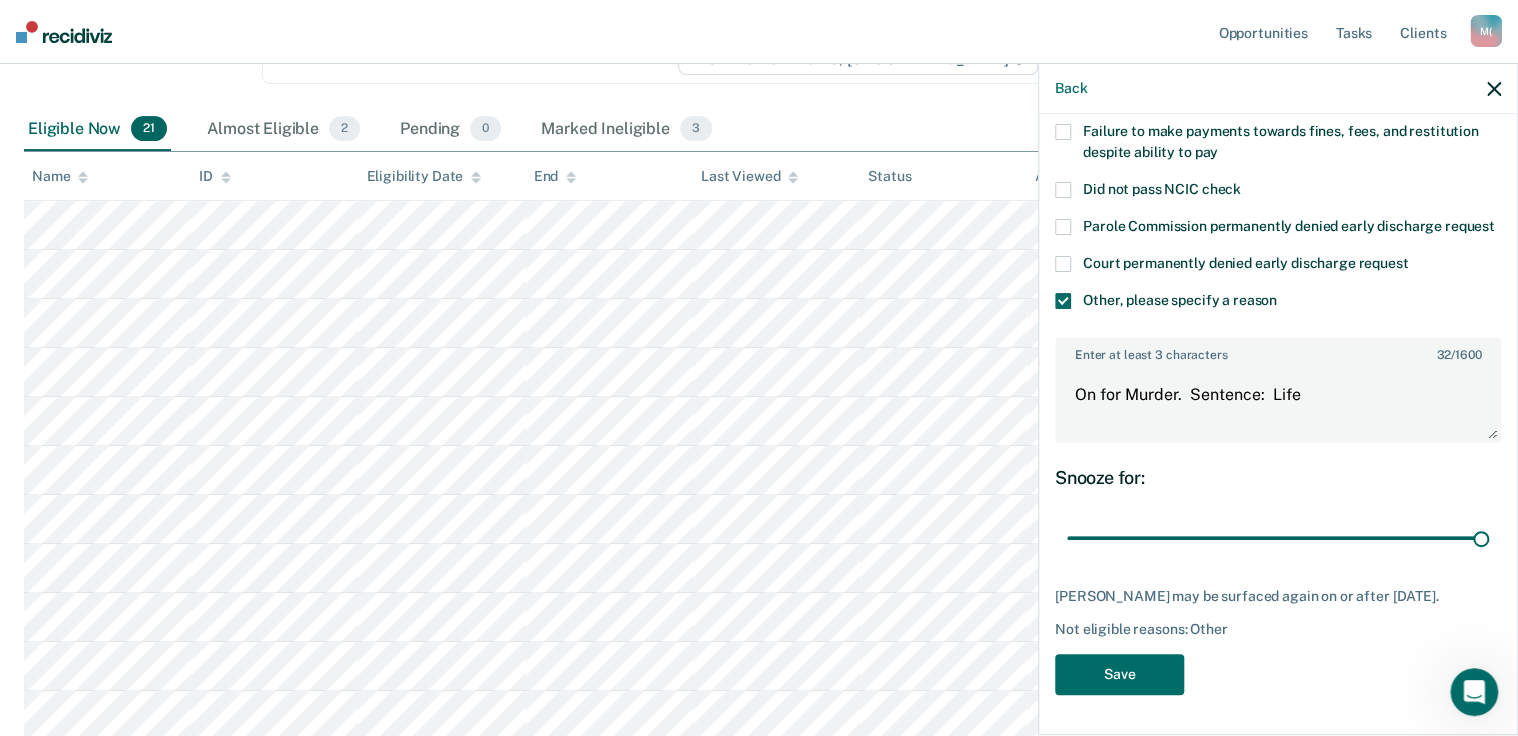 click at bounding box center (1063, 264) 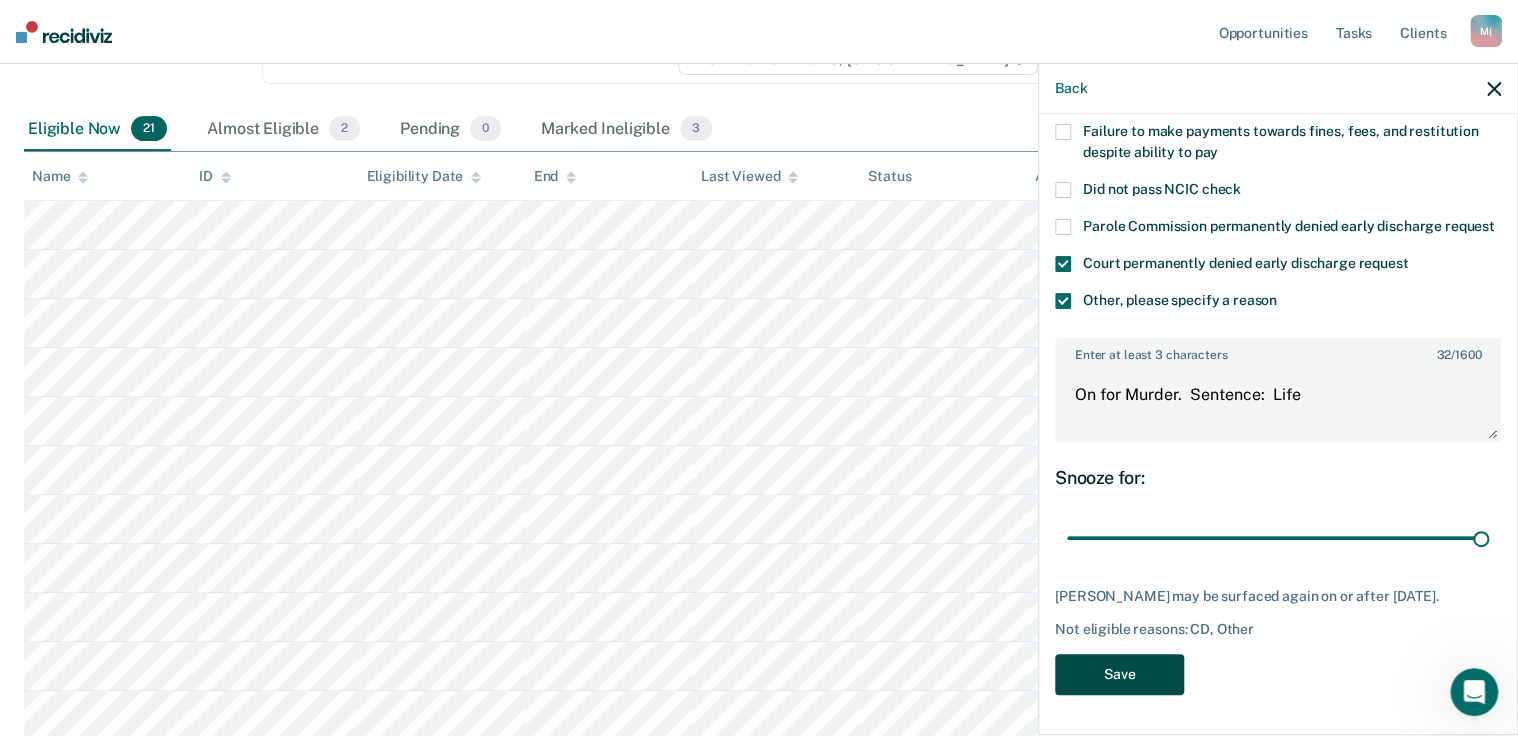 click on "Save" at bounding box center [1119, 674] 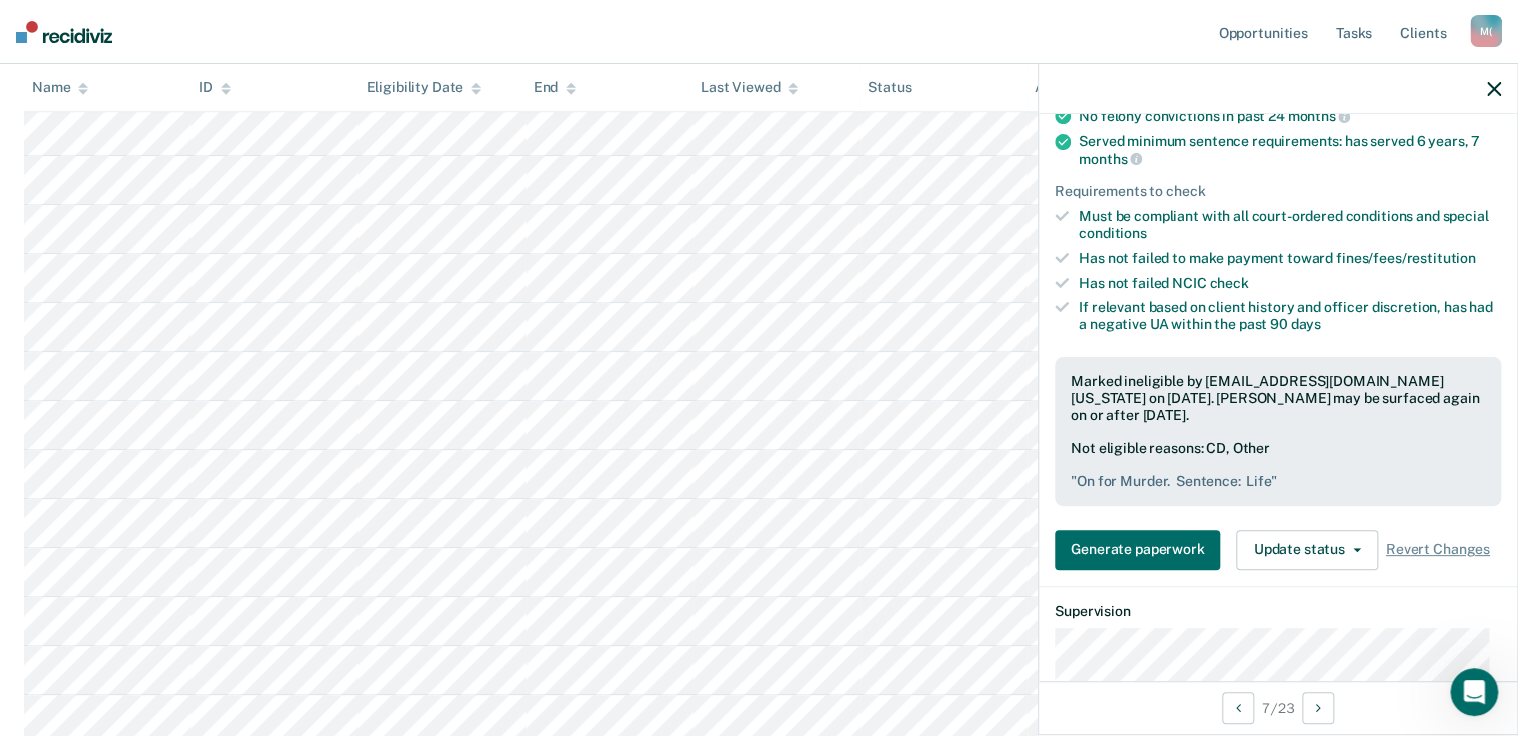 scroll, scrollTop: 640, scrollLeft: 0, axis: vertical 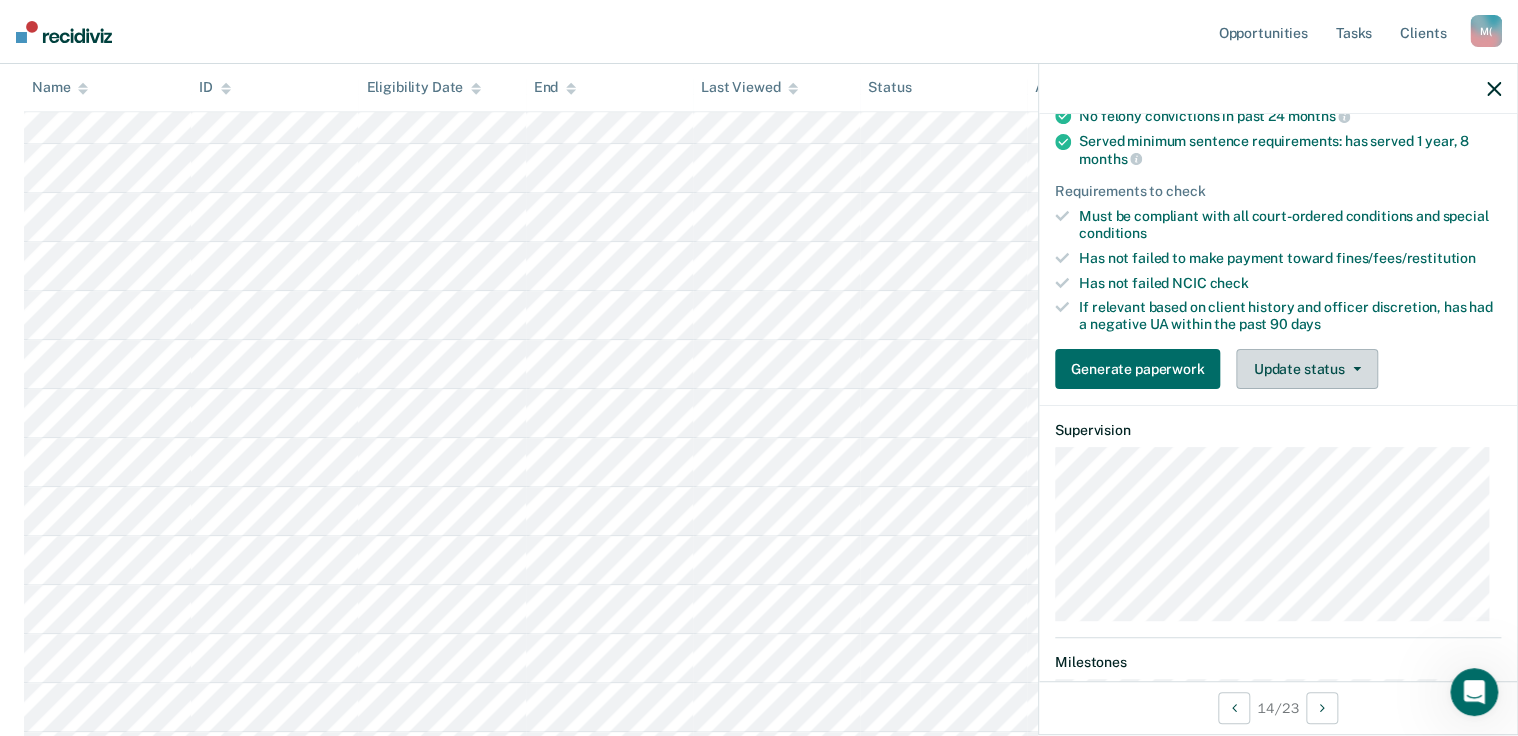 click 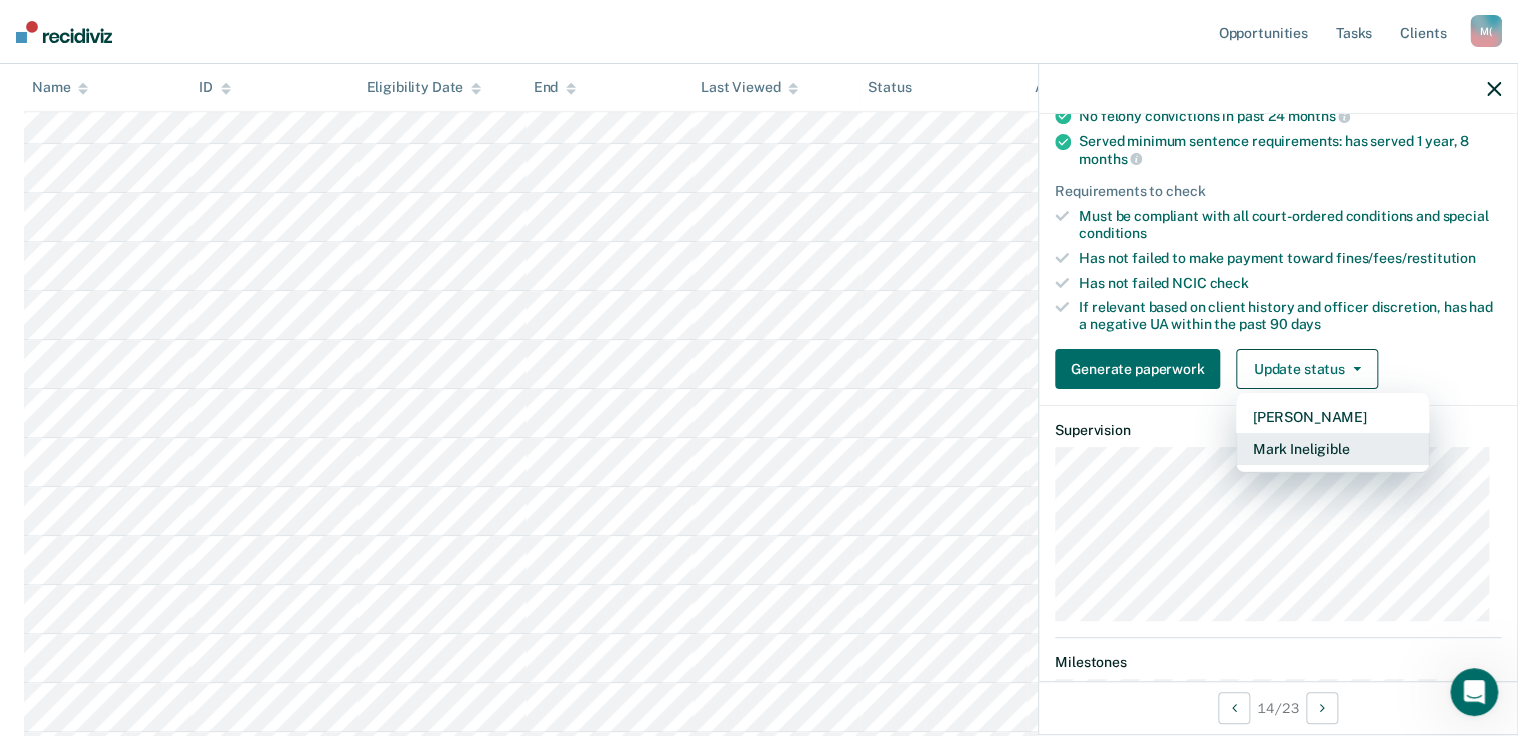 click on "Mark Ineligible" at bounding box center [1332, 449] 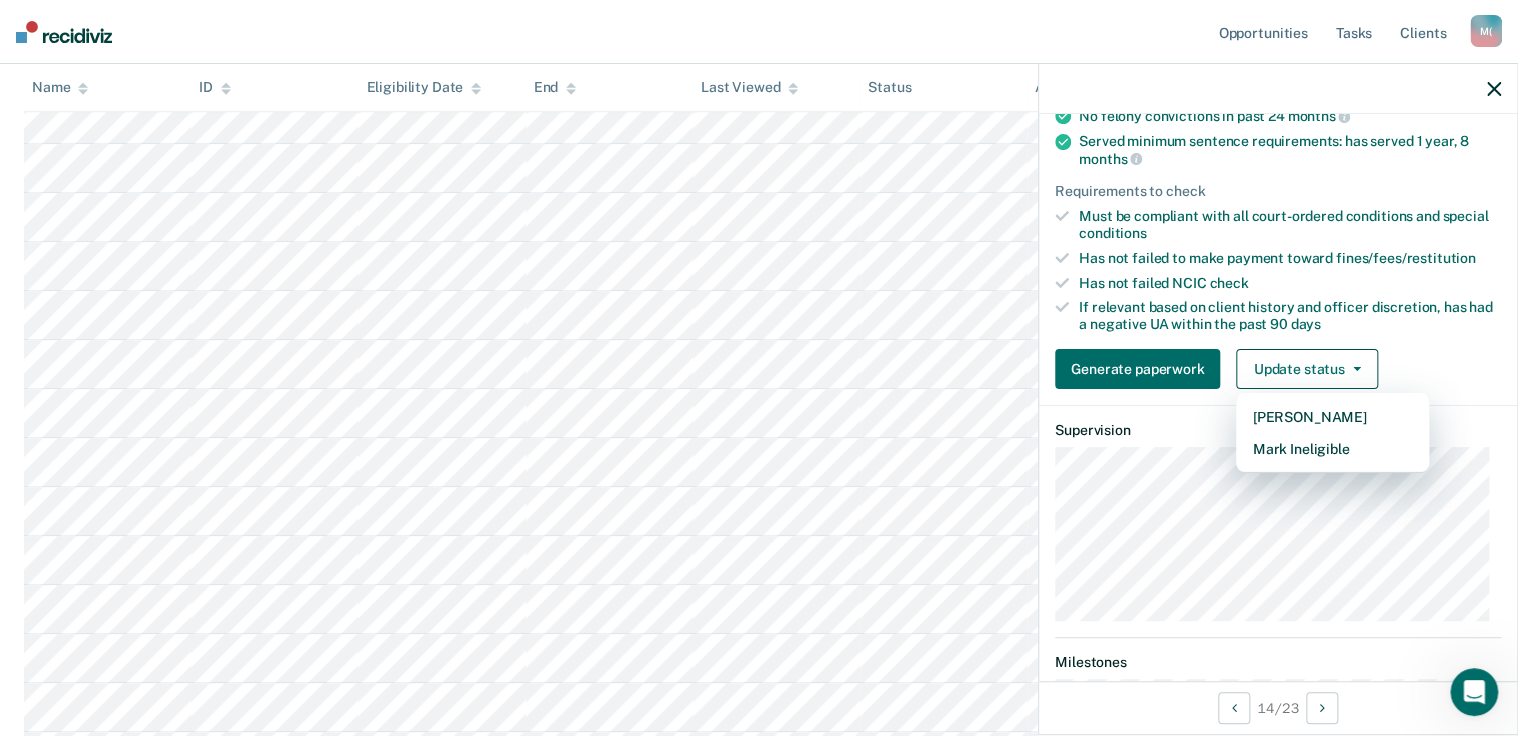 scroll, scrollTop: 76, scrollLeft: 0, axis: vertical 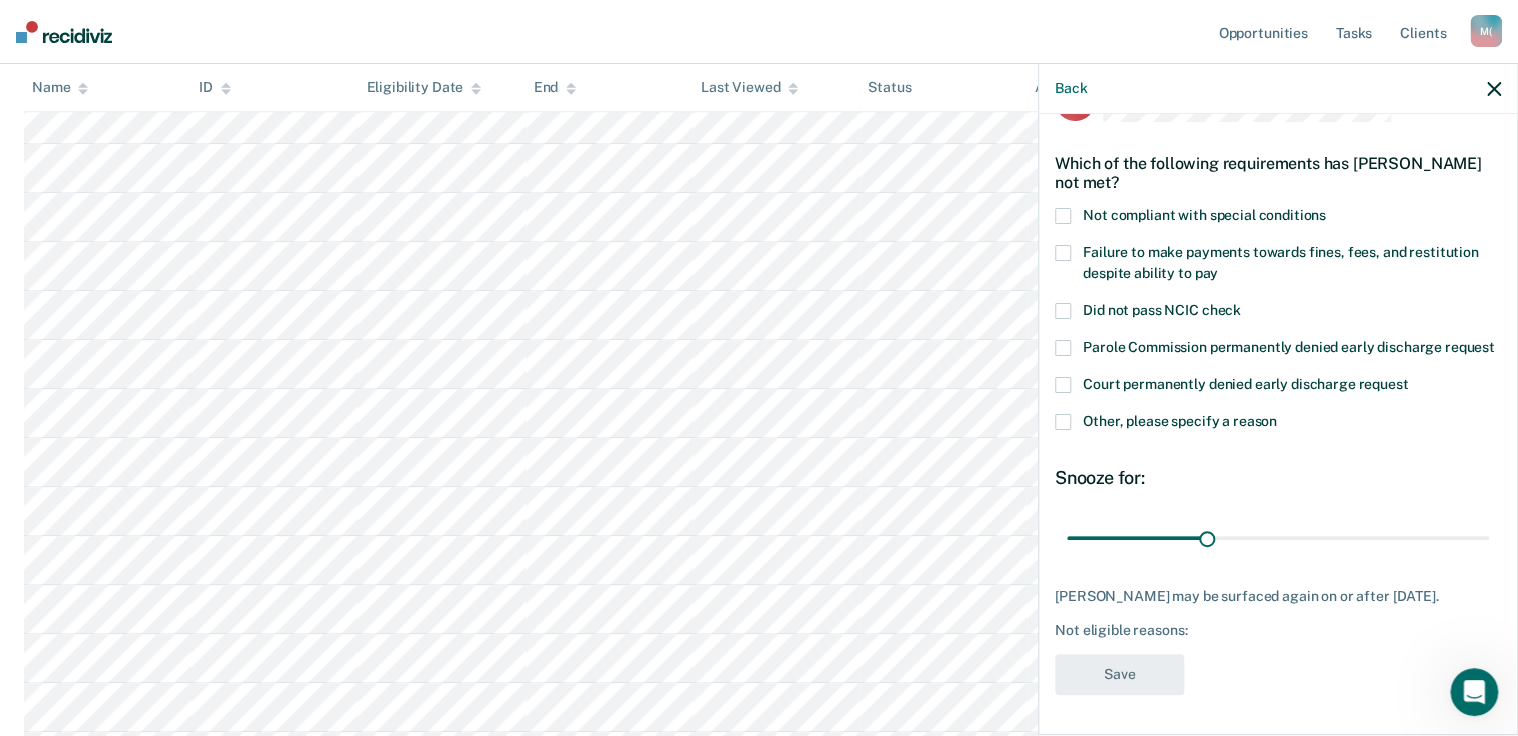 click at bounding box center [1063, 422] 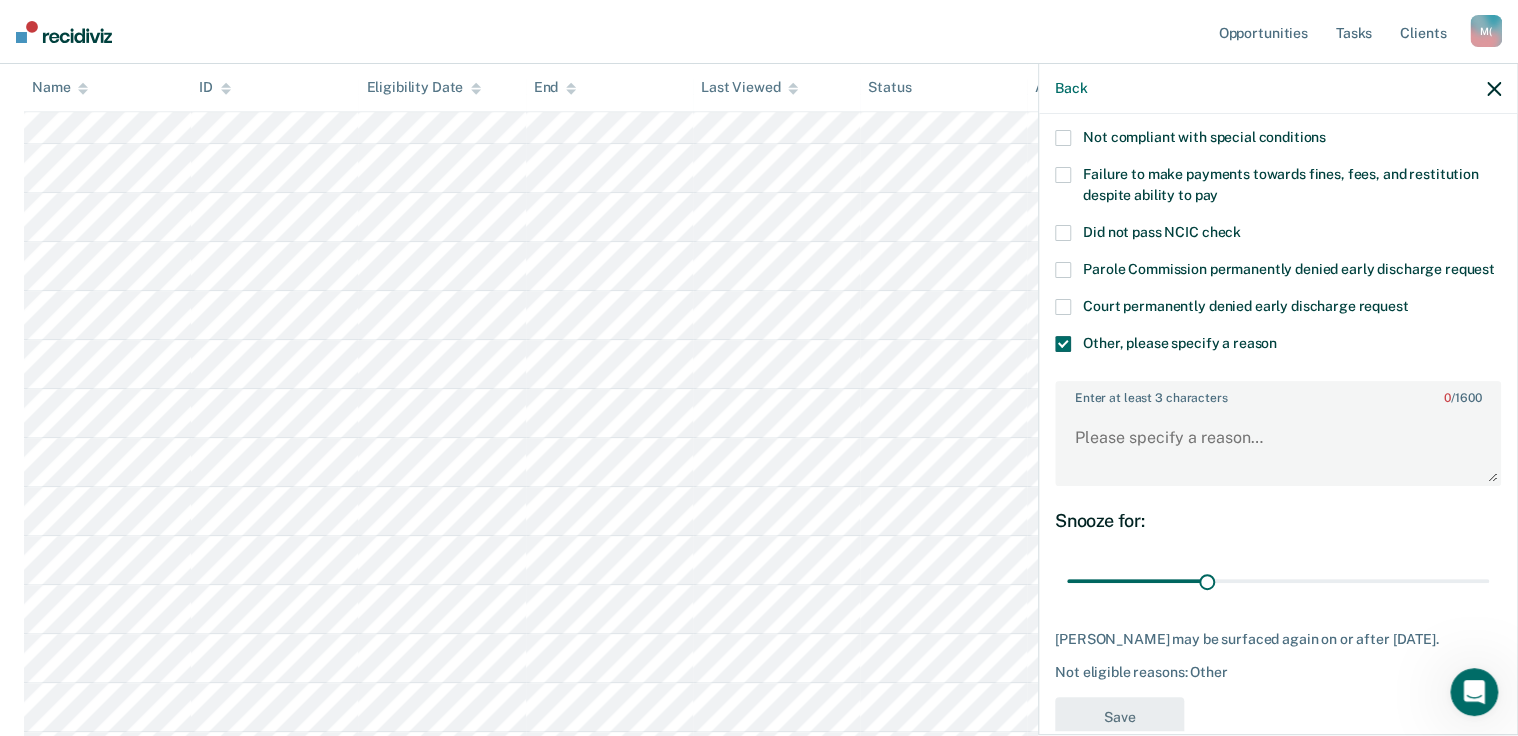 scroll, scrollTop: 196, scrollLeft: 0, axis: vertical 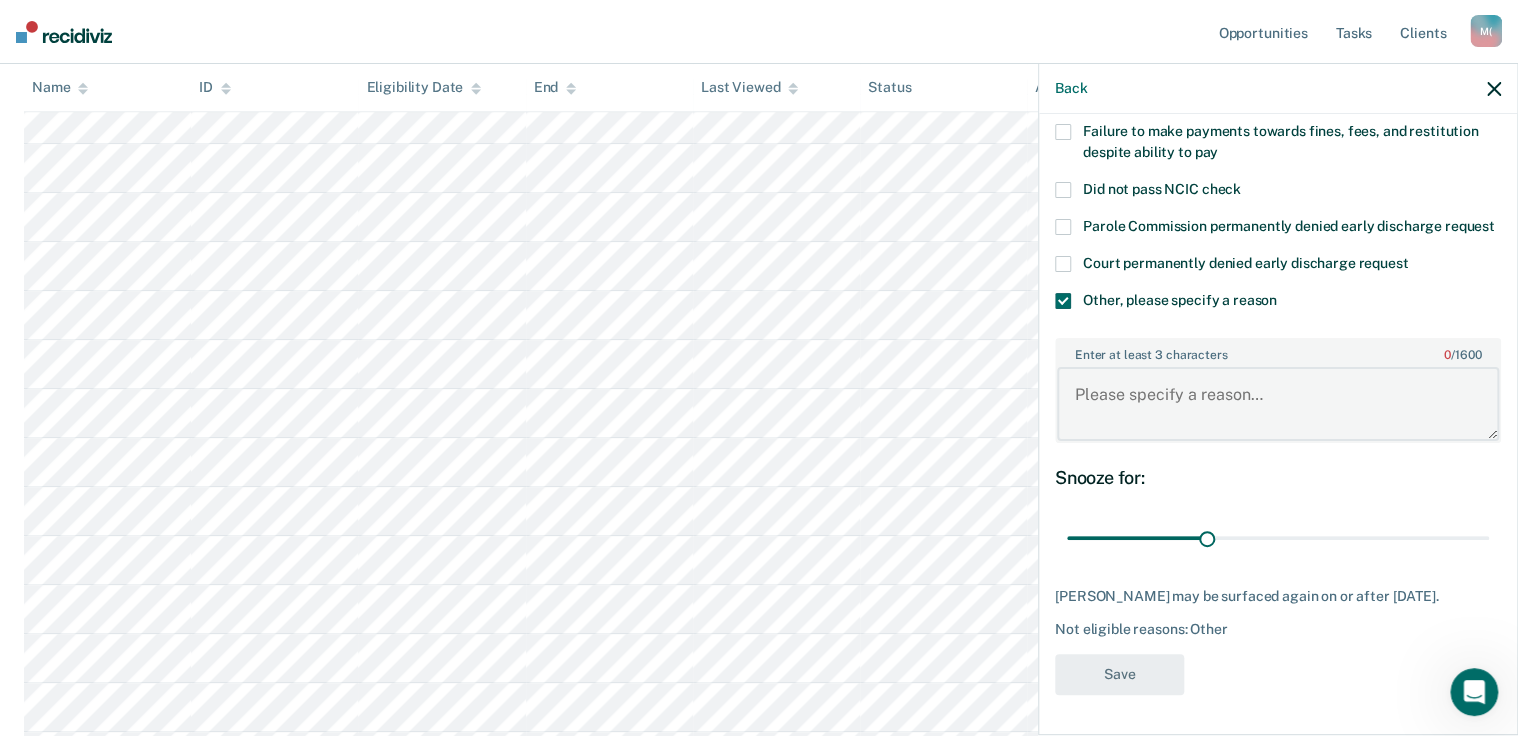 click on "Enter at least 3 characters 0  /  1600" at bounding box center (1278, 404) 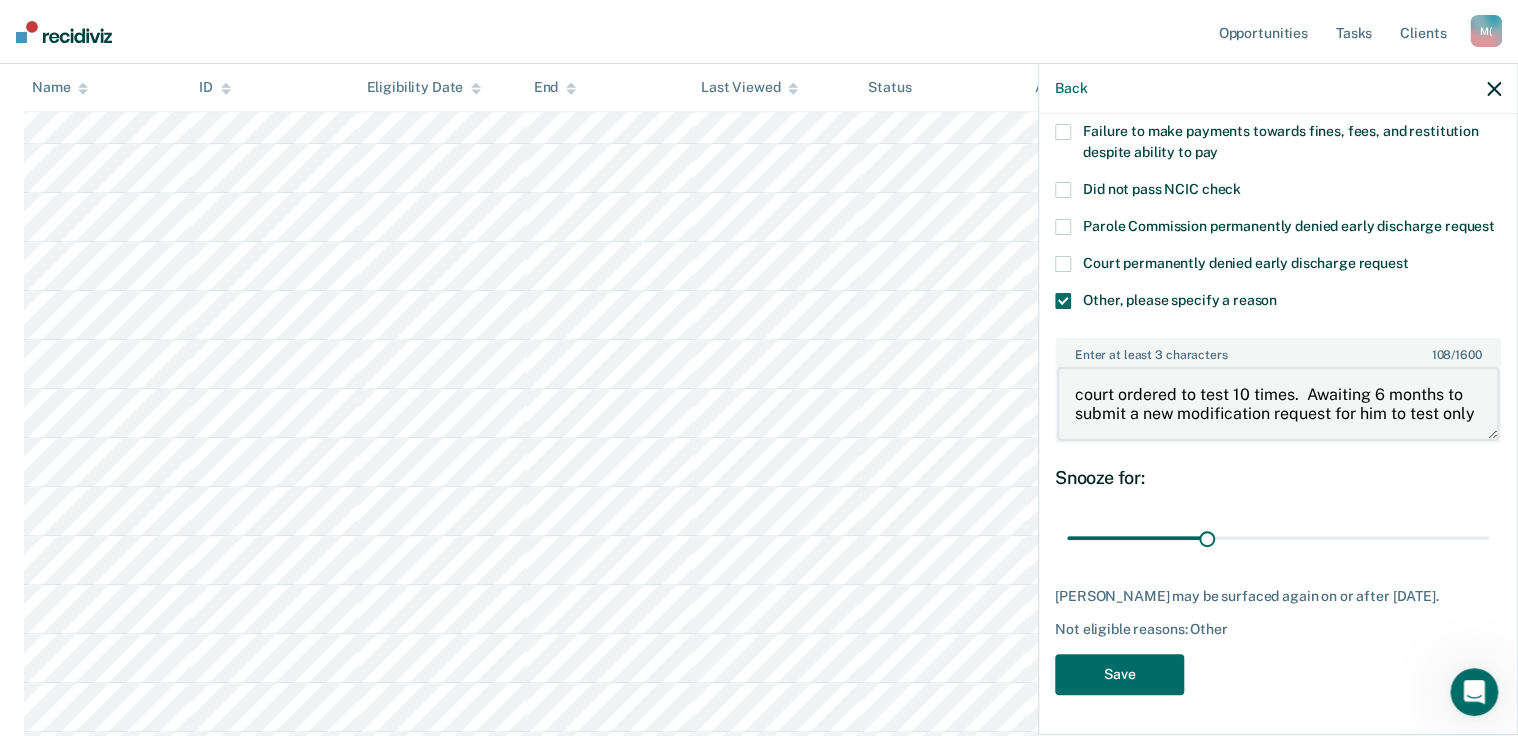 scroll, scrollTop: 3, scrollLeft: 0, axis: vertical 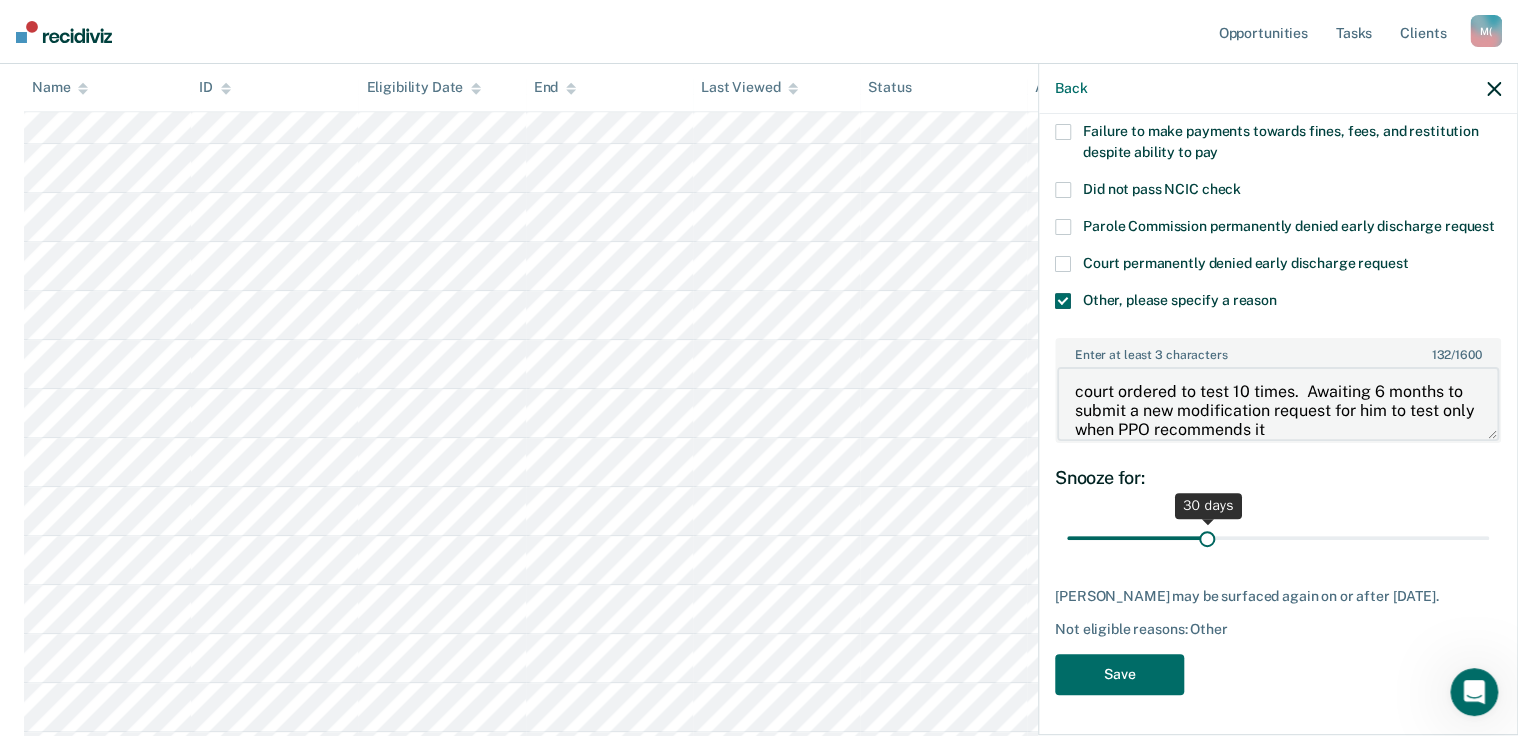 type on "court ordered to test 10 times.  Awaiting 6 months to submit a new modification request for him to test only when PPO recommends it" 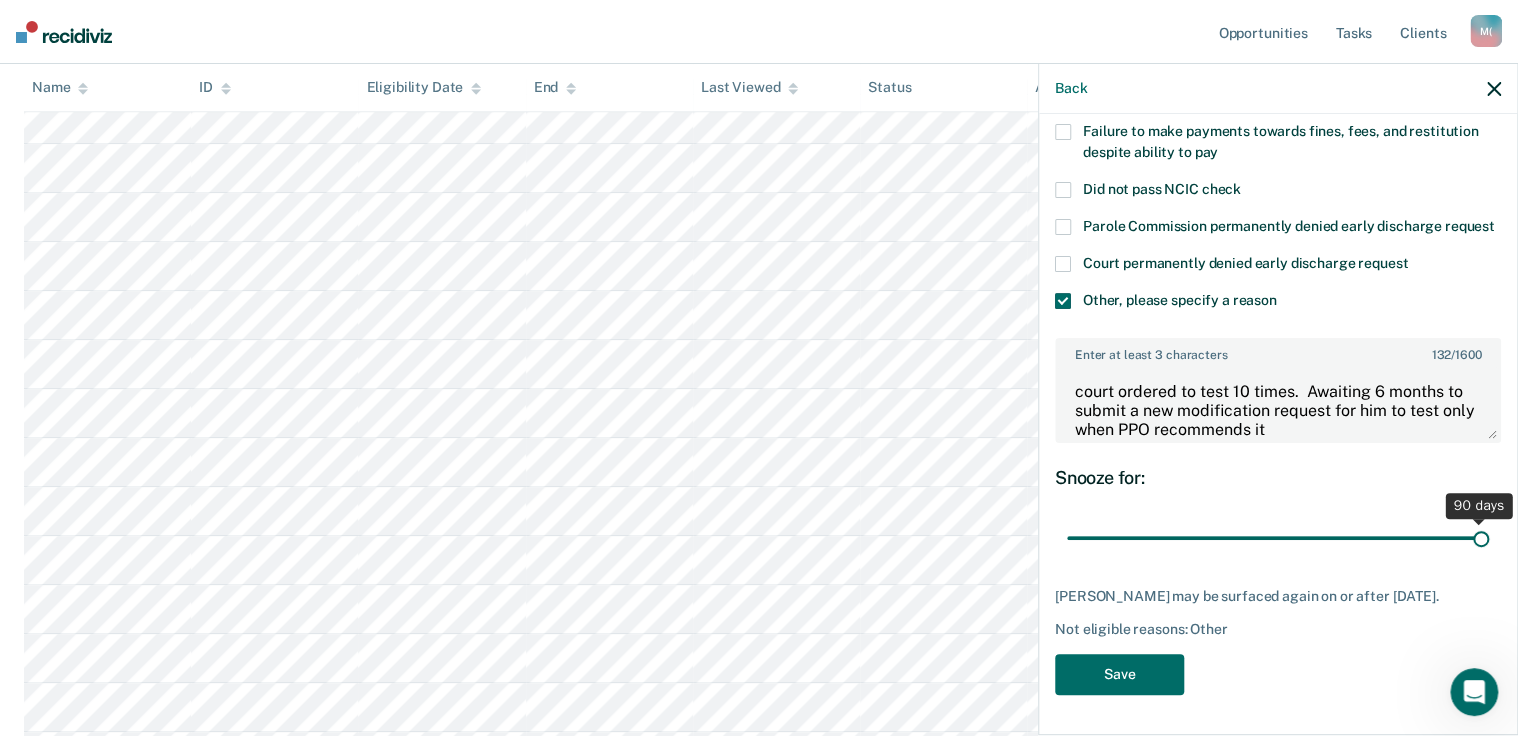 drag, startPoint x: 1198, startPoint y: 544, endPoint x: 1471, endPoint y: 553, distance: 273.14832 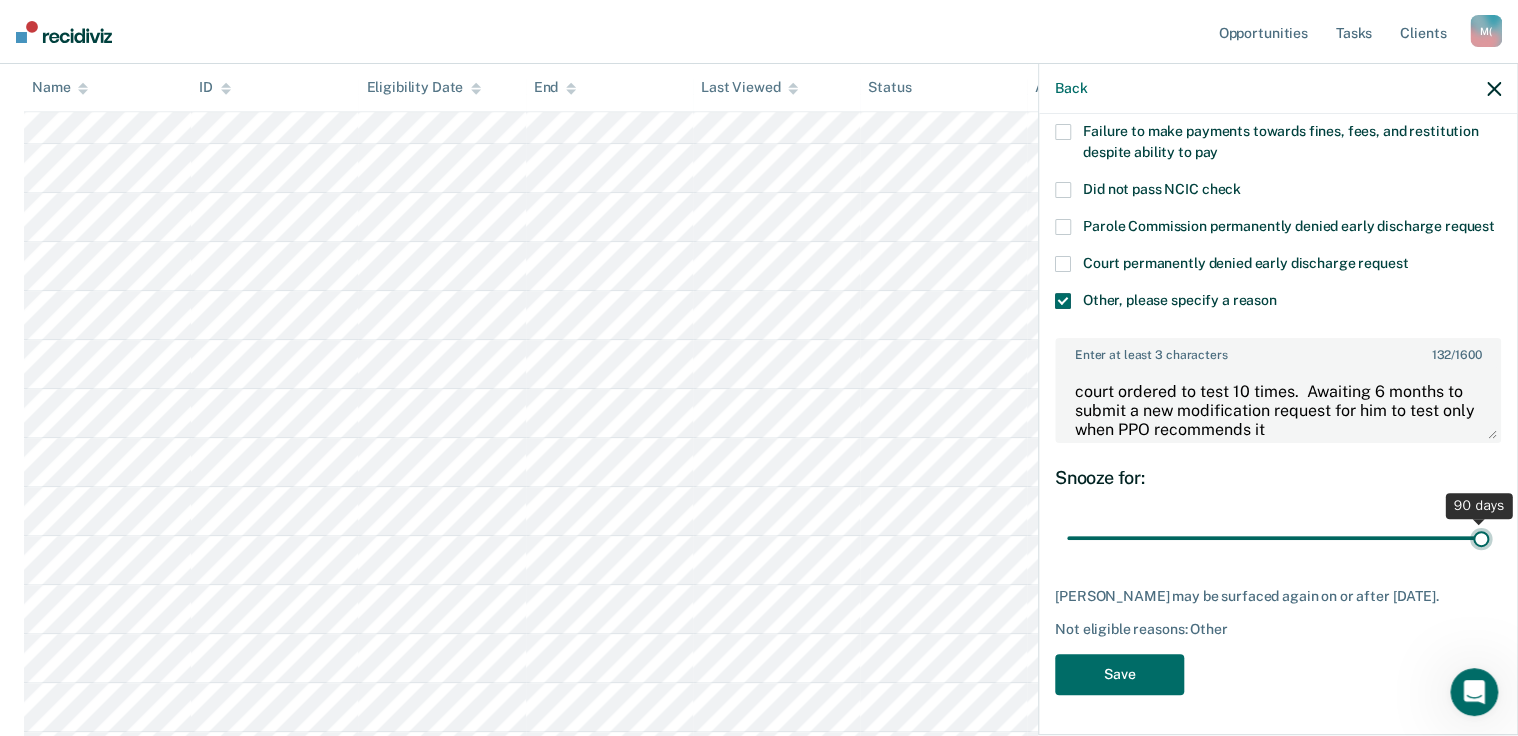 type on "90" 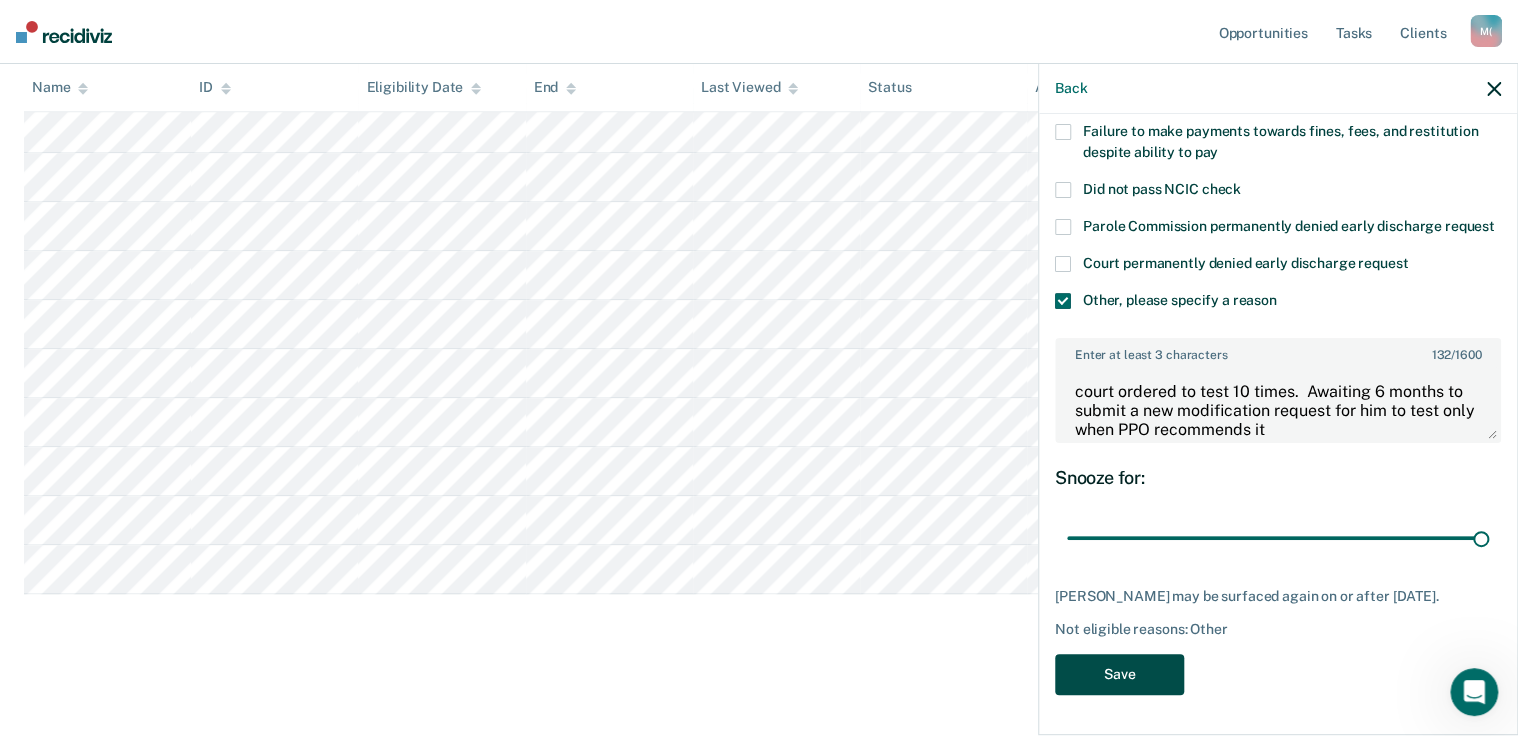 click on "Save" at bounding box center [1119, 674] 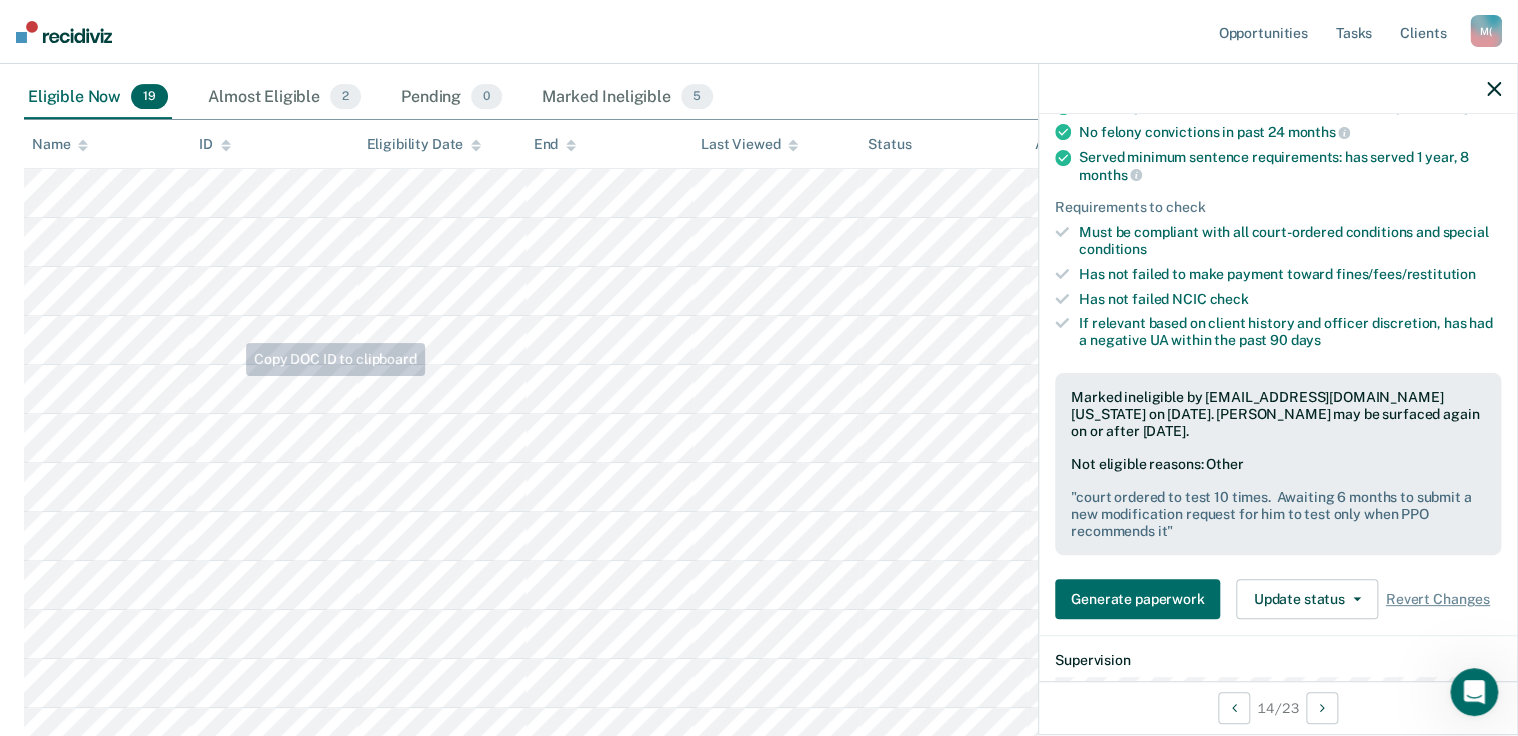 scroll, scrollTop: 458, scrollLeft: 0, axis: vertical 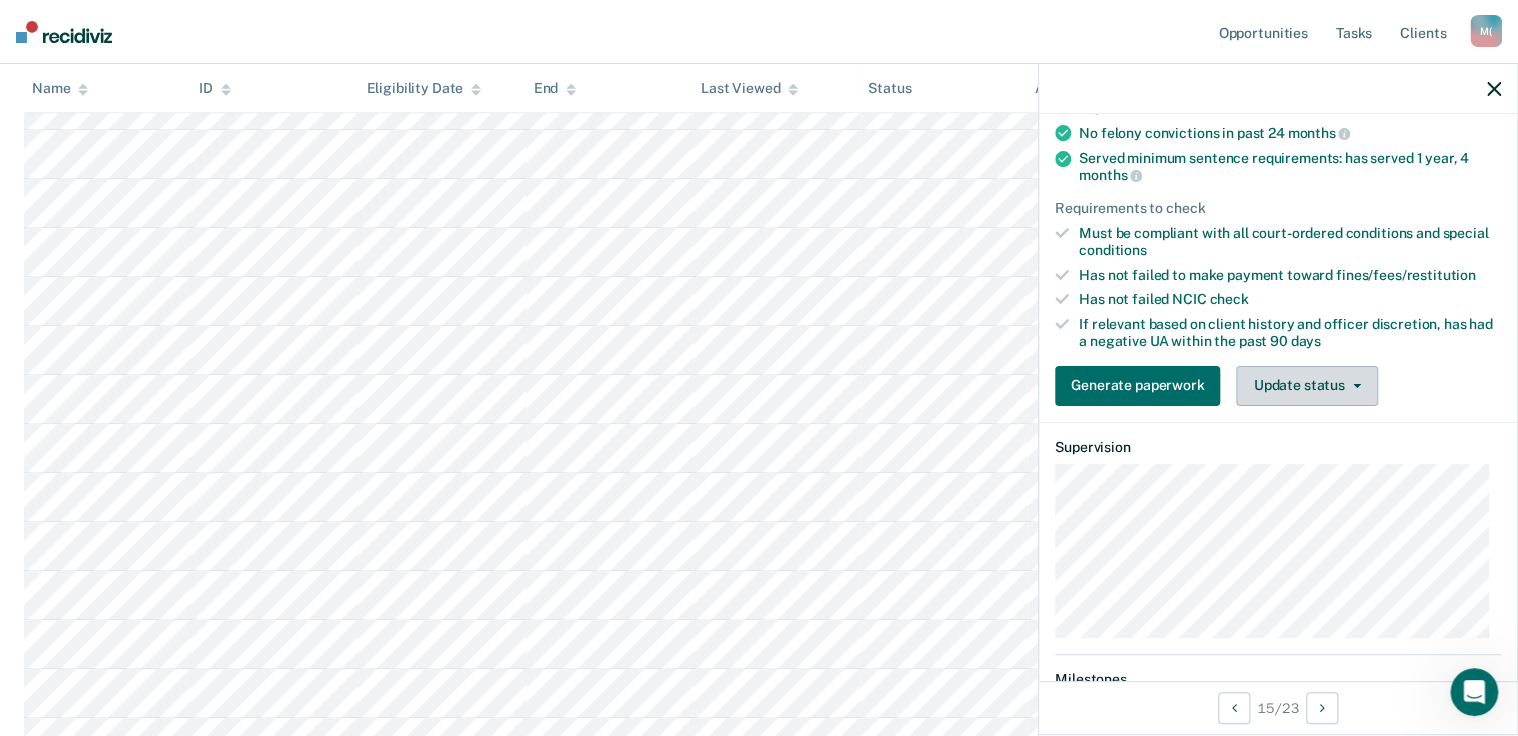 click on "Update status" at bounding box center (1306, 386) 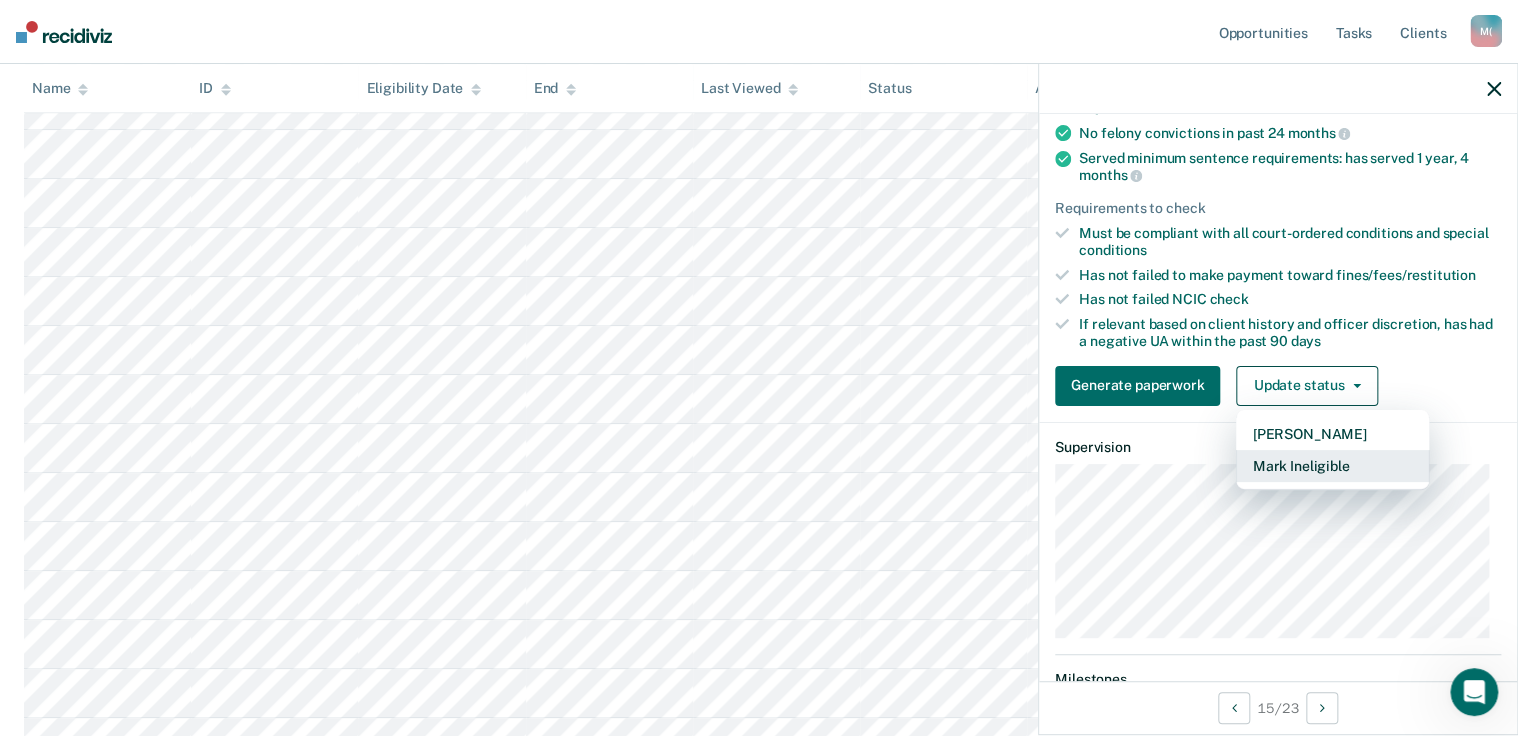 click on "Mark Ineligible" at bounding box center [1332, 466] 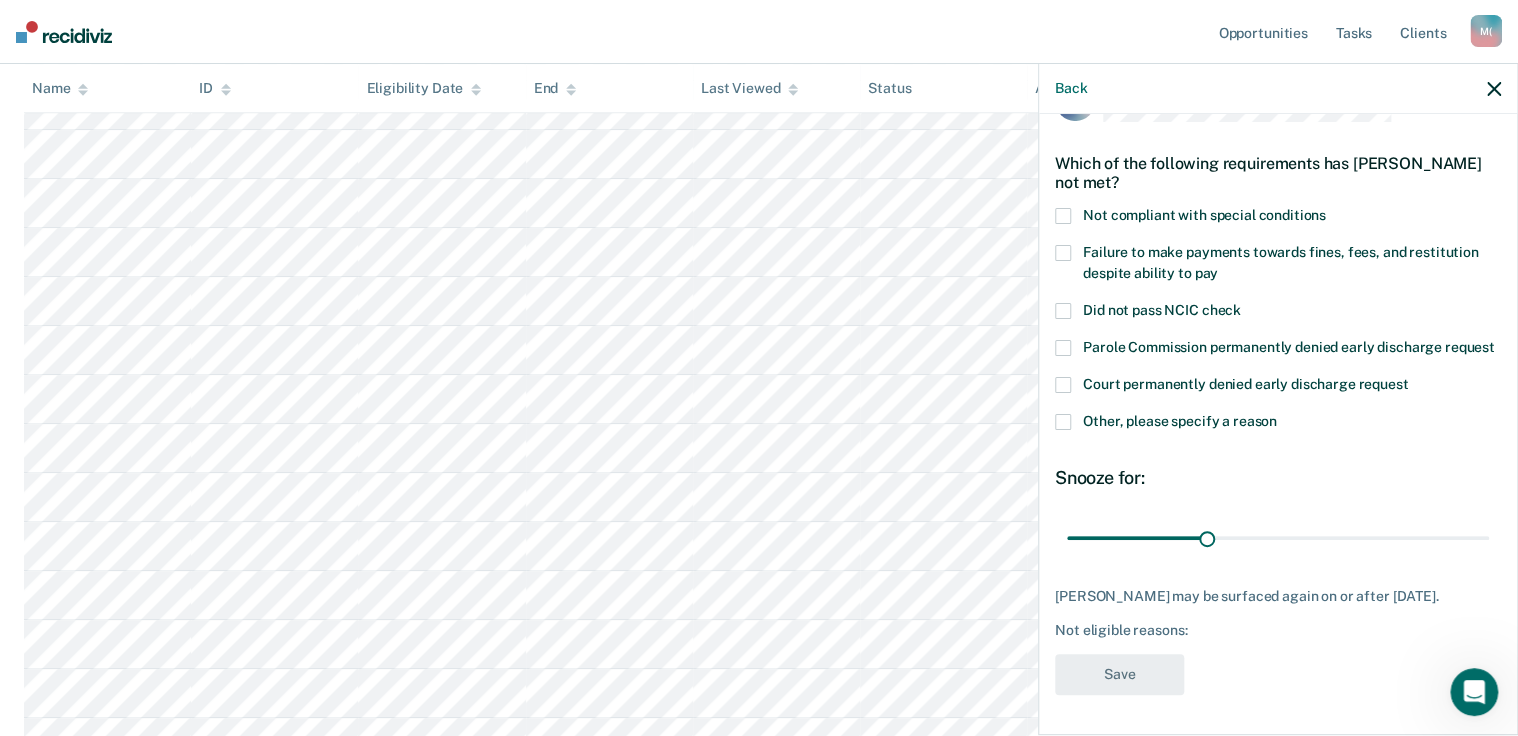 scroll, scrollTop: 93, scrollLeft: 0, axis: vertical 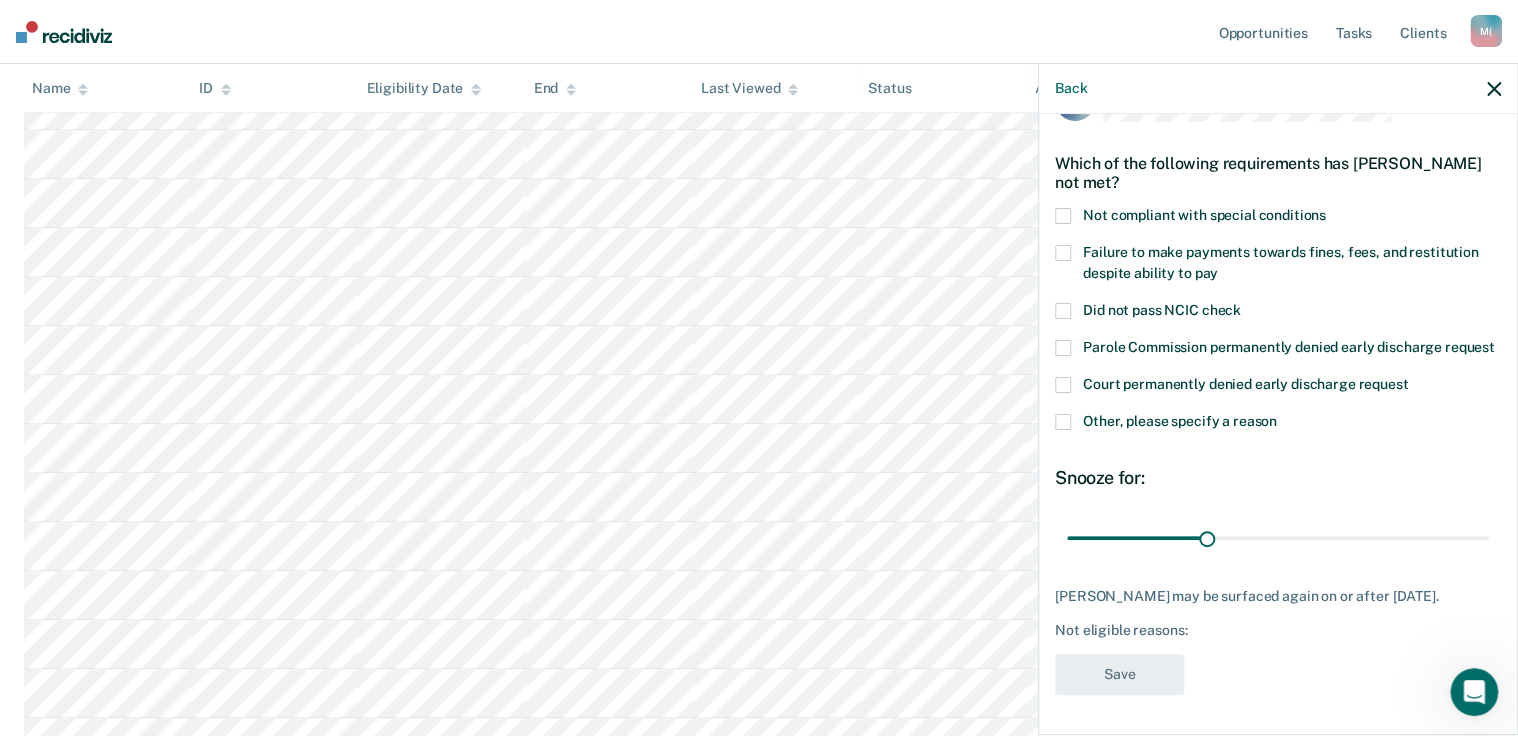 click at bounding box center [1063, 216] 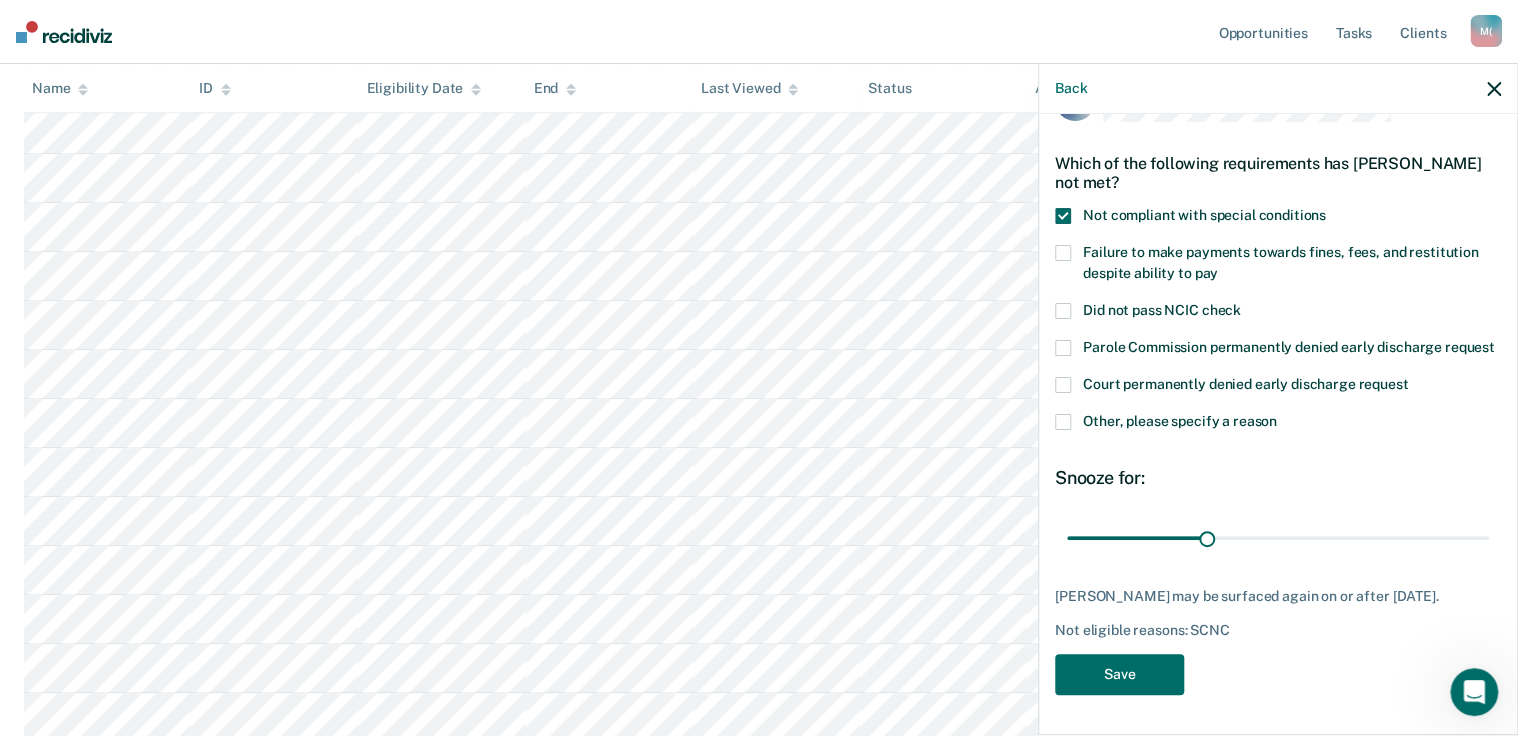 scroll, scrollTop: 618, scrollLeft: 0, axis: vertical 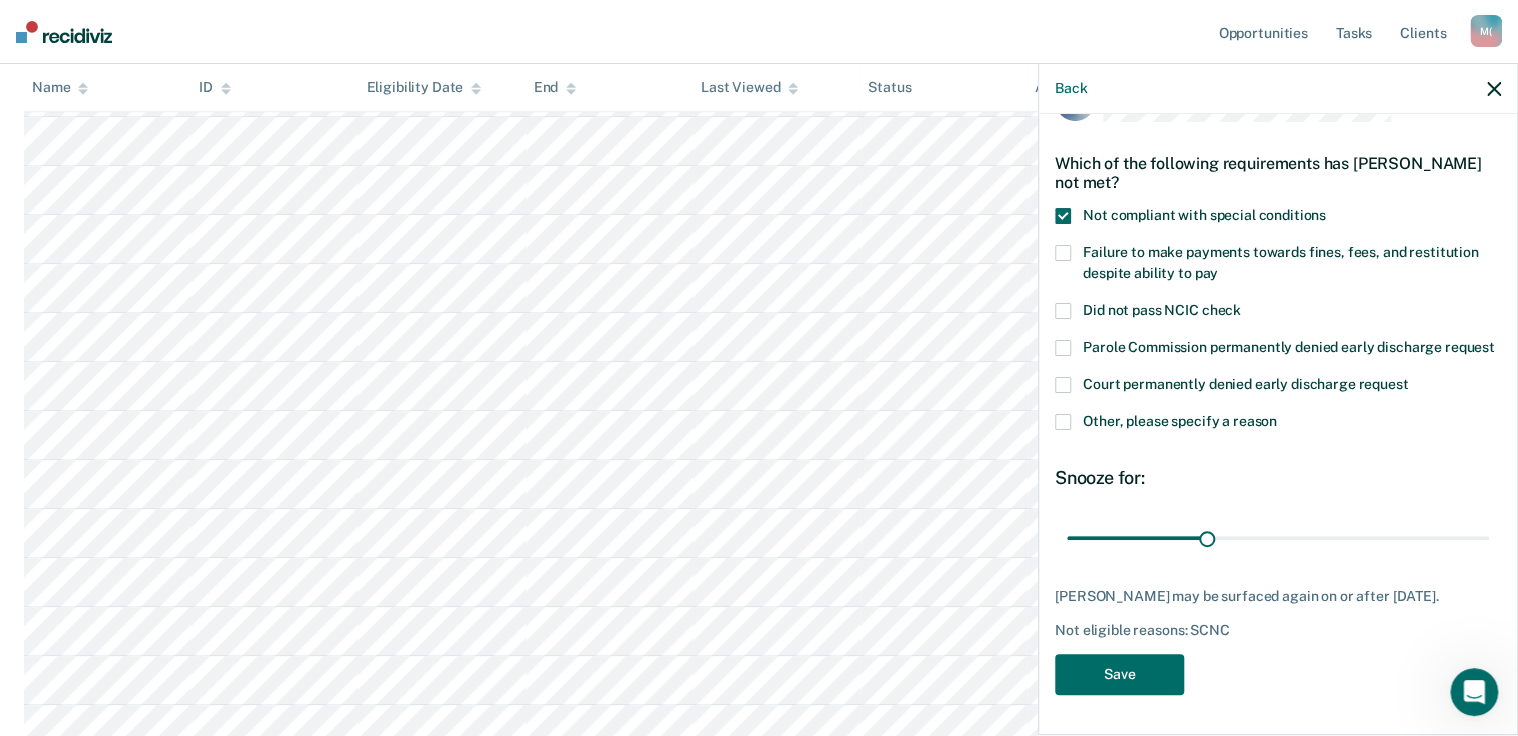 click at bounding box center (1063, 422) 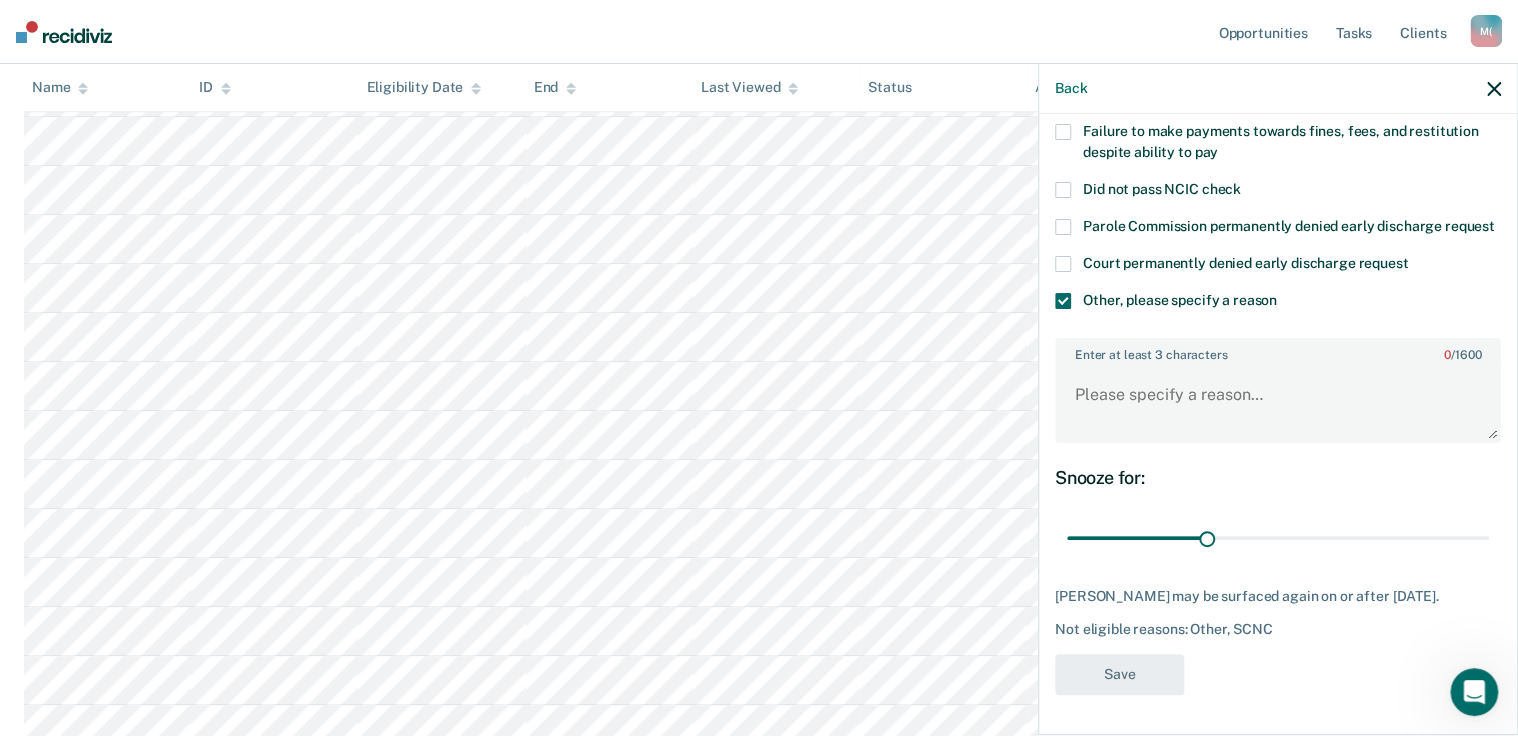 scroll, scrollTop: 212, scrollLeft: 0, axis: vertical 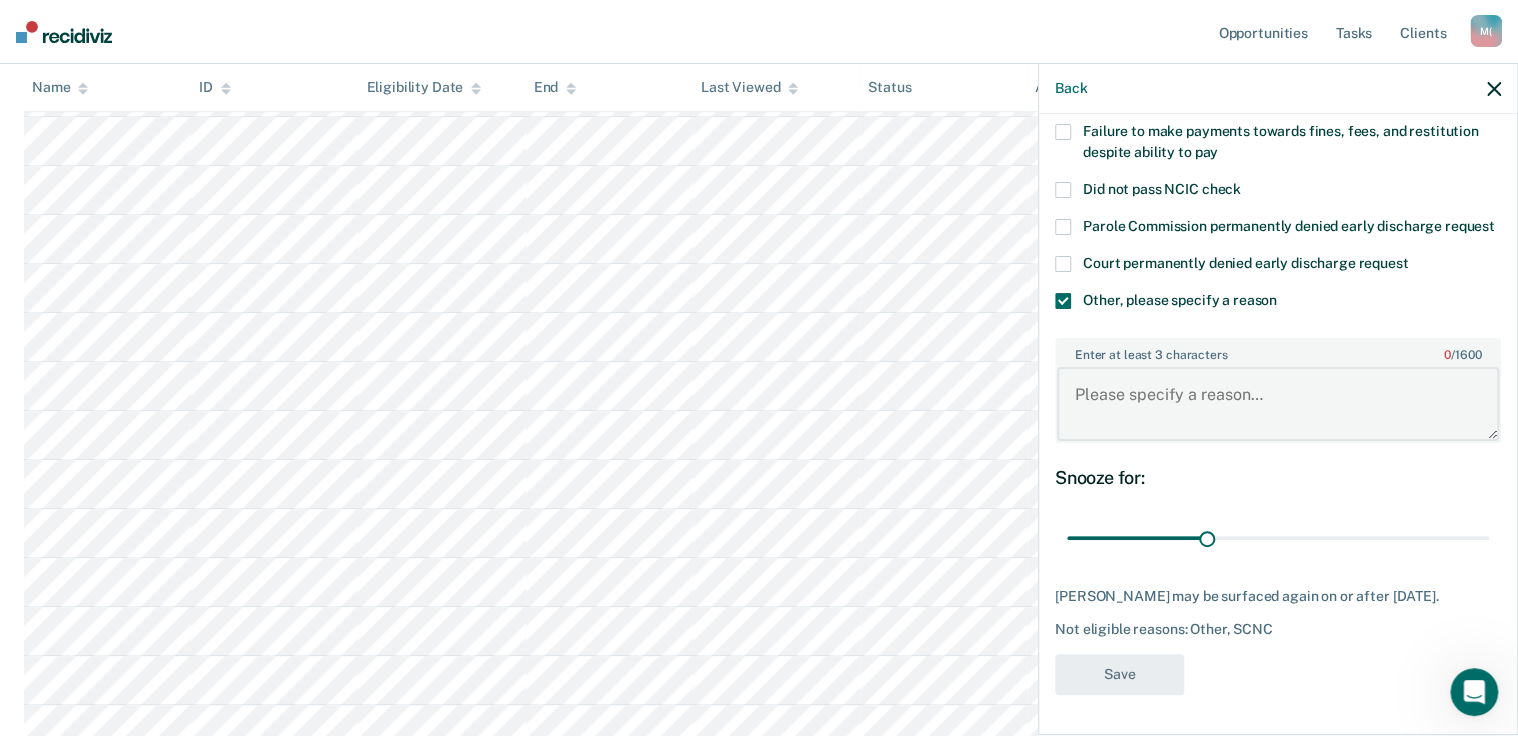click on "Enter at least 3 characters 0  /  1600" at bounding box center [1278, 404] 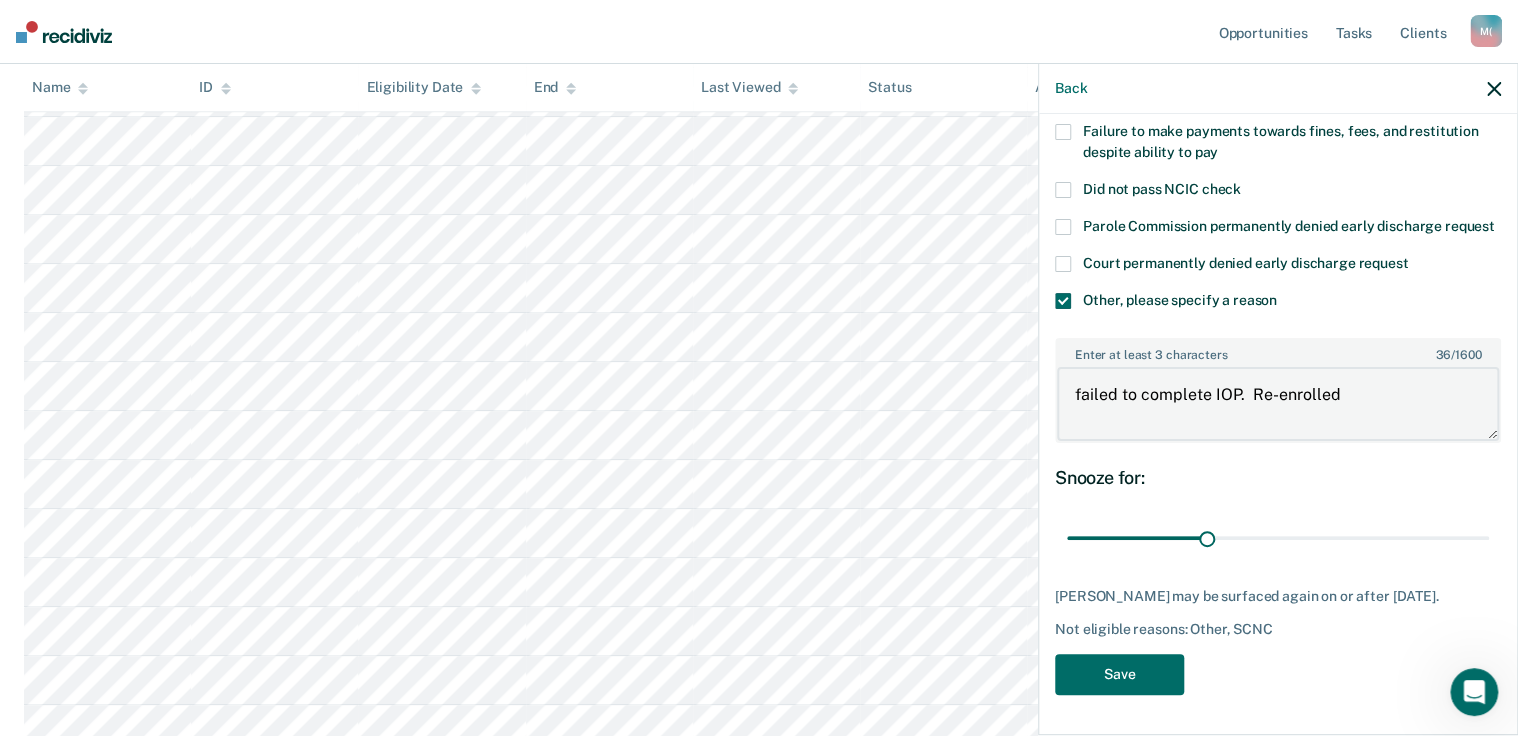 click on "failed to complete IOP.  Re-enrolled" at bounding box center [1278, 404] 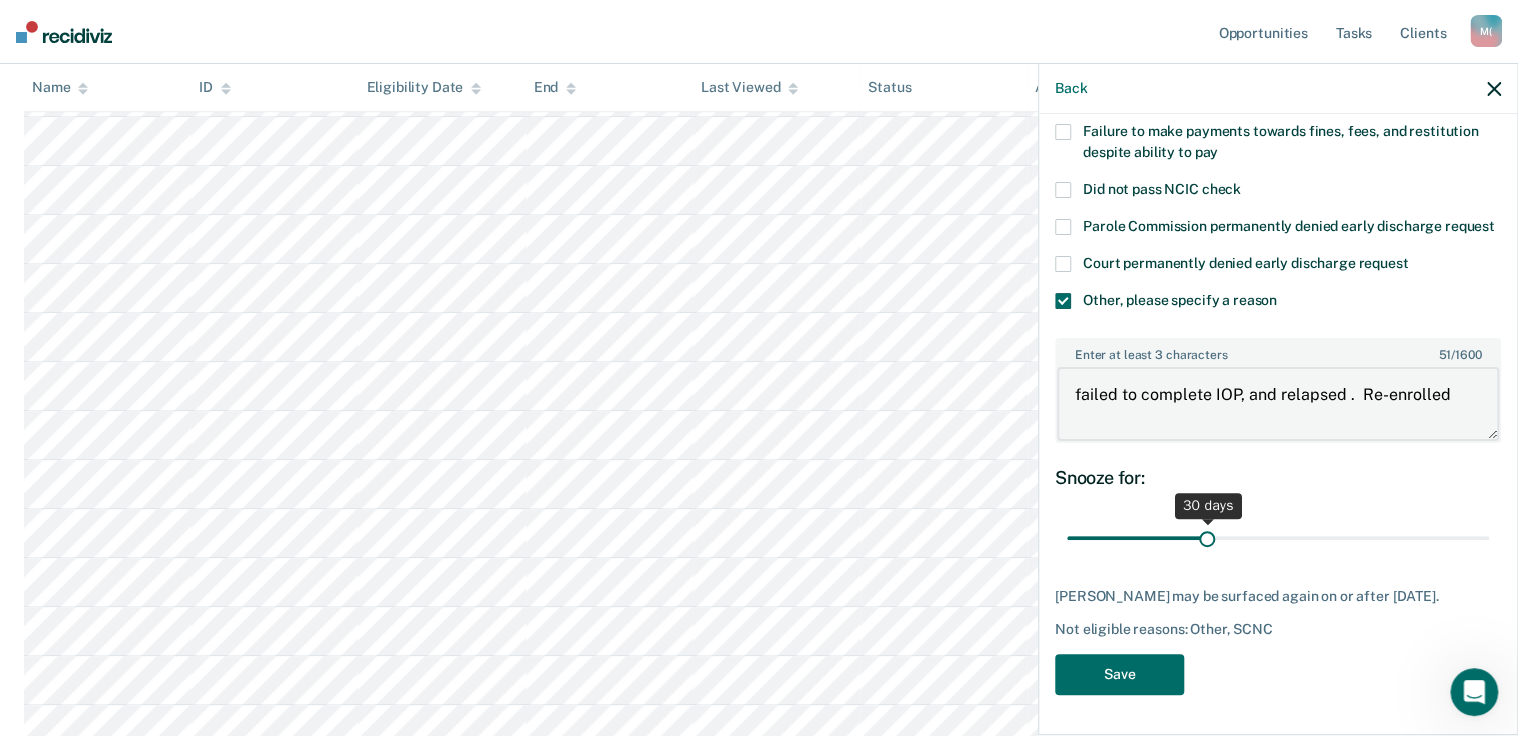 type on "failed to complete IOP, and relapsed .  Re-enrolled" 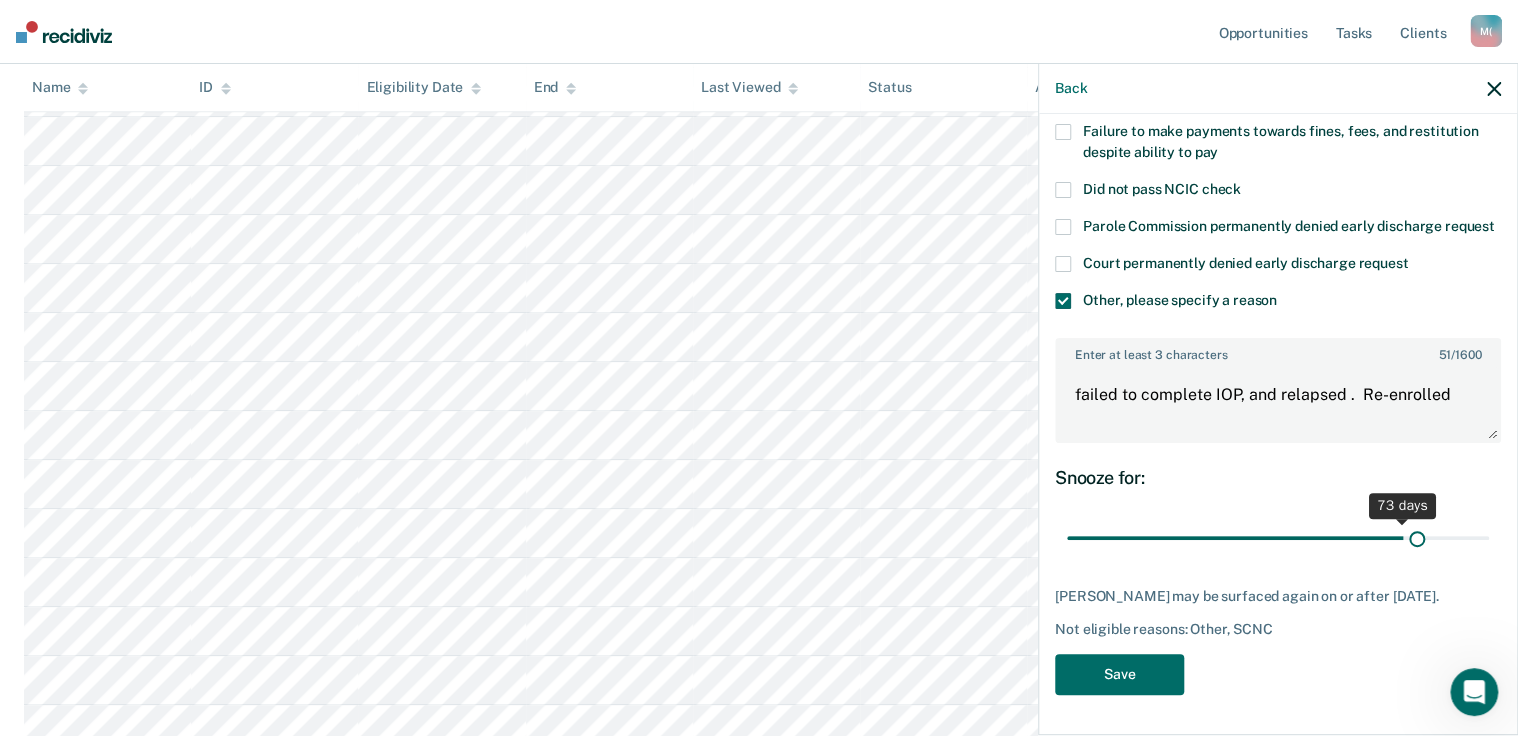 scroll, scrollTop: 196, scrollLeft: 0, axis: vertical 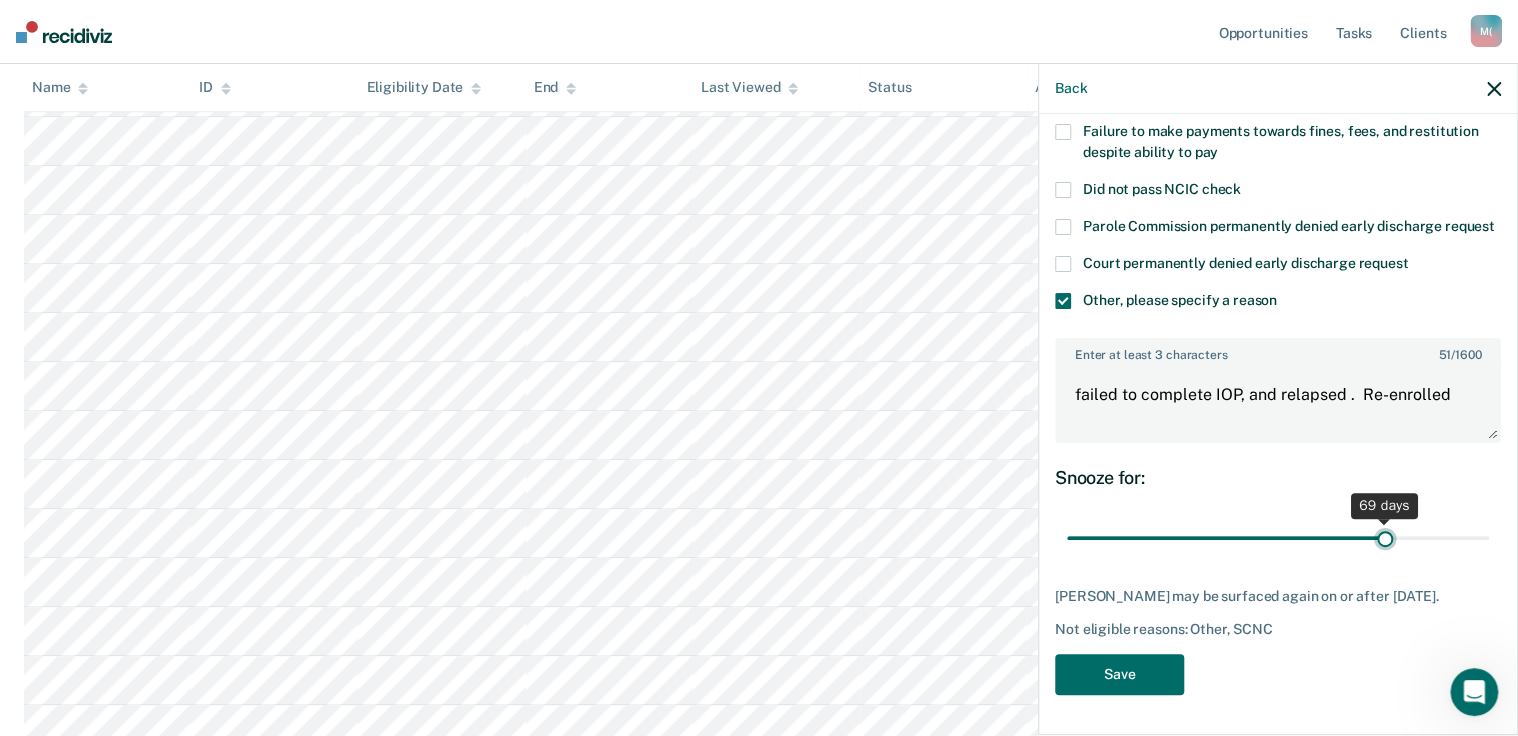 drag, startPoint x: 1201, startPoint y: 524, endPoint x: 1374, endPoint y: 535, distance: 173.34937 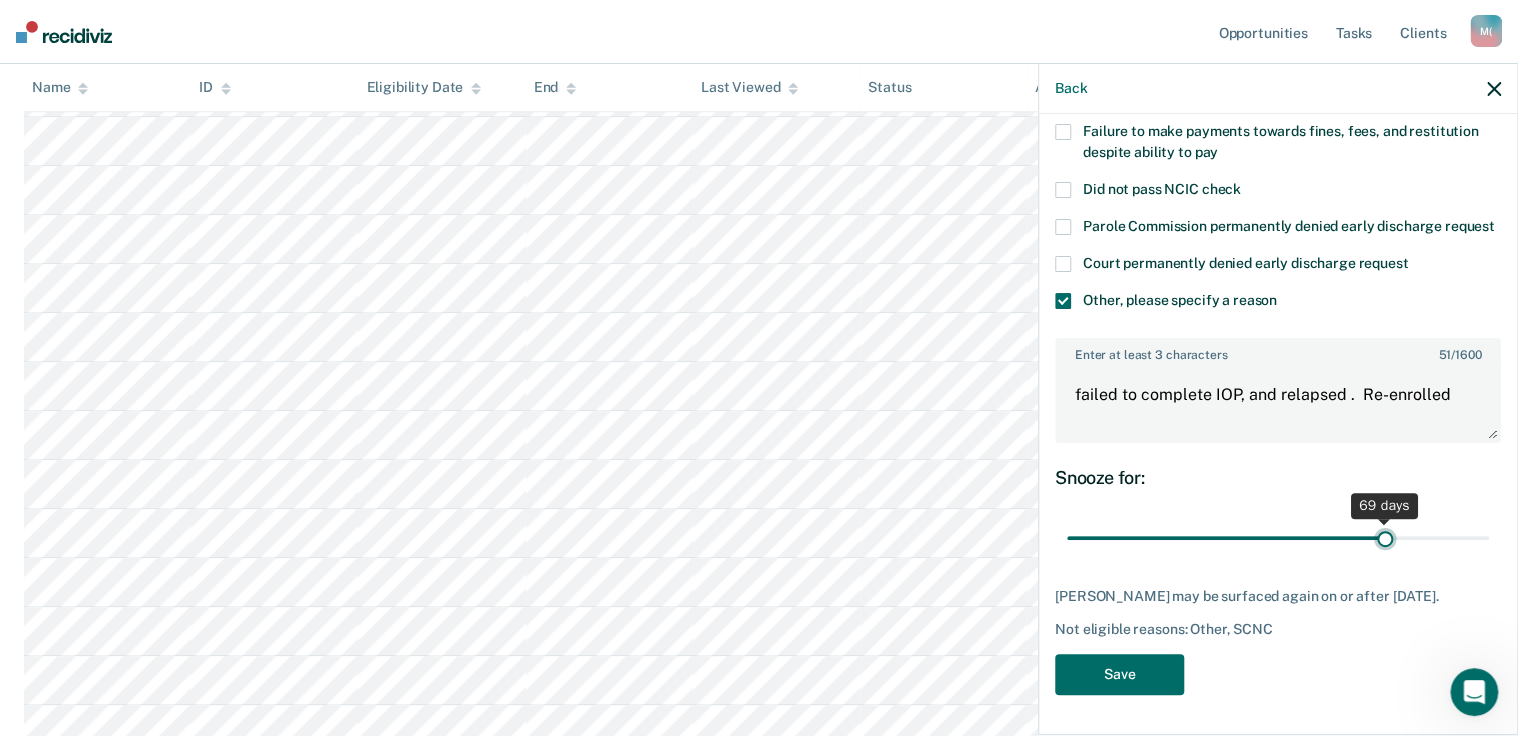 type on "69" 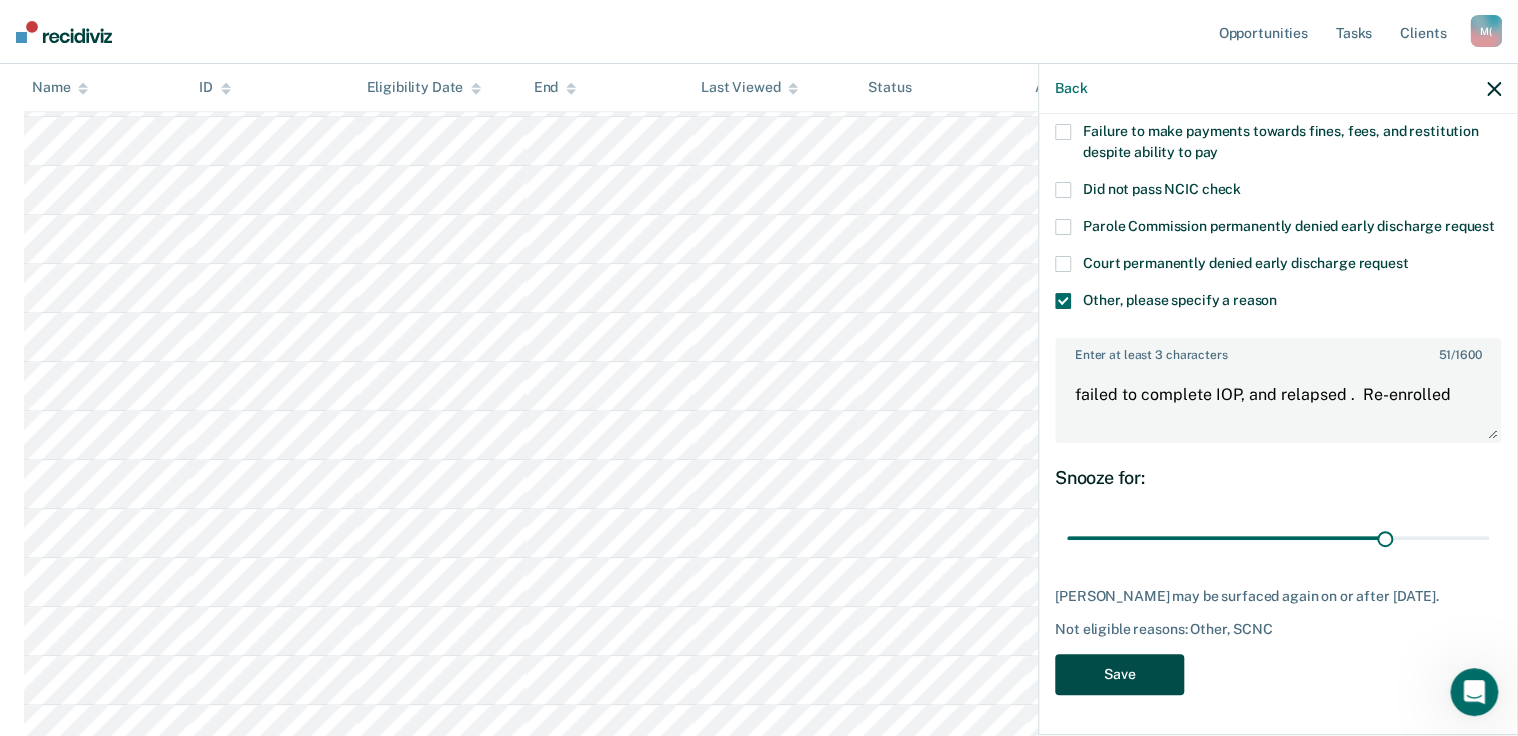 click on "Save" at bounding box center (1119, 674) 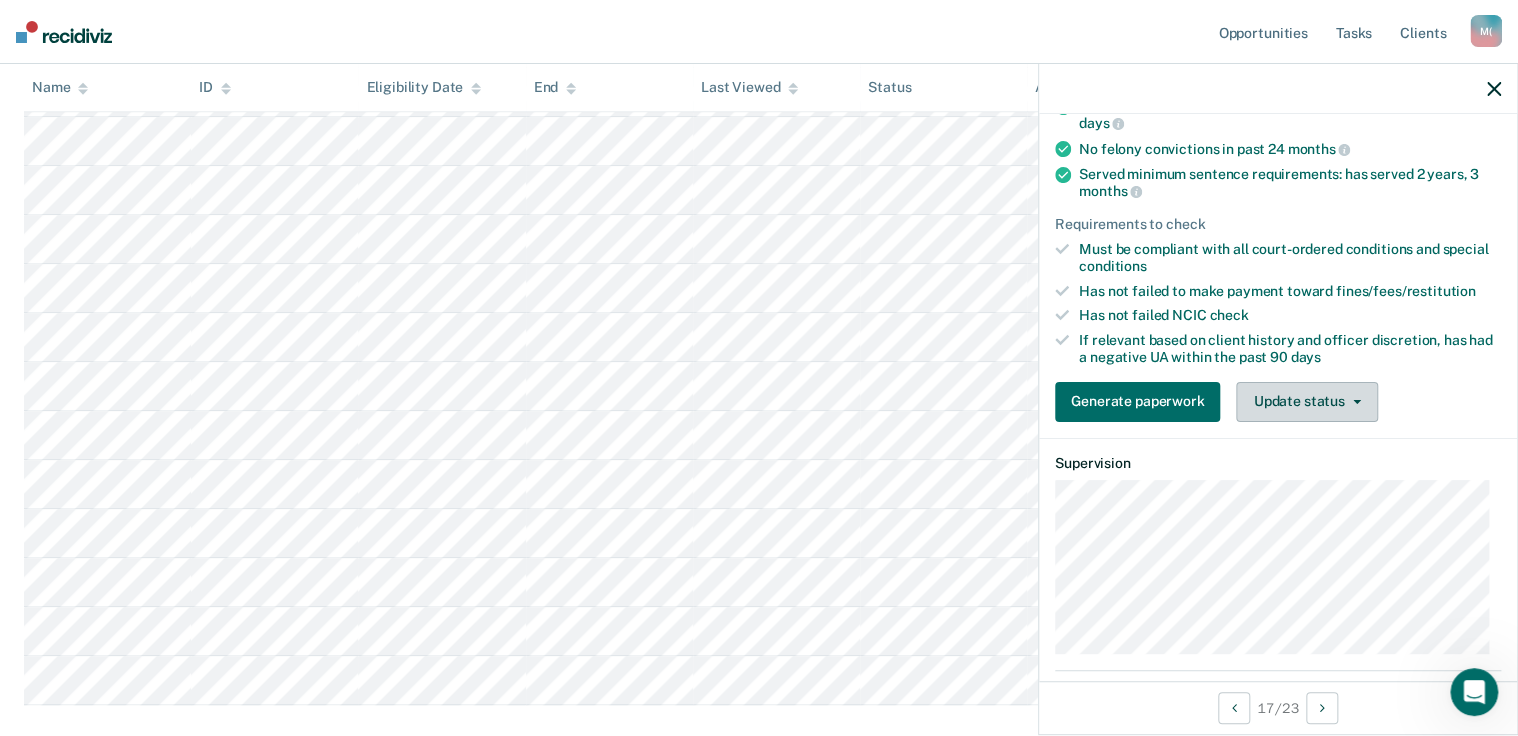 click on "Update status" at bounding box center [1306, 402] 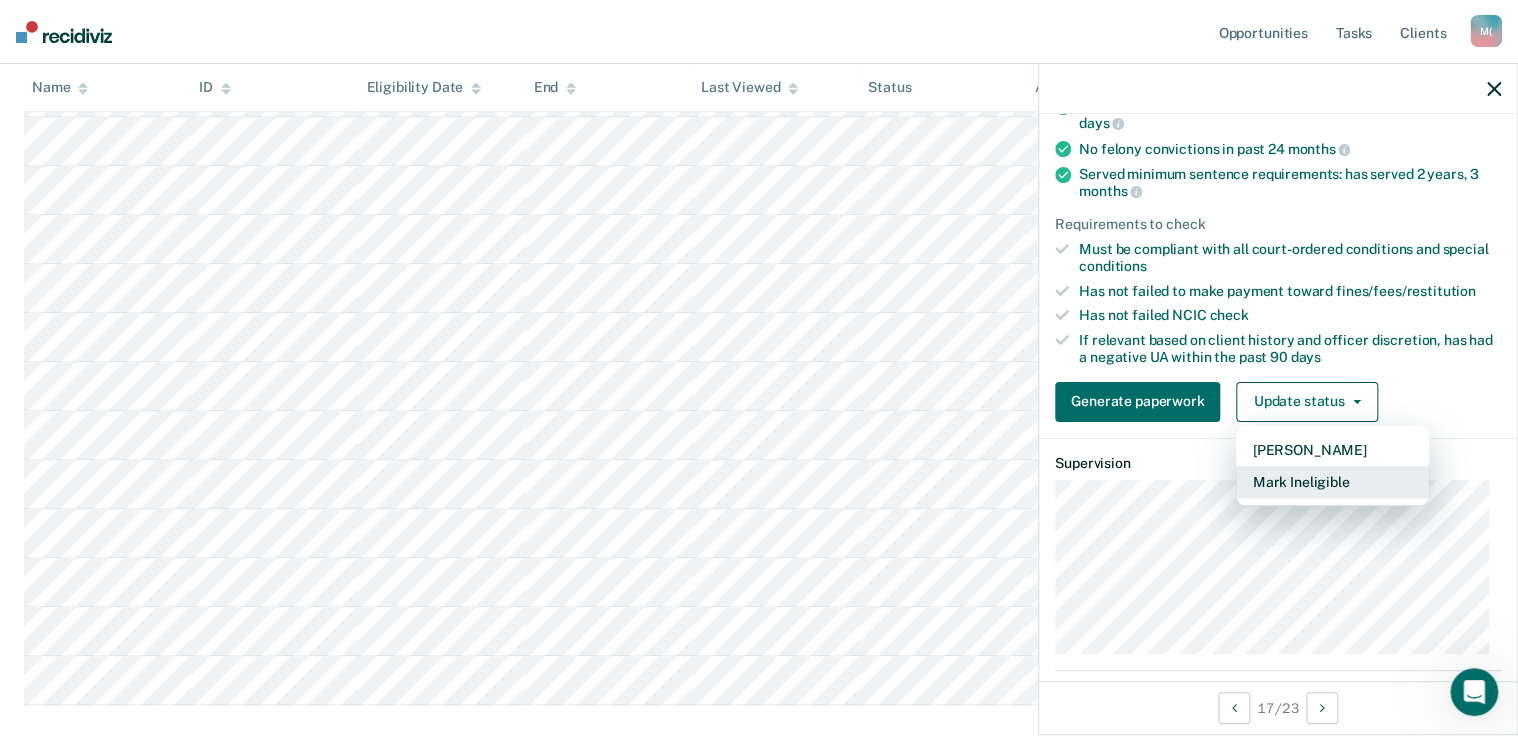 click on "Mark Ineligible" at bounding box center (1332, 482) 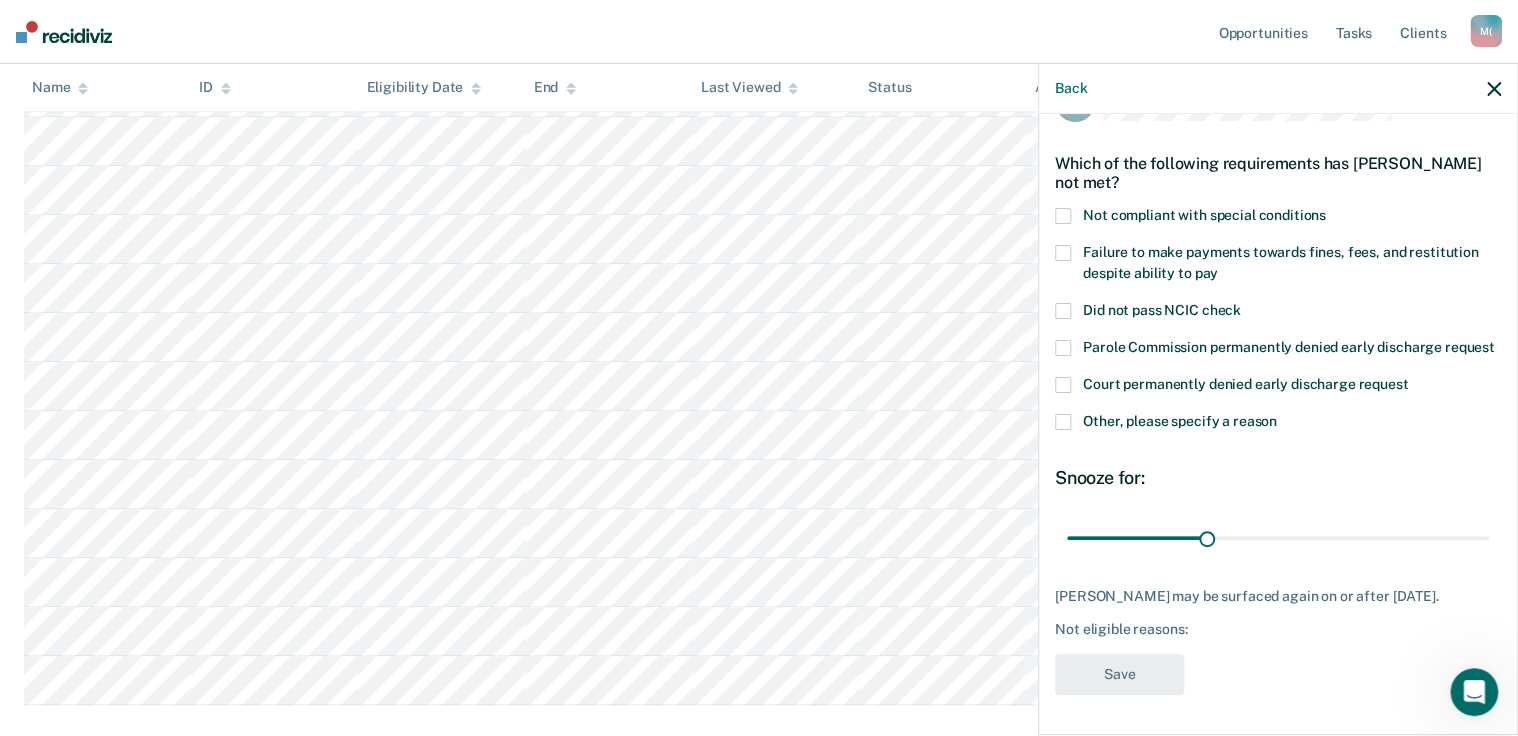 scroll, scrollTop: 76, scrollLeft: 0, axis: vertical 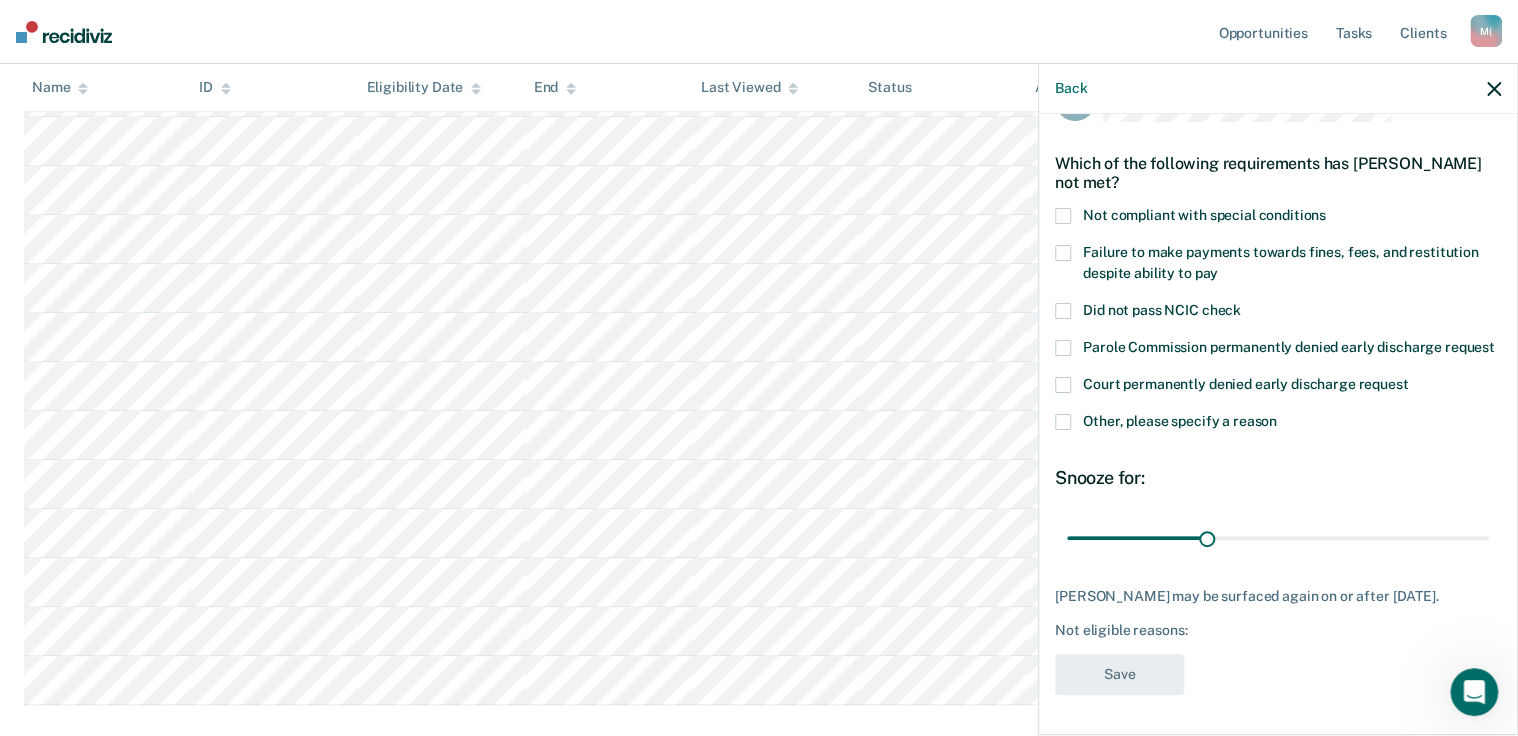 drag, startPoint x: 1067, startPoint y: 421, endPoint x: 1076, endPoint y: 447, distance: 27.513634 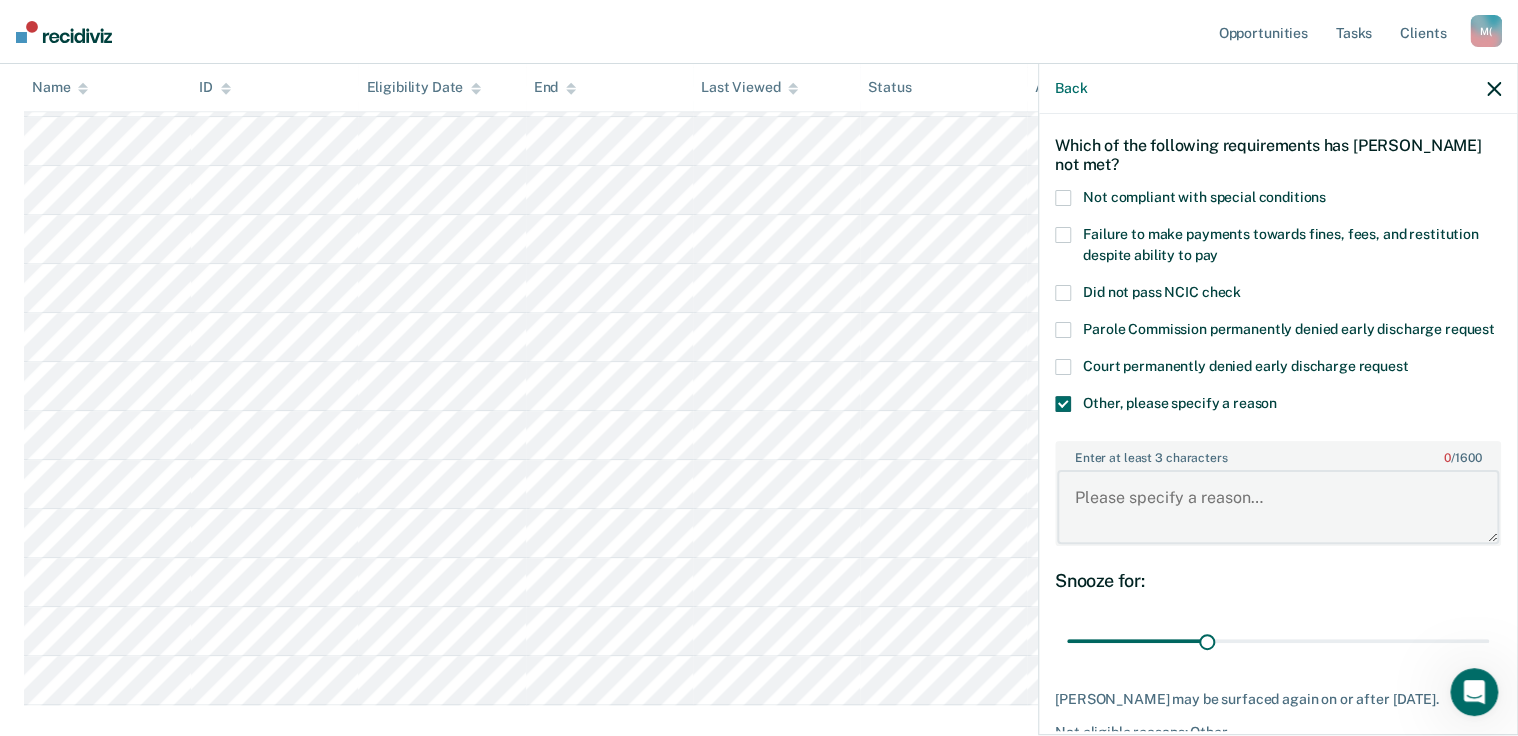 click on "Enter at least 3 characters 0  /  1600" at bounding box center (1278, 507) 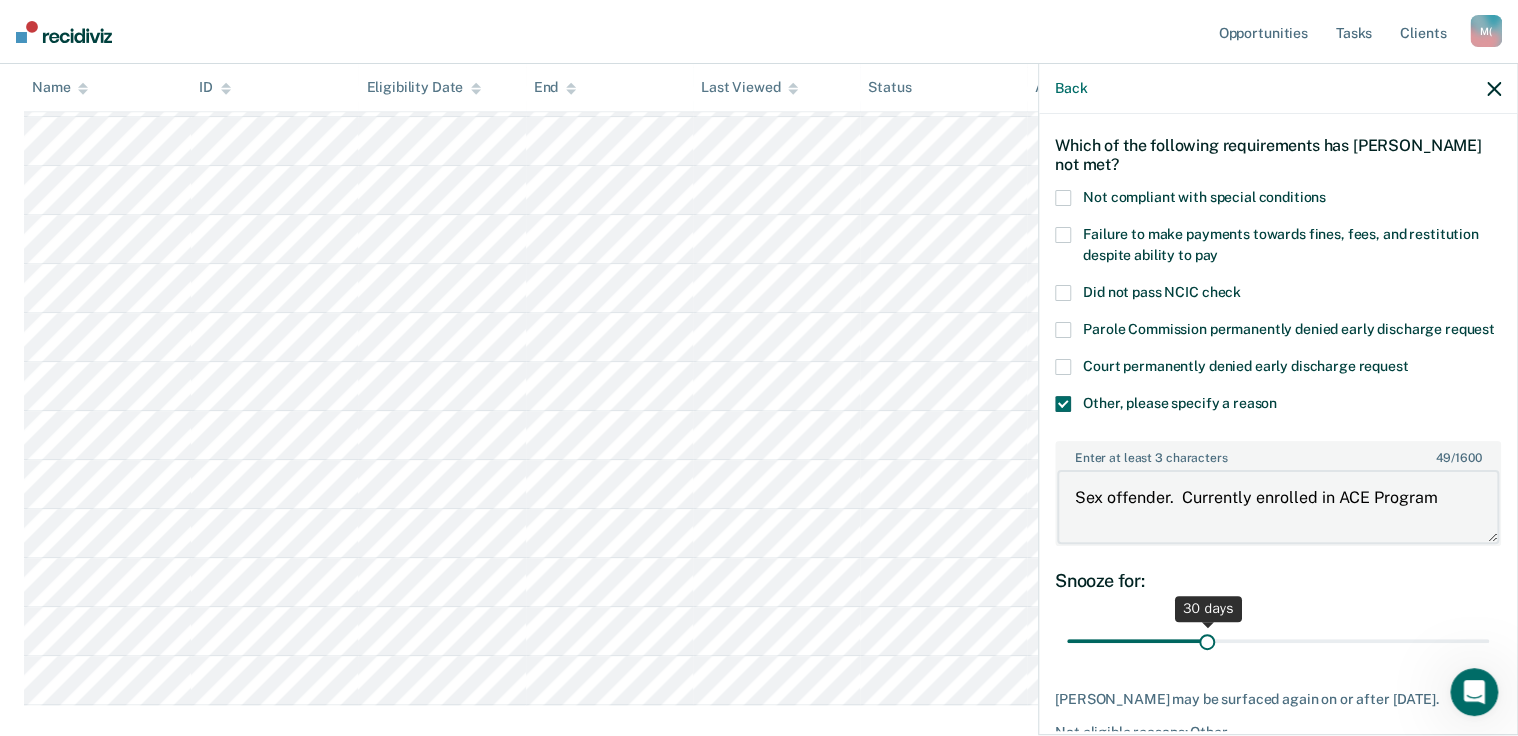 scroll, scrollTop: 196, scrollLeft: 0, axis: vertical 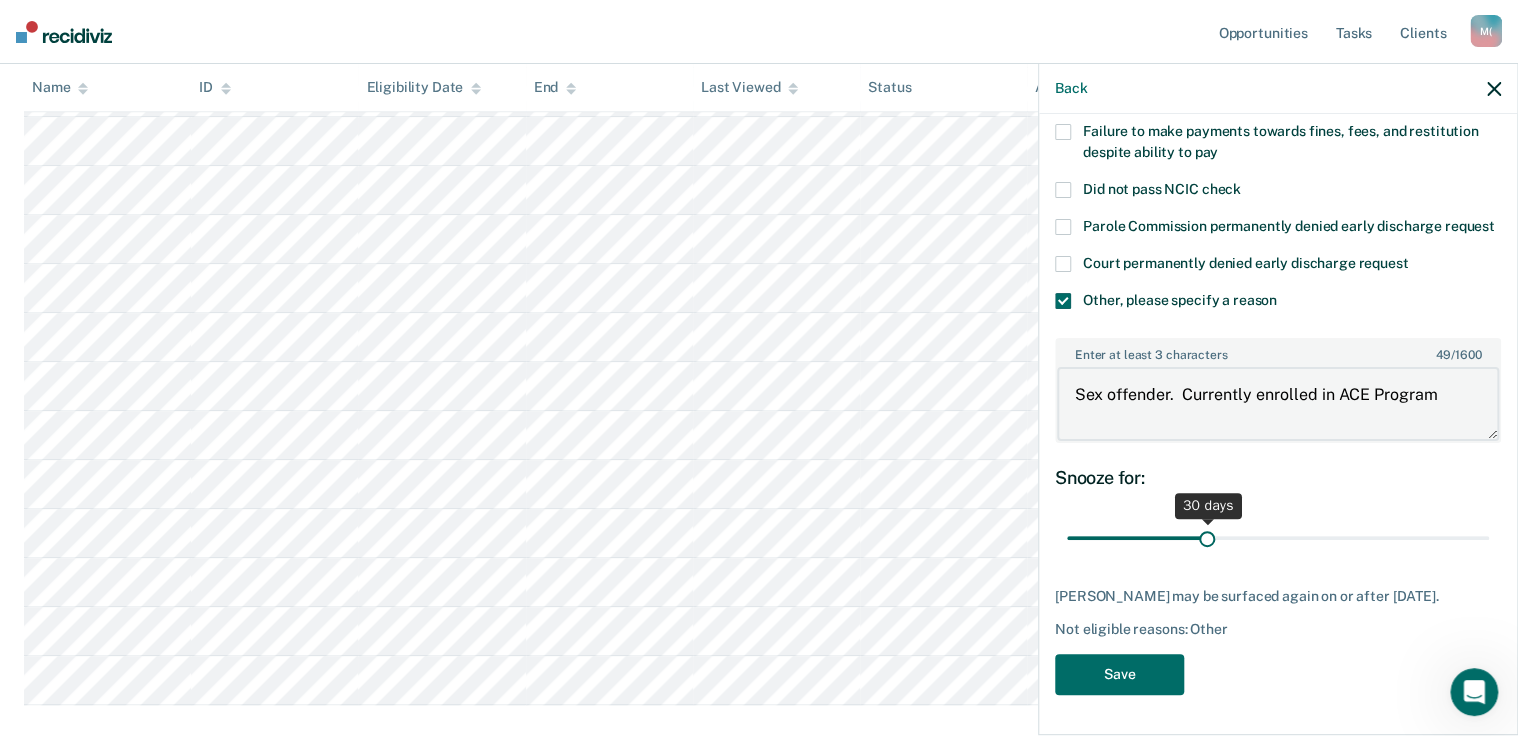 type on "Sex offender.  Currently enrolled in ACE Program" 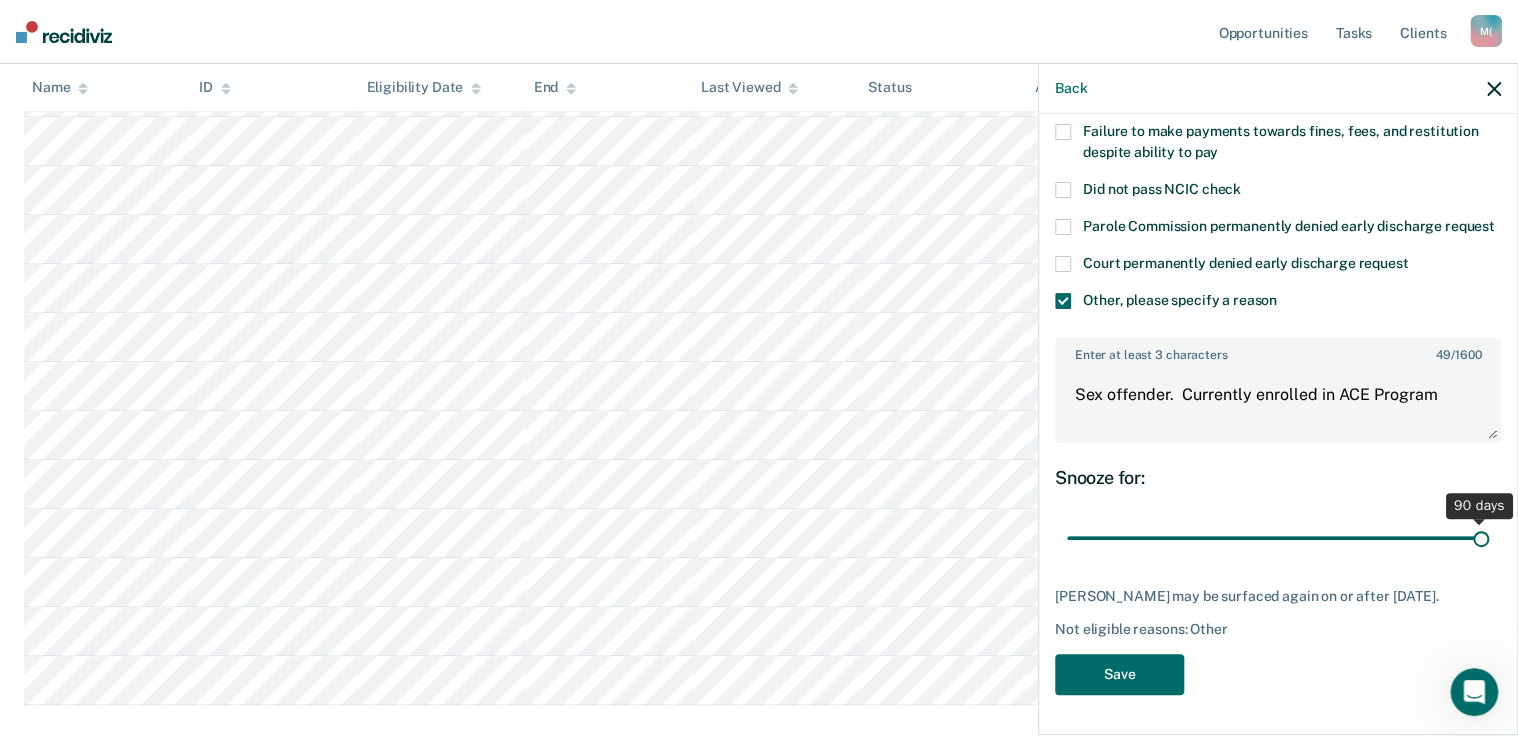 drag, startPoint x: 1202, startPoint y: 540, endPoint x: 1544, endPoint y: 541, distance: 342.00146 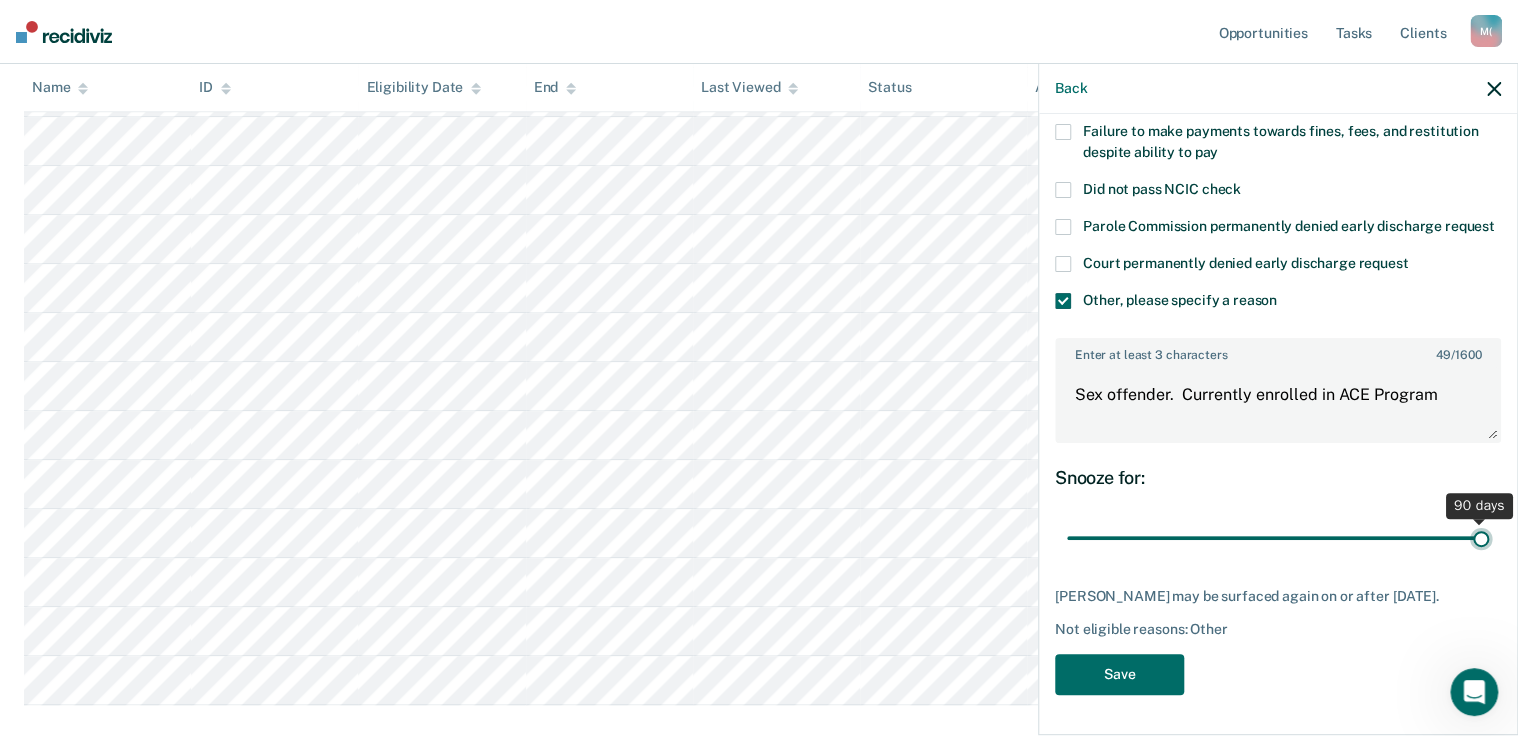 type on "90" 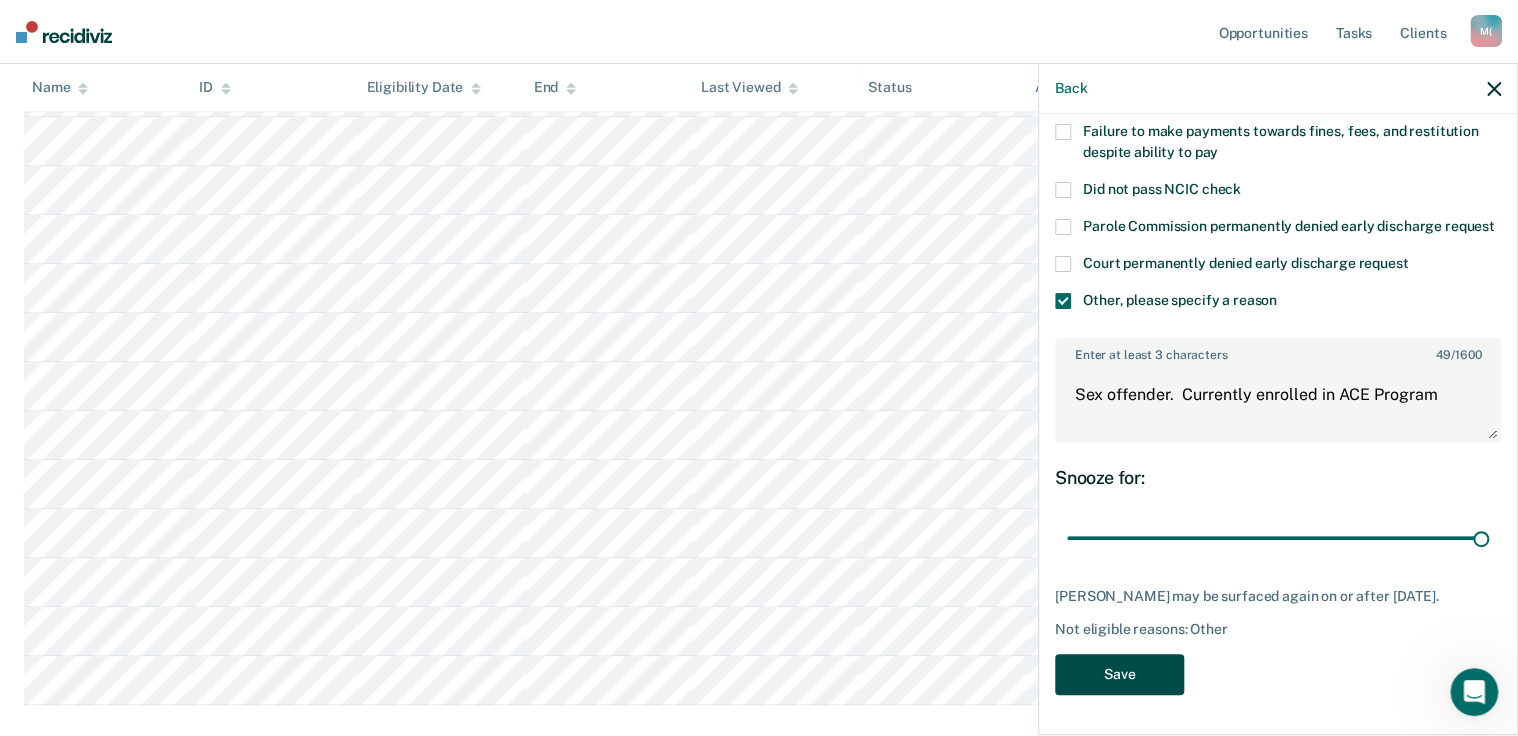click on "Save" at bounding box center [1119, 674] 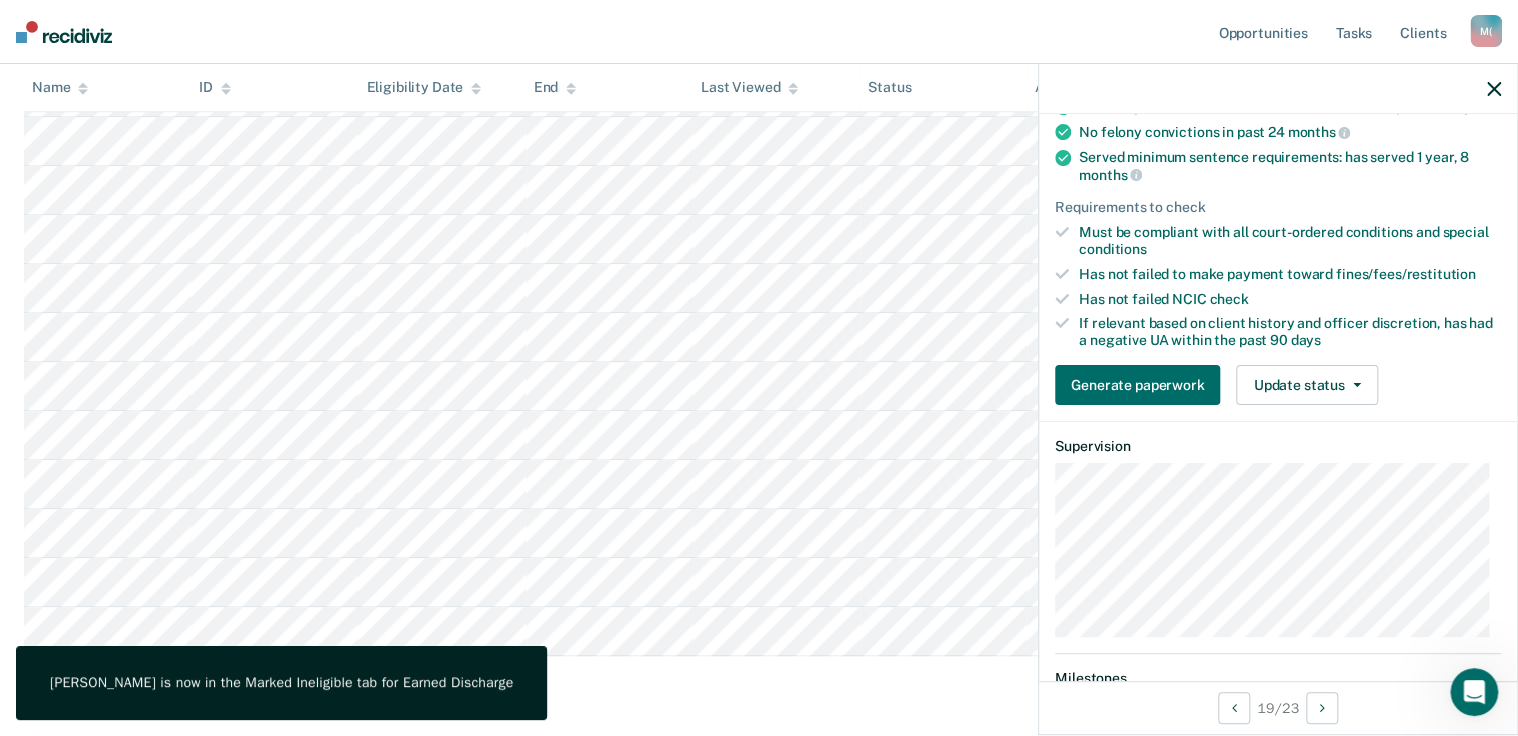 scroll, scrollTop: 179, scrollLeft: 0, axis: vertical 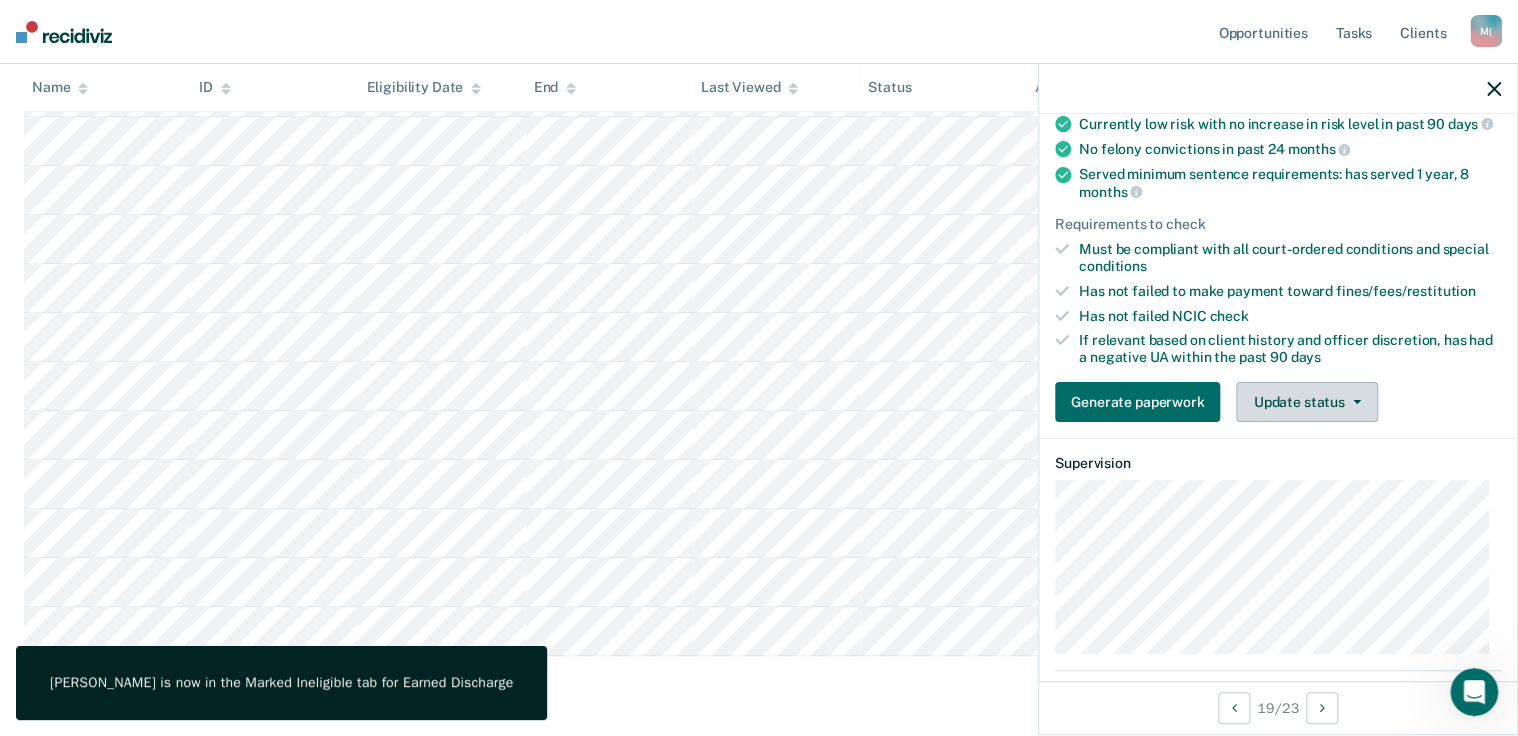 drag, startPoint x: 1360, startPoint y: 398, endPoint x: 1335, endPoint y: 398, distance: 25 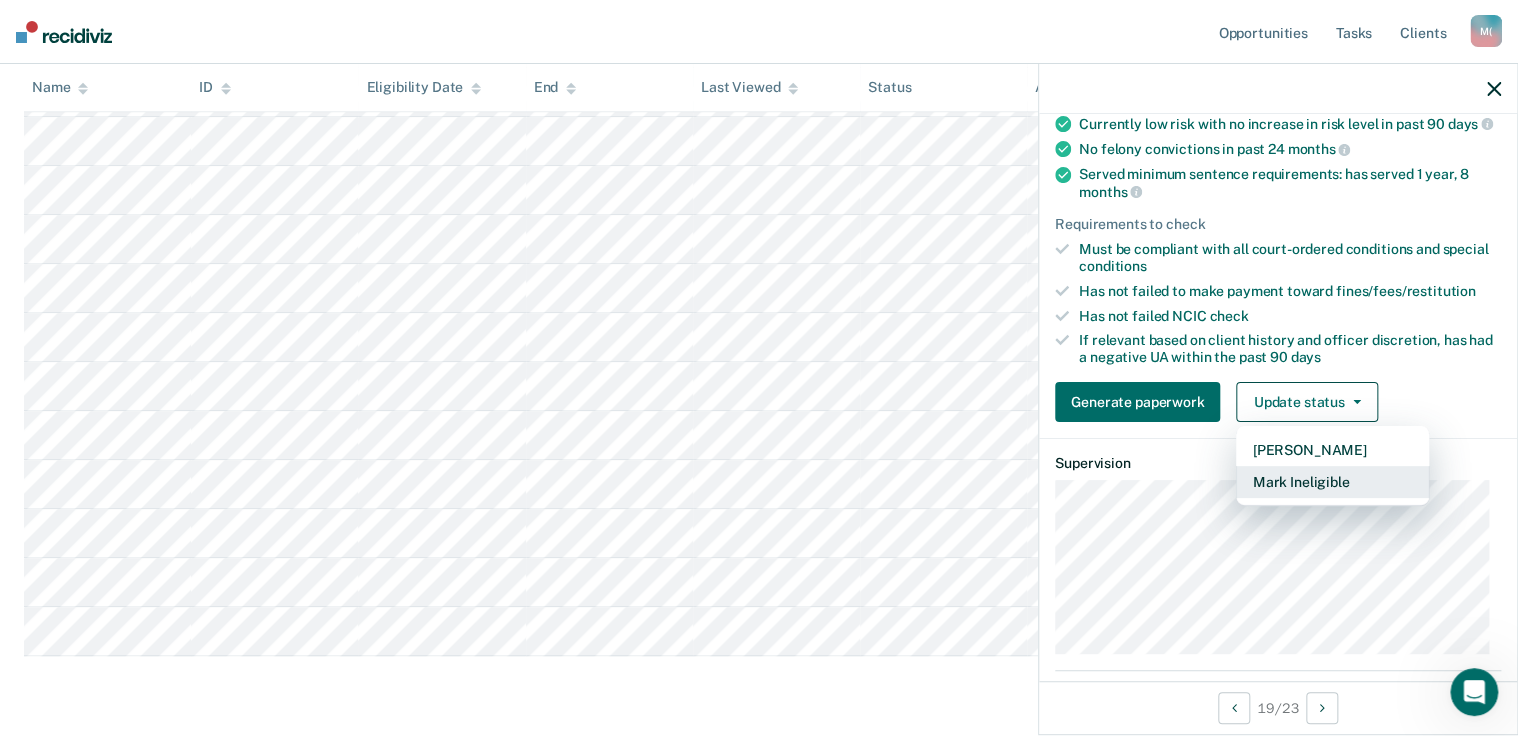 click on "Mark Ineligible" at bounding box center (1332, 482) 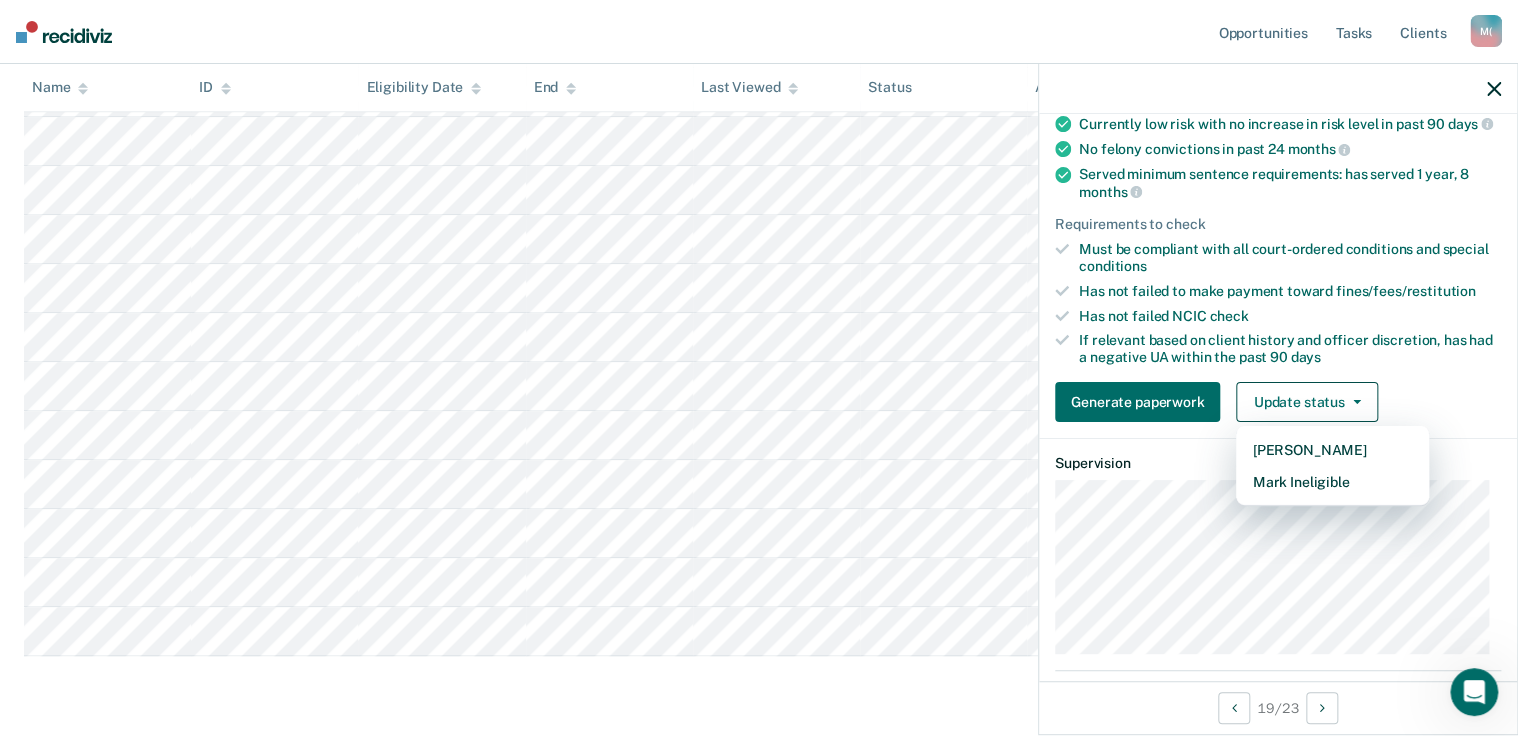 scroll, scrollTop: 93, scrollLeft: 0, axis: vertical 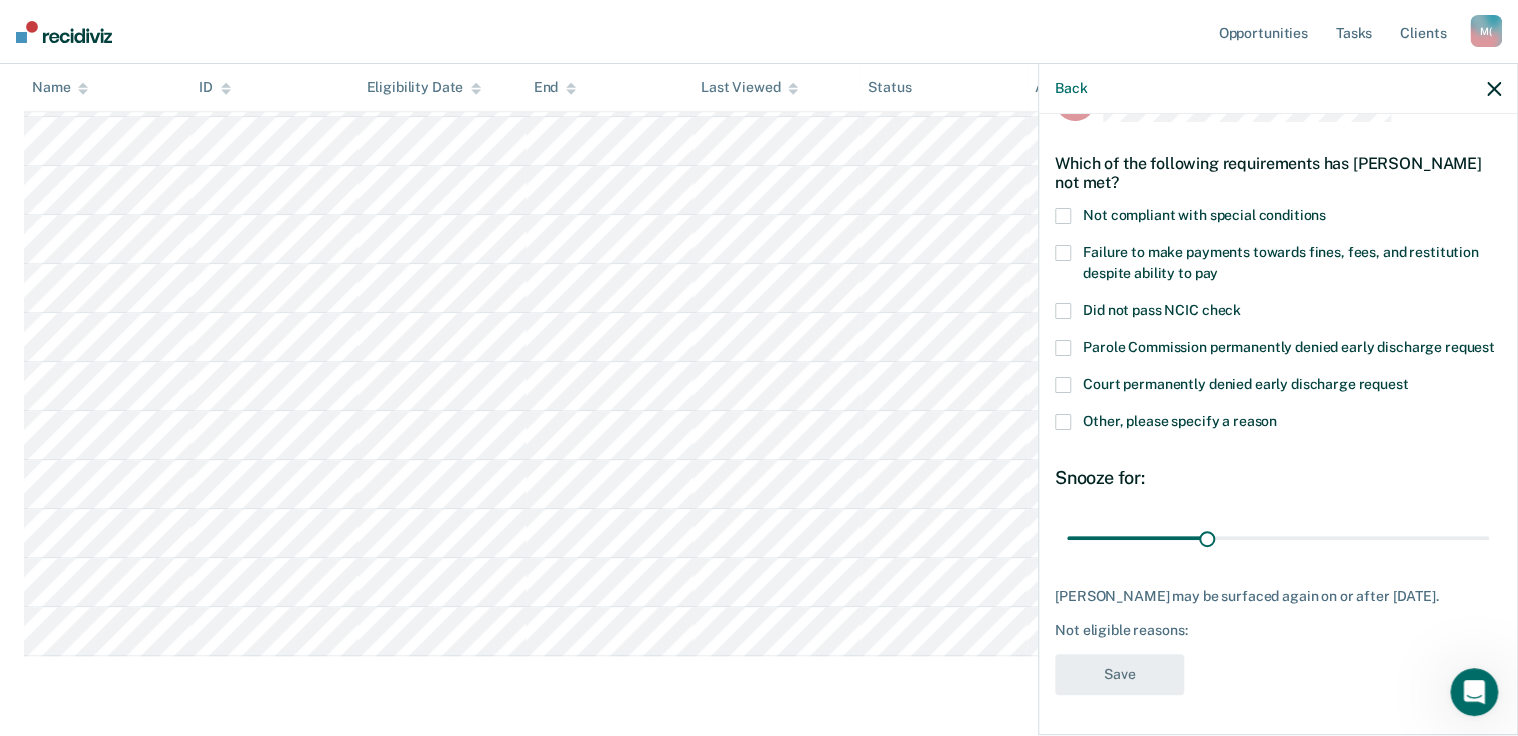 click at bounding box center (1063, 422) 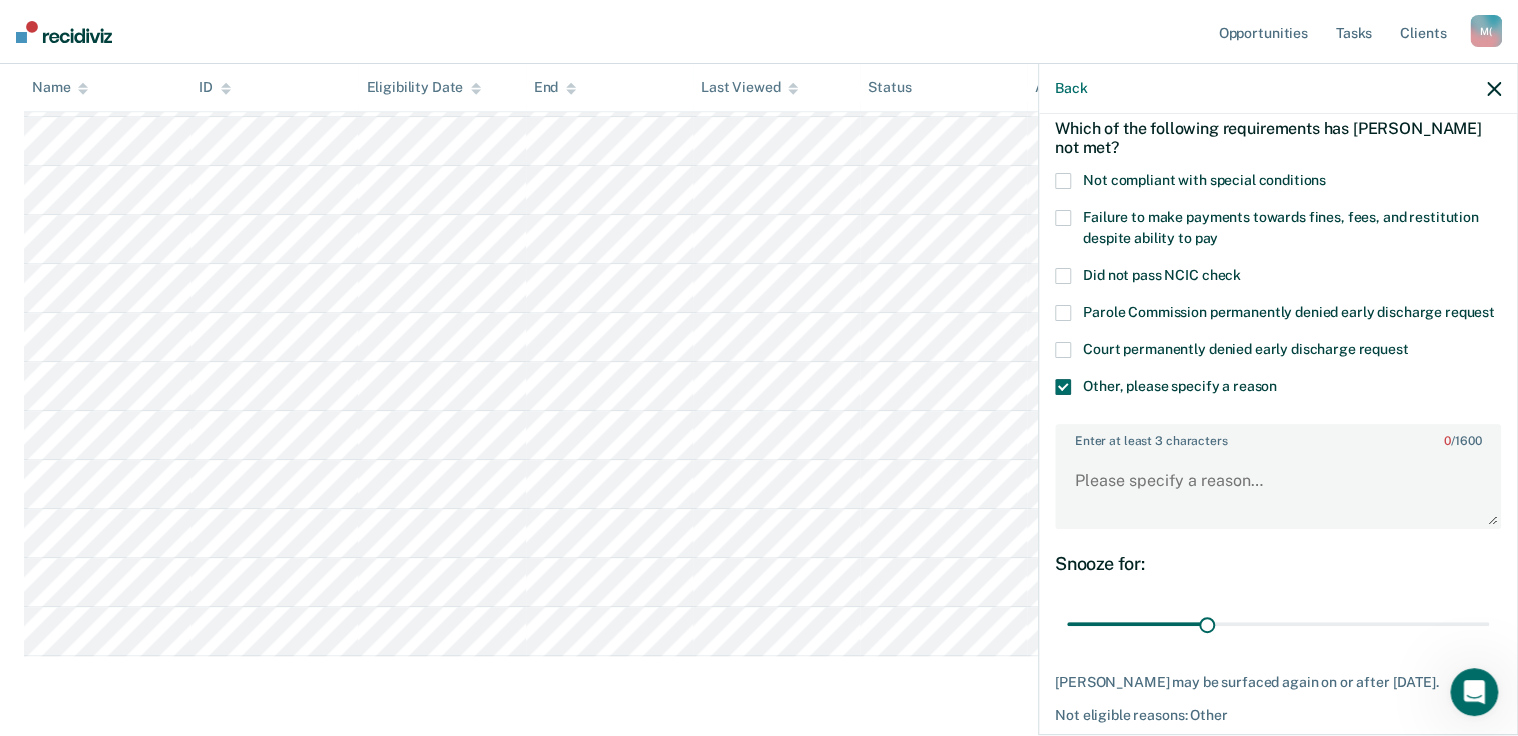 scroll, scrollTop: 173, scrollLeft: 0, axis: vertical 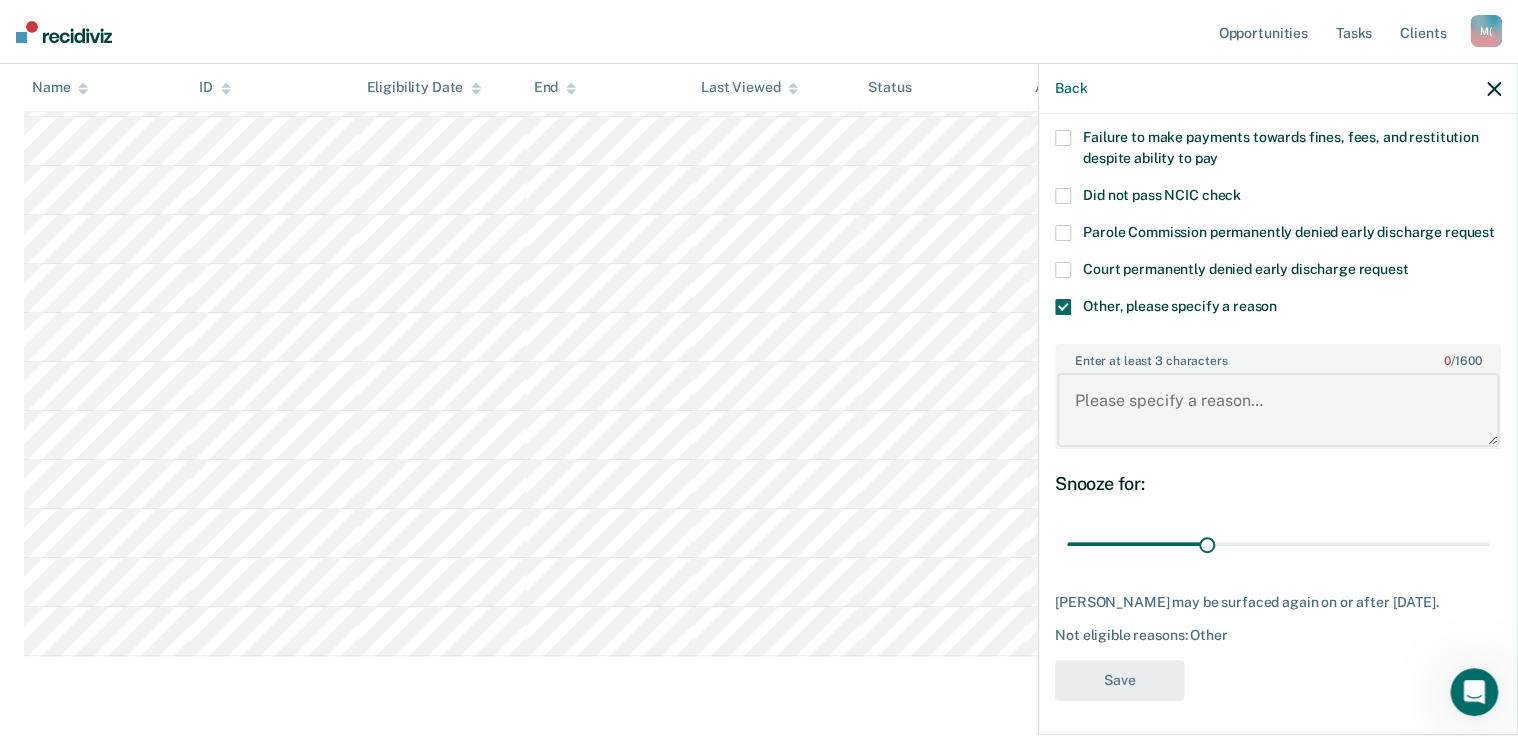 click on "Enter at least 3 characters 0  /  1600" at bounding box center (1278, 410) 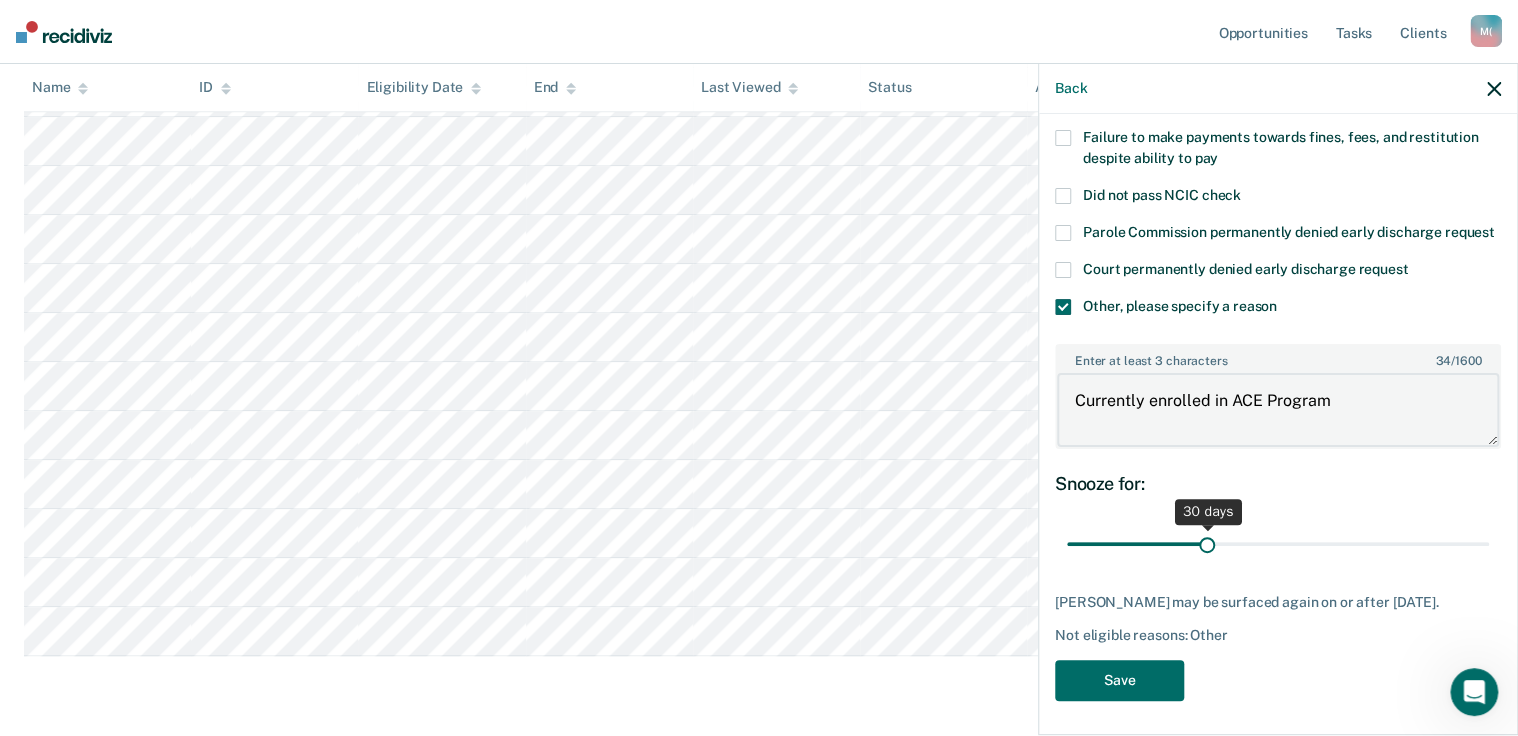 type on "Currently enrolled in ACE Program" 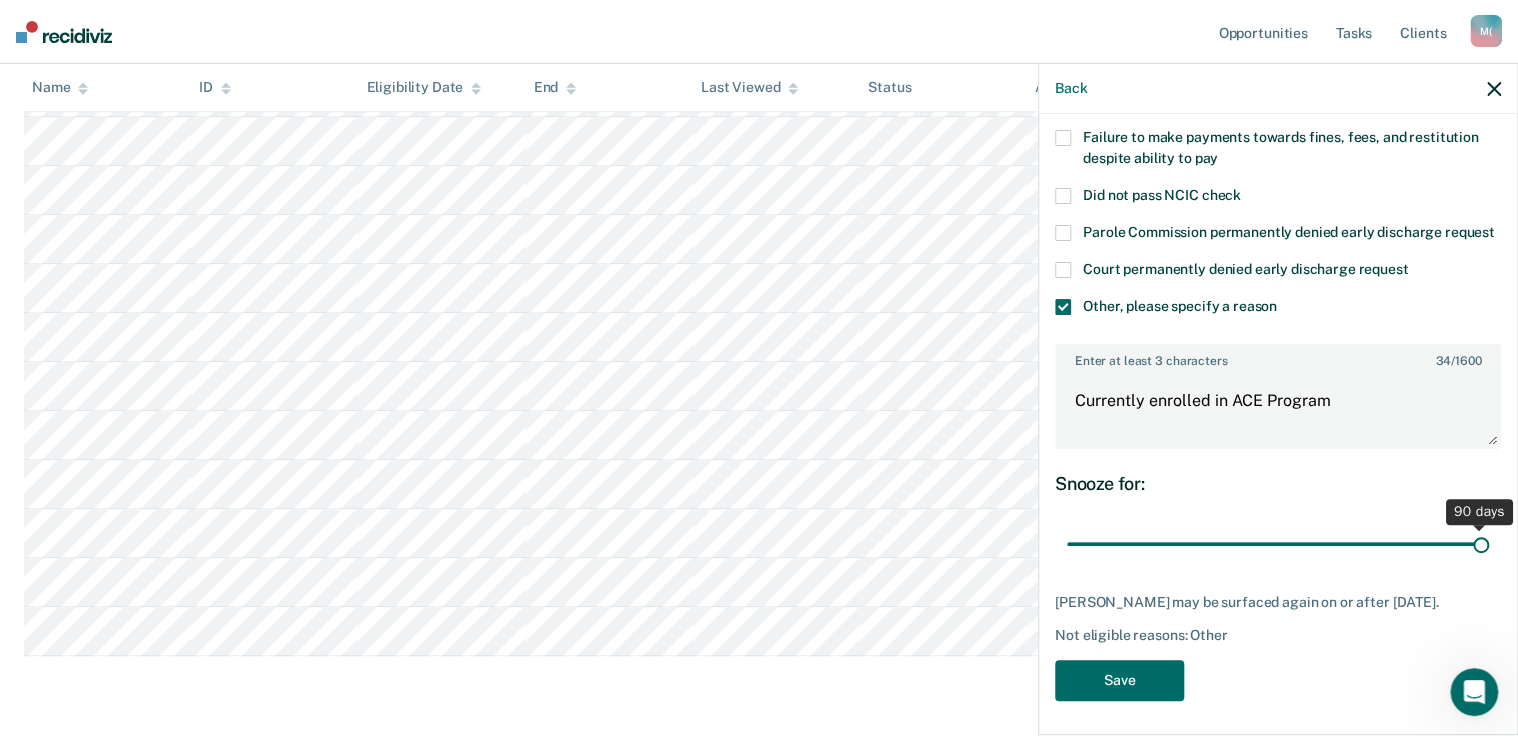 drag, startPoint x: 1199, startPoint y: 568, endPoint x: 1527, endPoint y: 586, distance: 328.49353 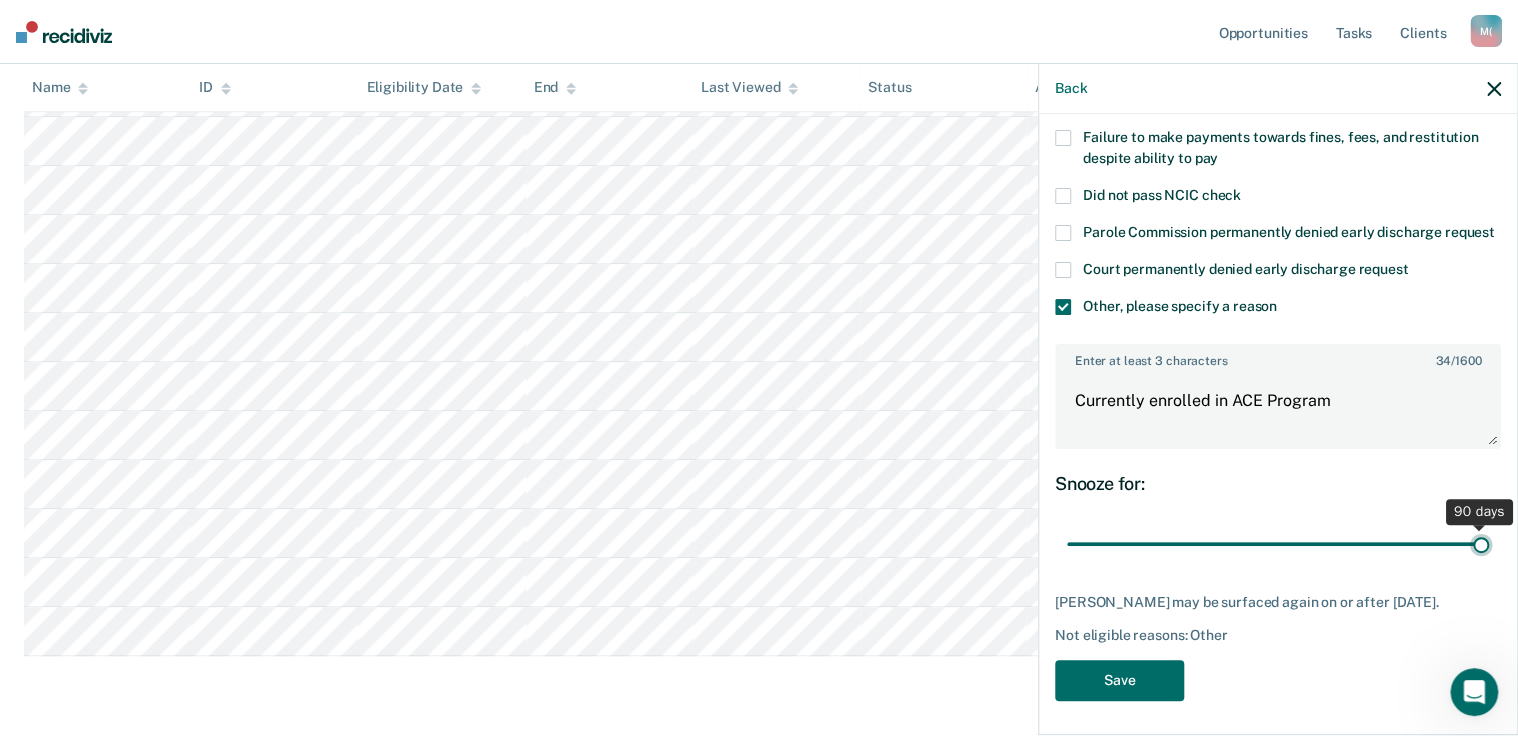 type on "90" 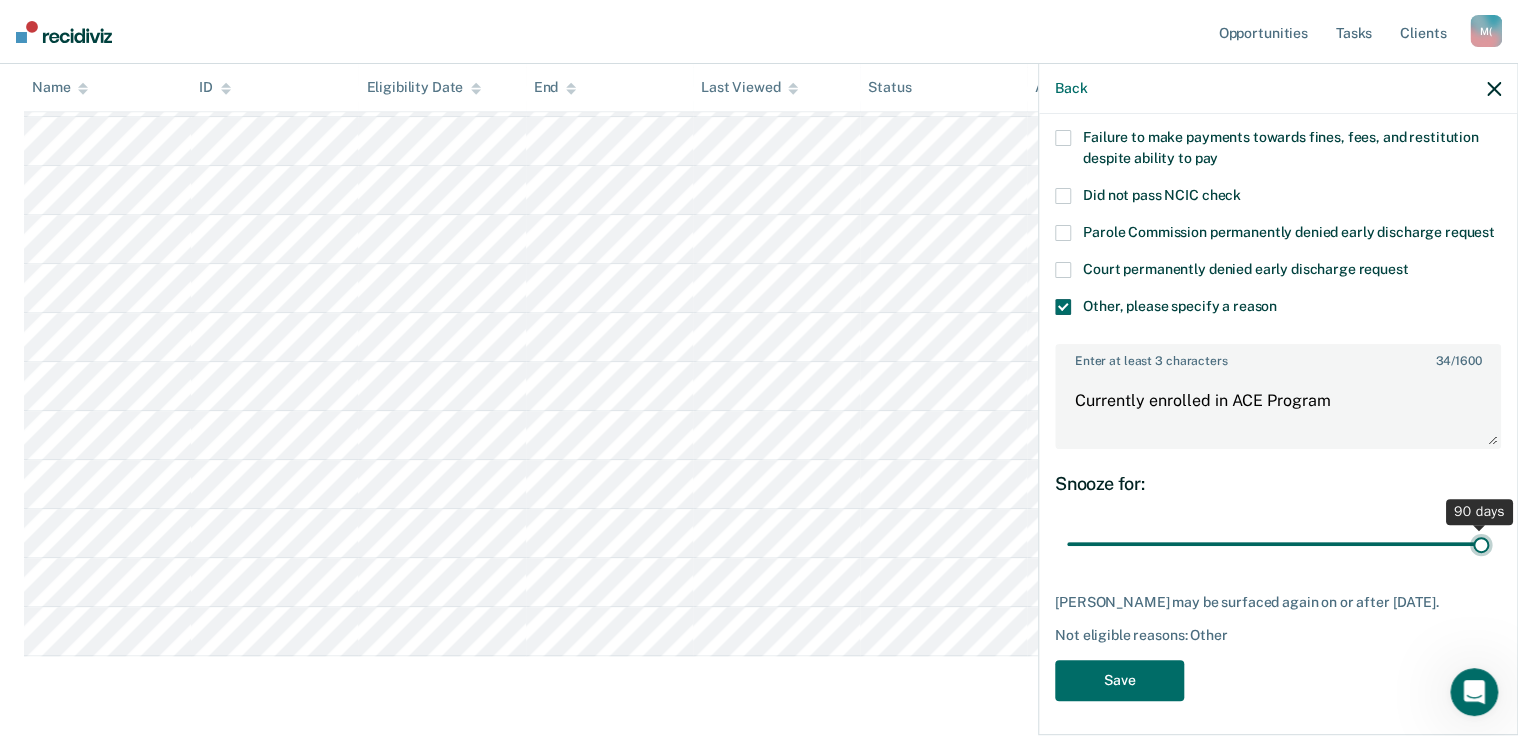 click at bounding box center [1278, 544] 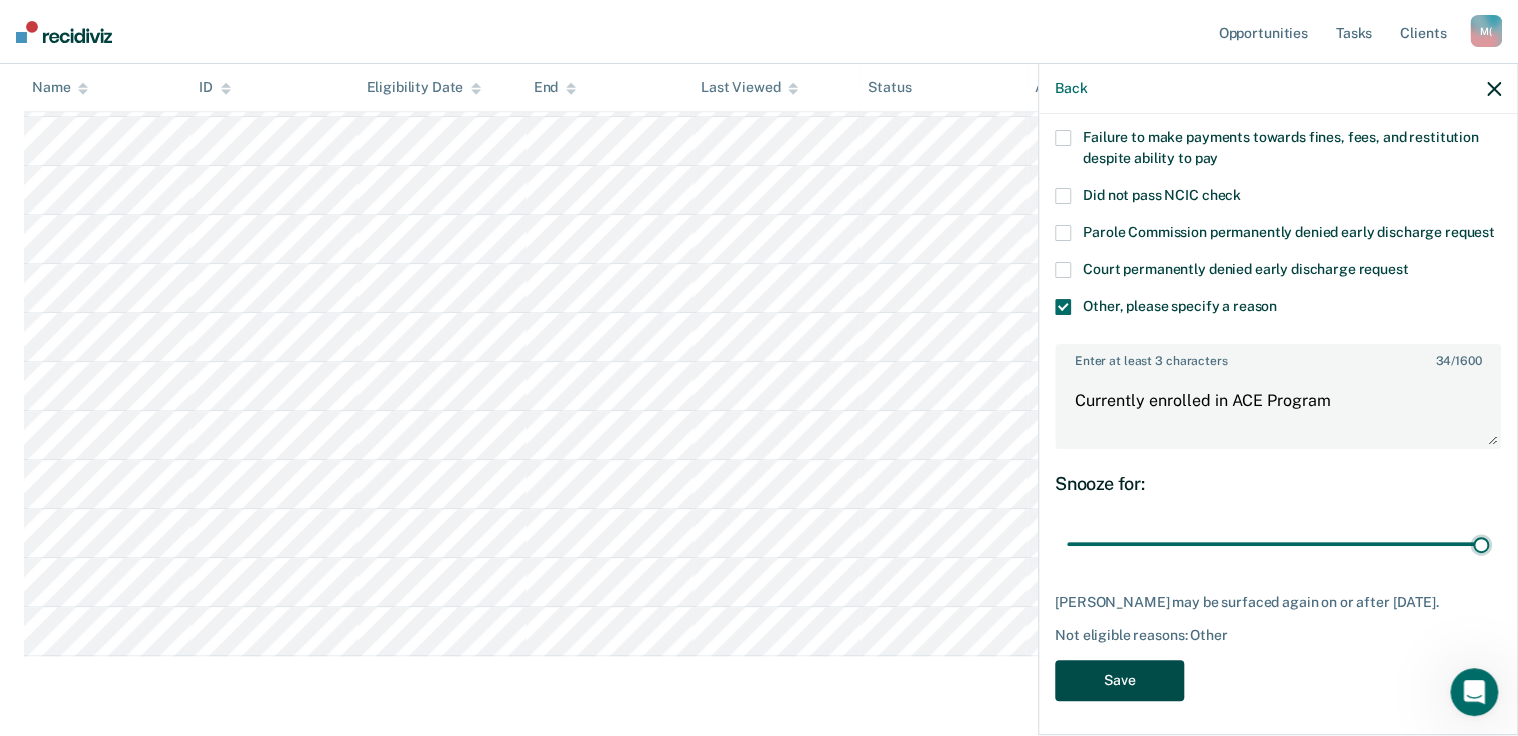 click on "Save" at bounding box center (1119, 680) 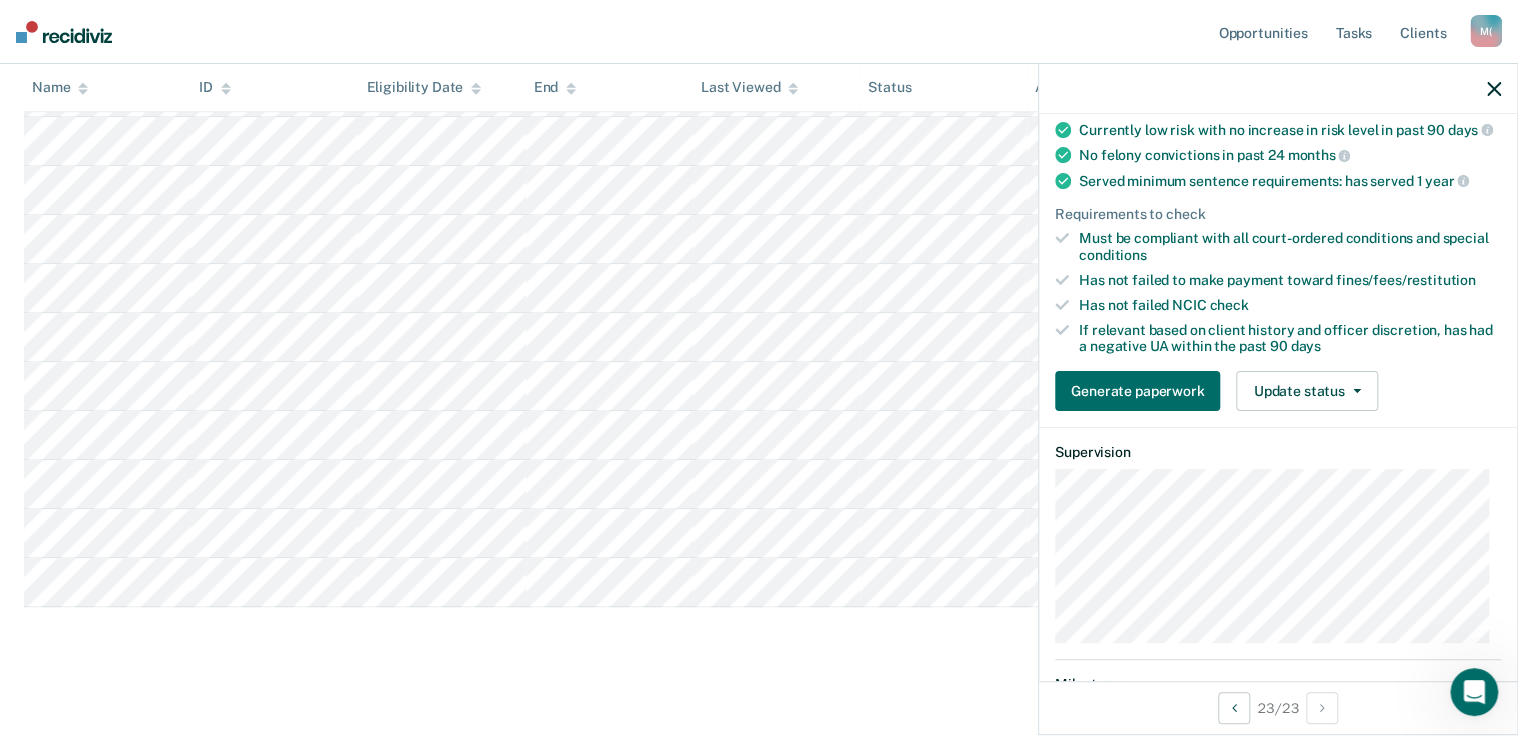 click on "Requirements validated by OMS data Currently low risk with no increase in risk level in past 90   days   No felony convictions in past 24   months   Served minimum sentence requirements: has served 1   year   Requirements to check Must be compliant with all court-ordered conditions and special   conditions Has not failed to make payment toward   fines/fees/restitution Has not failed NCIC   check If relevant based on client history and officer discretion, has had a negative UA within the past 90   days Generate paperwork Update status Mark Pending Mark Ineligible" at bounding box center [1278, 245] 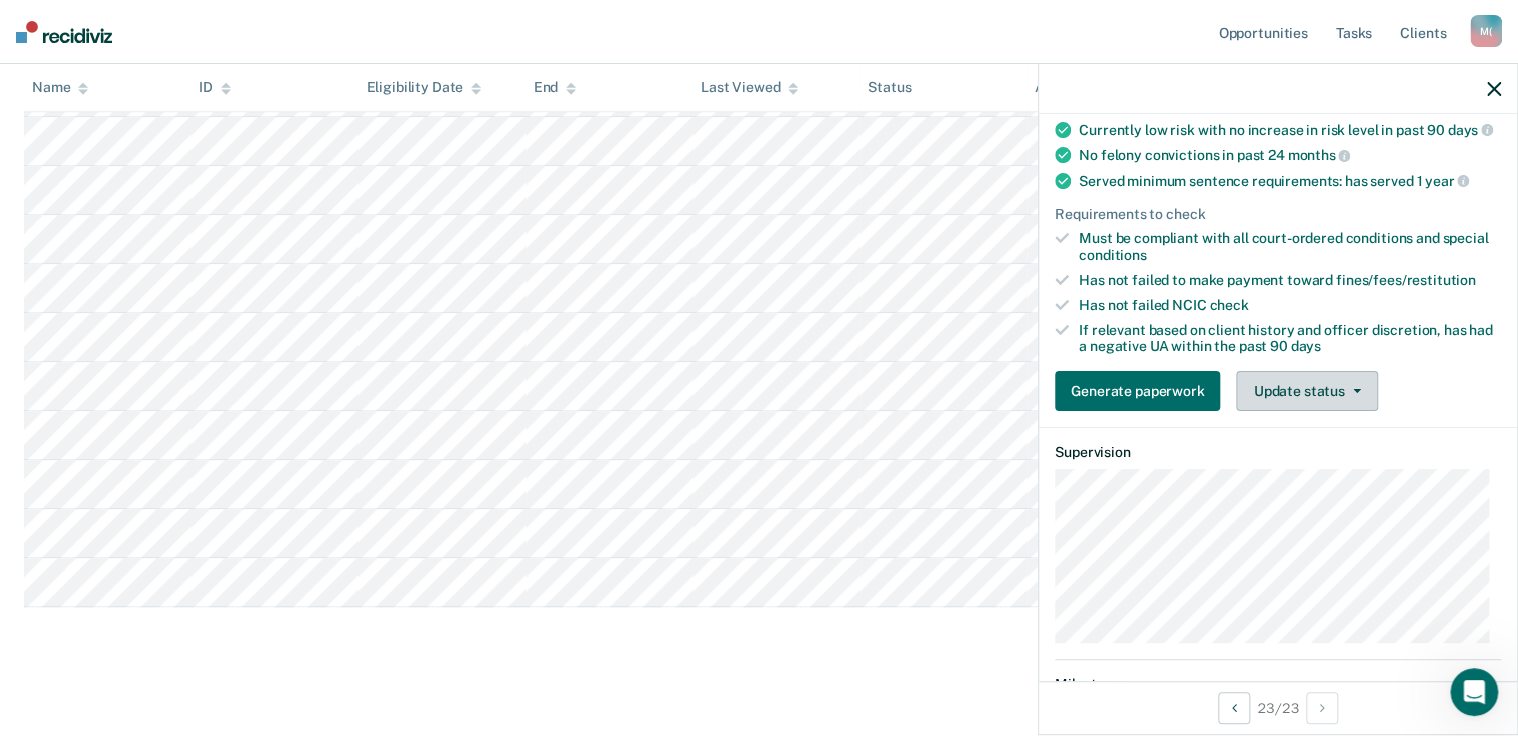 click on "Update status" at bounding box center (1306, 391) 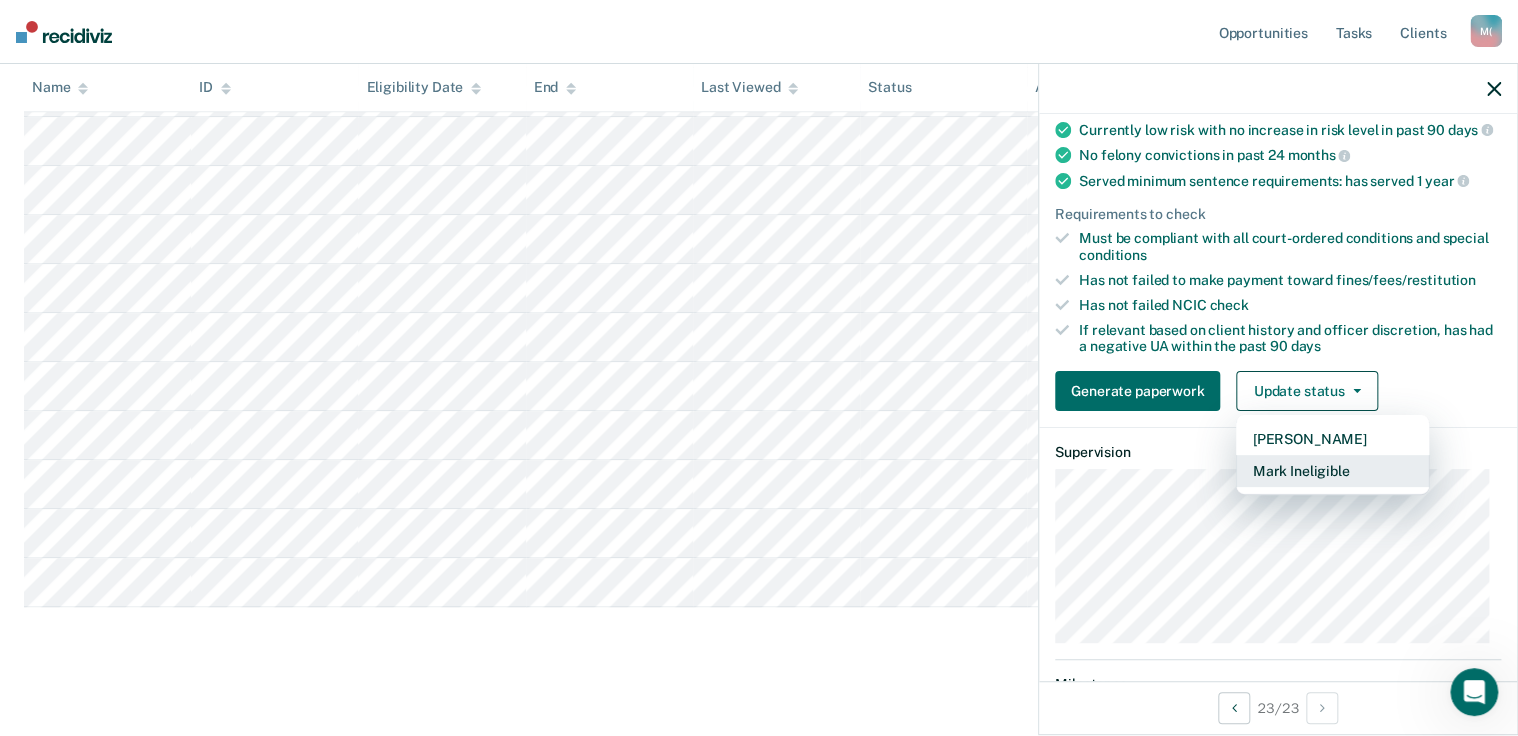 click on "Mark Ineligible" at bounding box center [1332, 471] 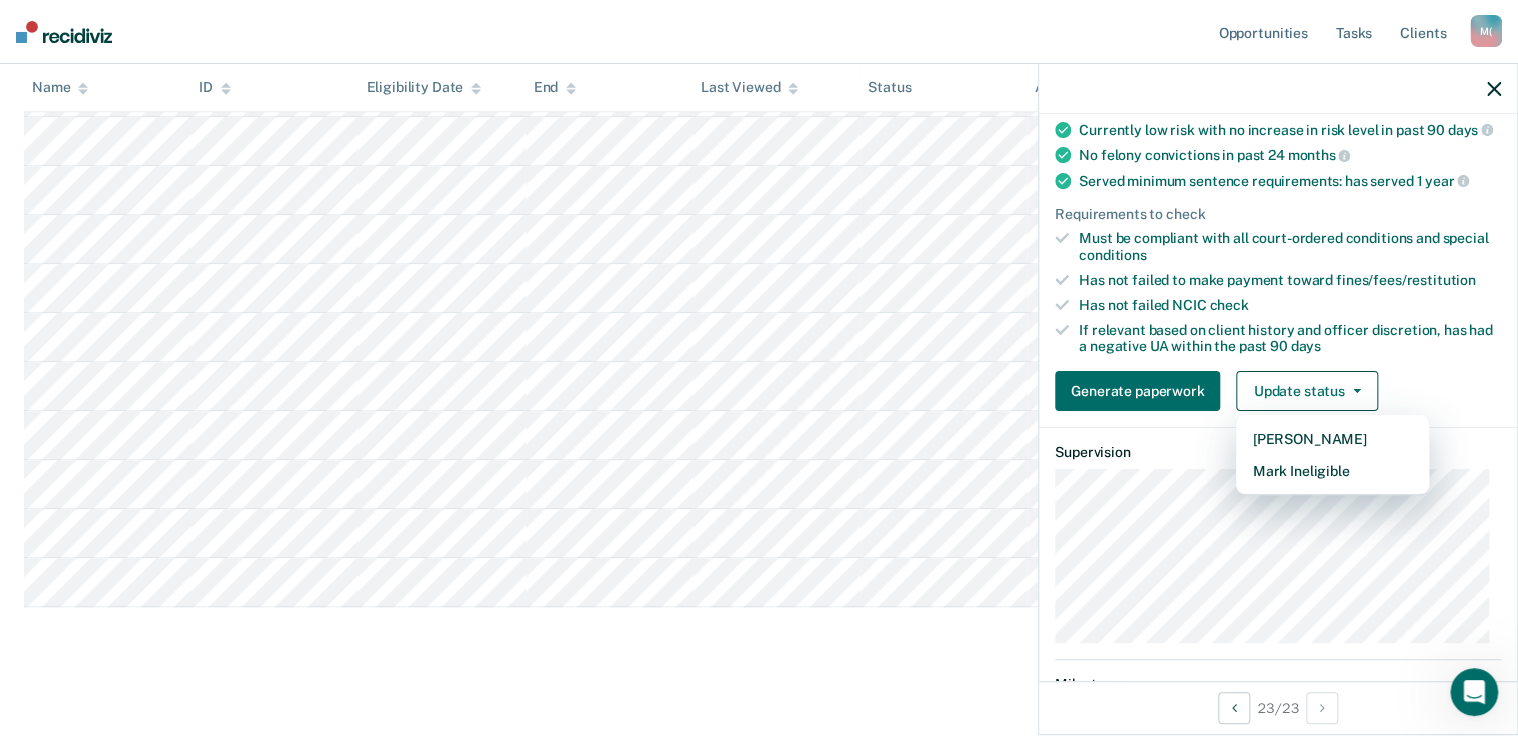 scroll, scrollTop: 76, scrollLeft: 0, axis: vertical 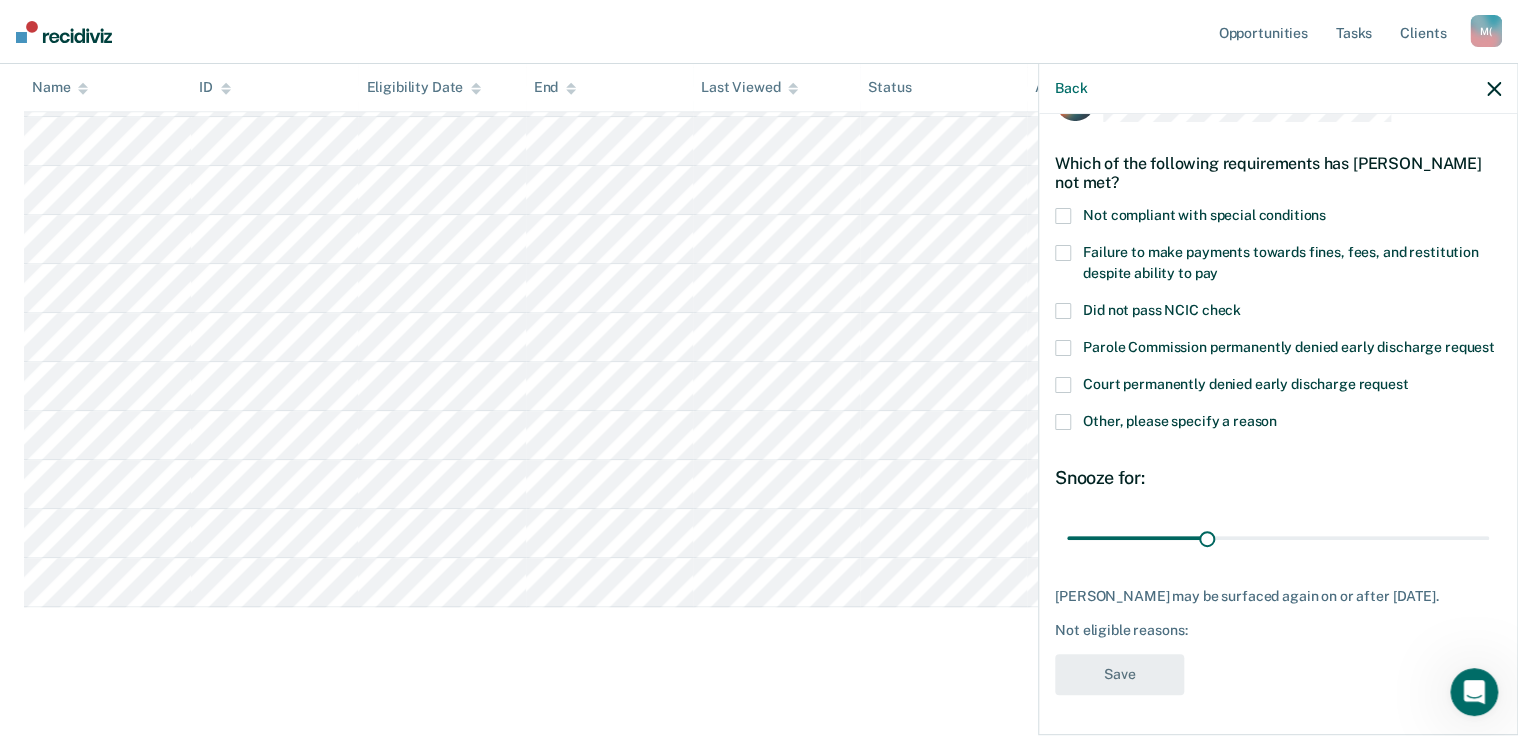 click at bounding box center [1063, 422] 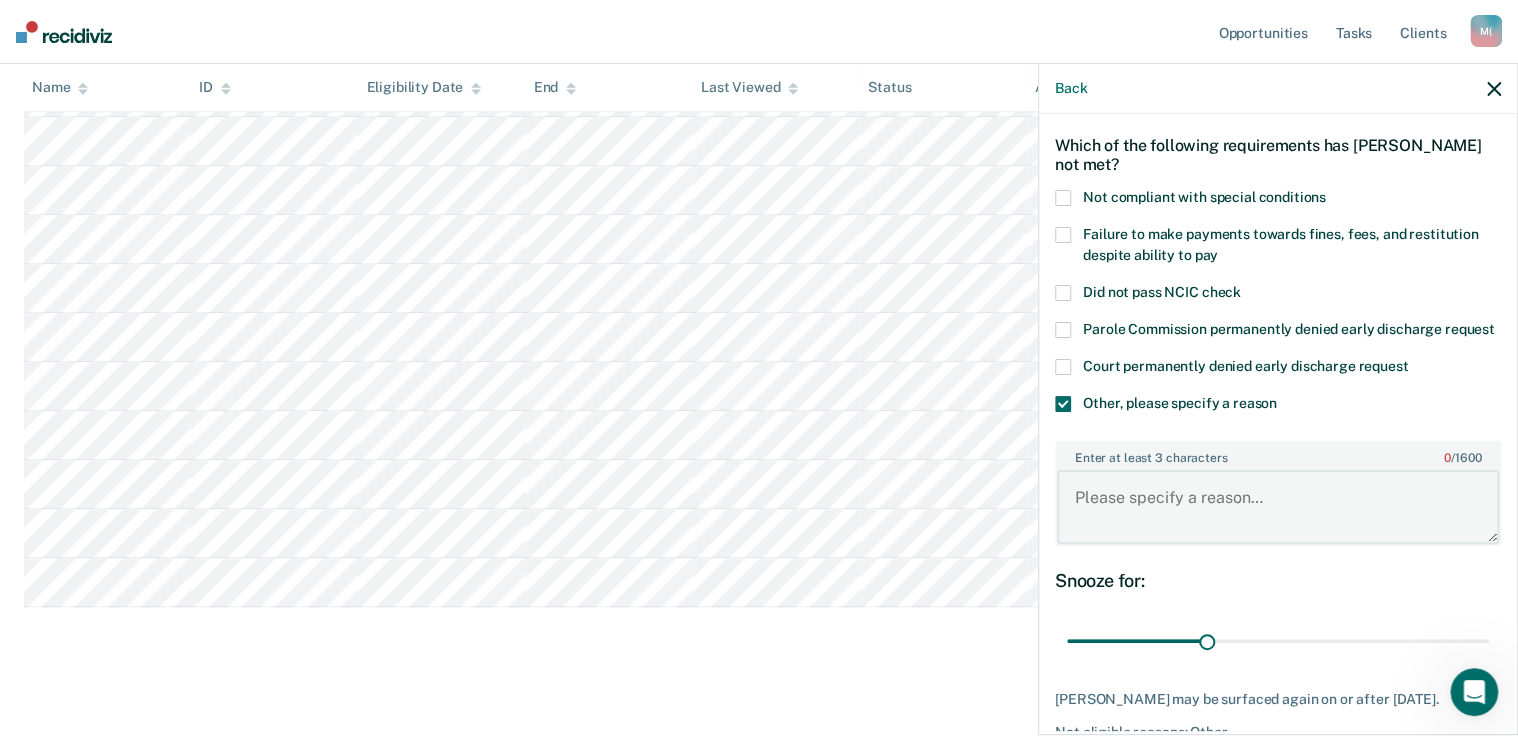click on "Enter at least 3 characters 0  /  1600" at bounding box center (1278, 507) 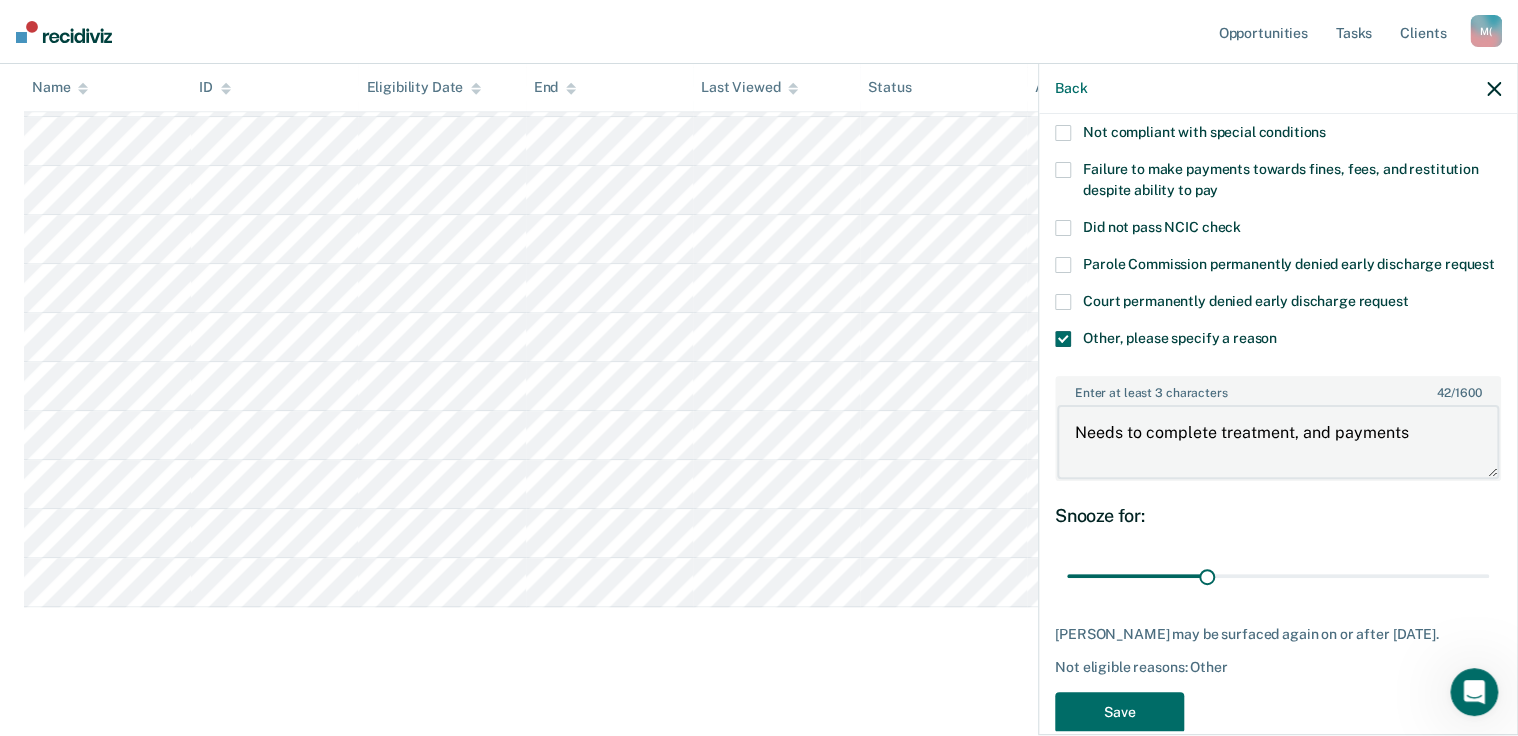 scroll, scrollTop: 196, scrollLeft: 0, axis: vertical 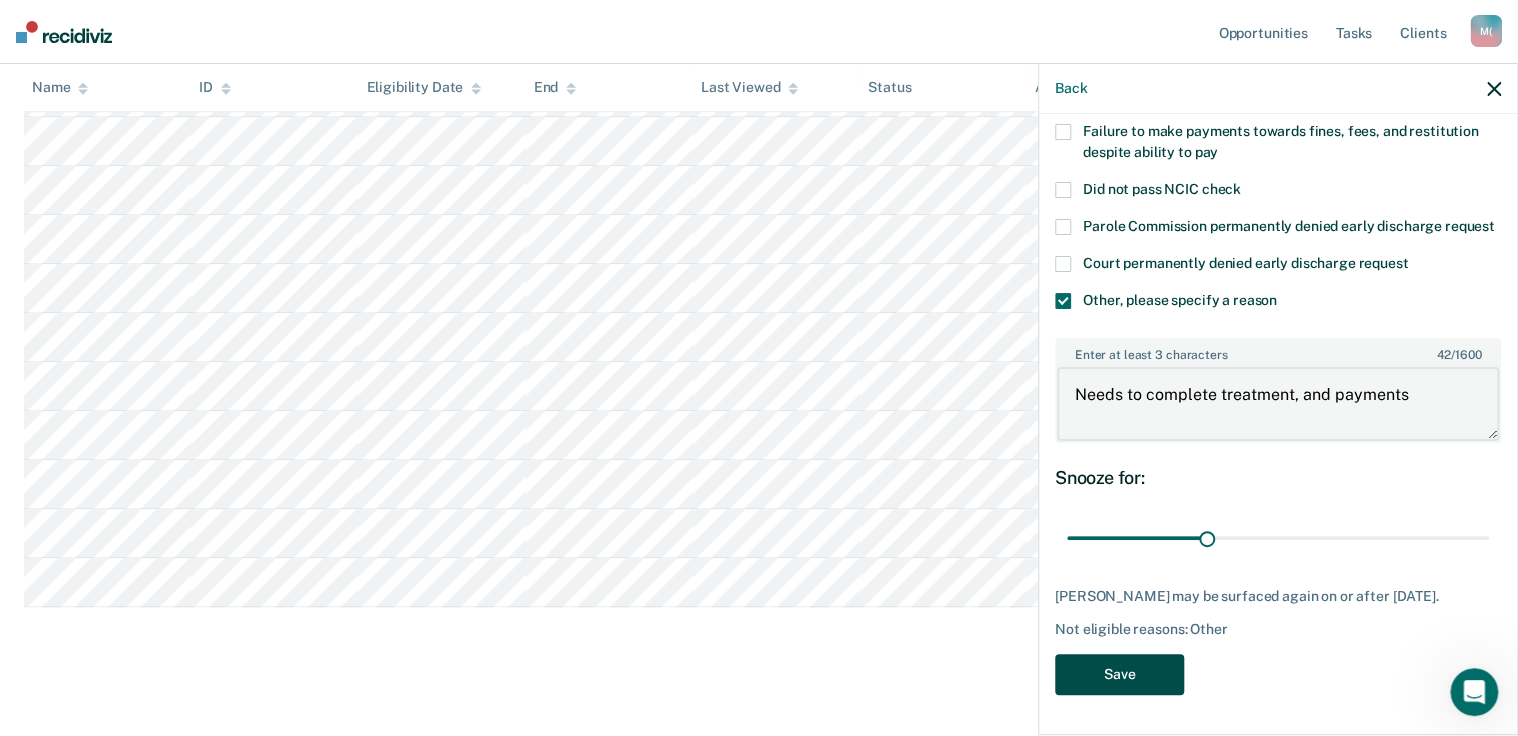 type on "Needs to complete treatment, and payments" 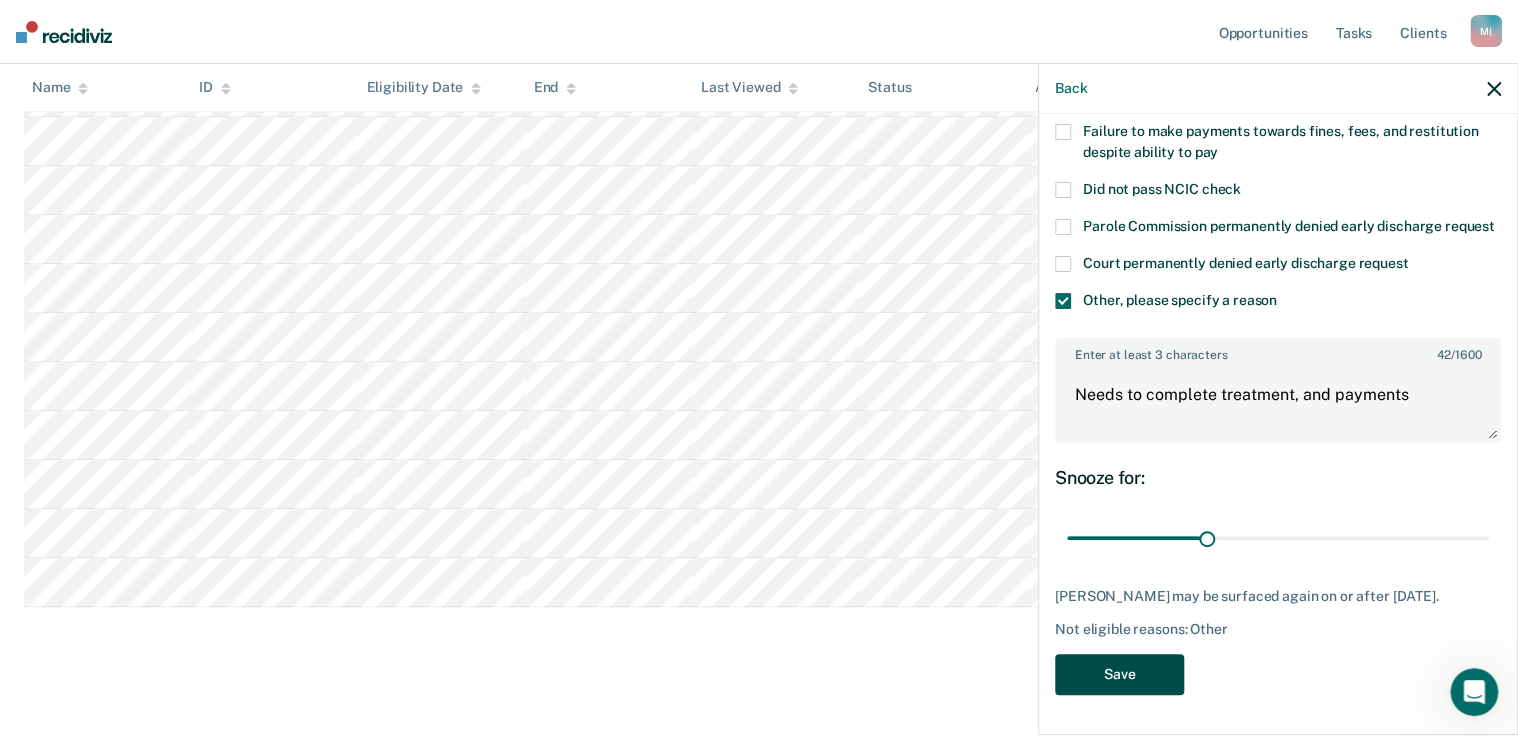click on "Save" at bounding box center (1119, 674) 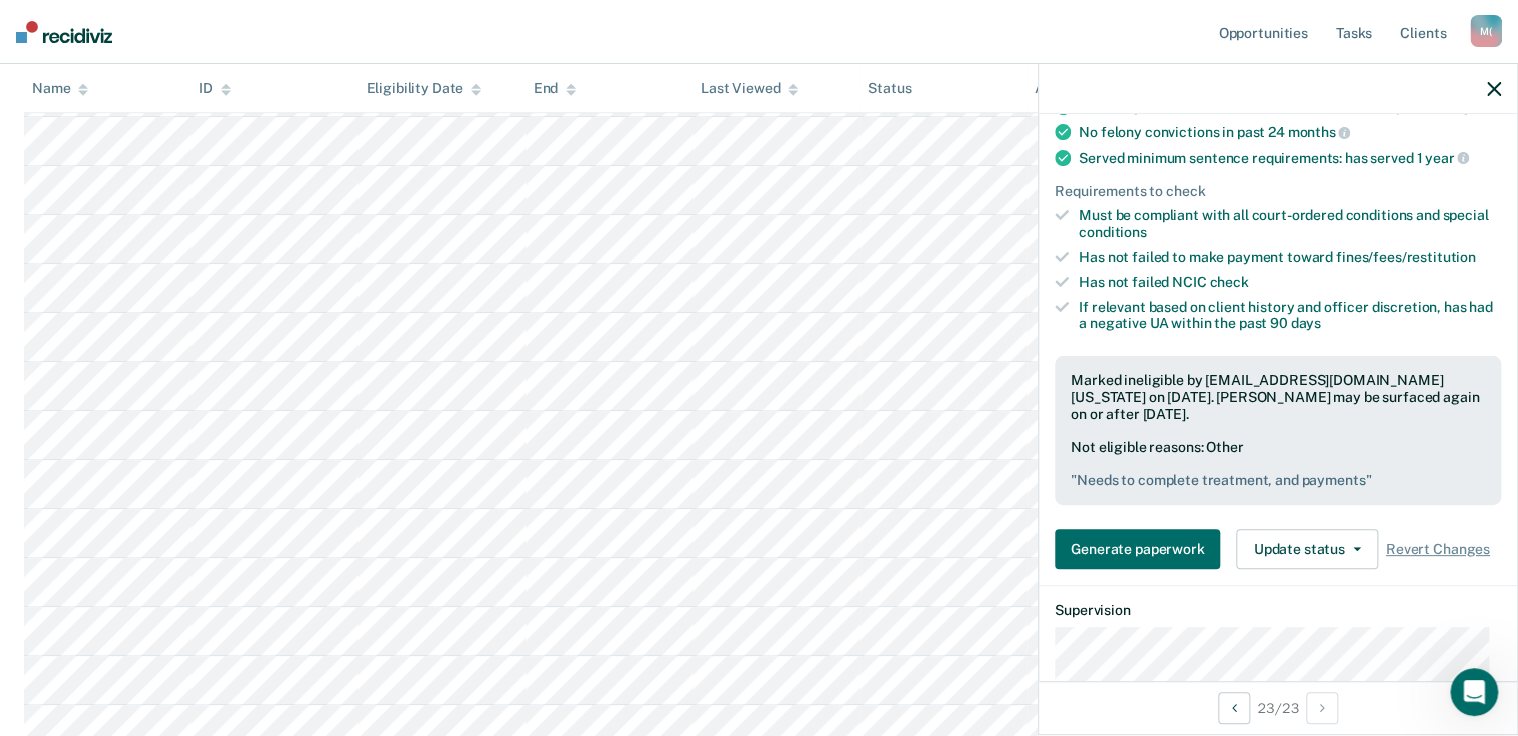 scroll, scrollTop: 582, scrollLeft: 0, axis: vertical 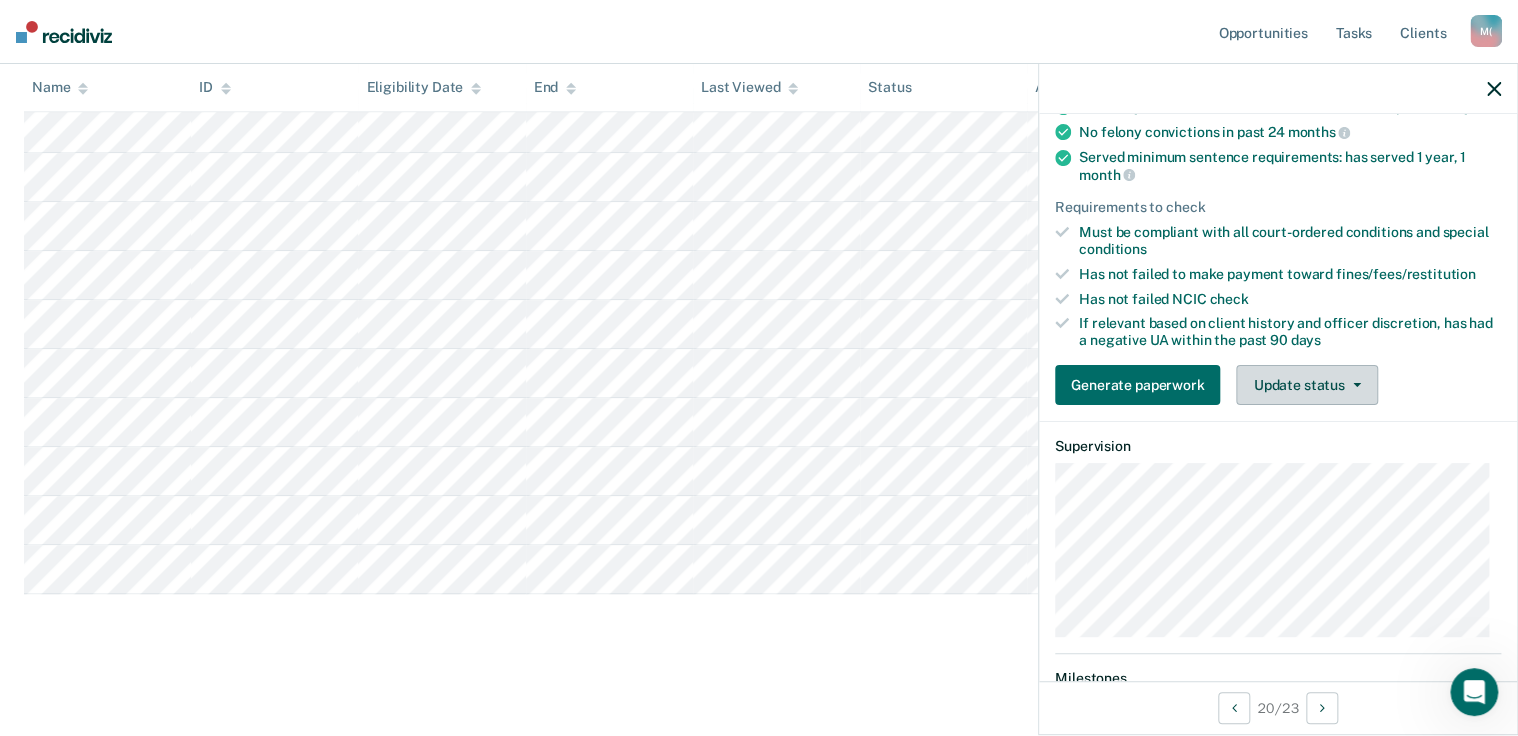 click on "Update status" at bounding box center [1306, 385] 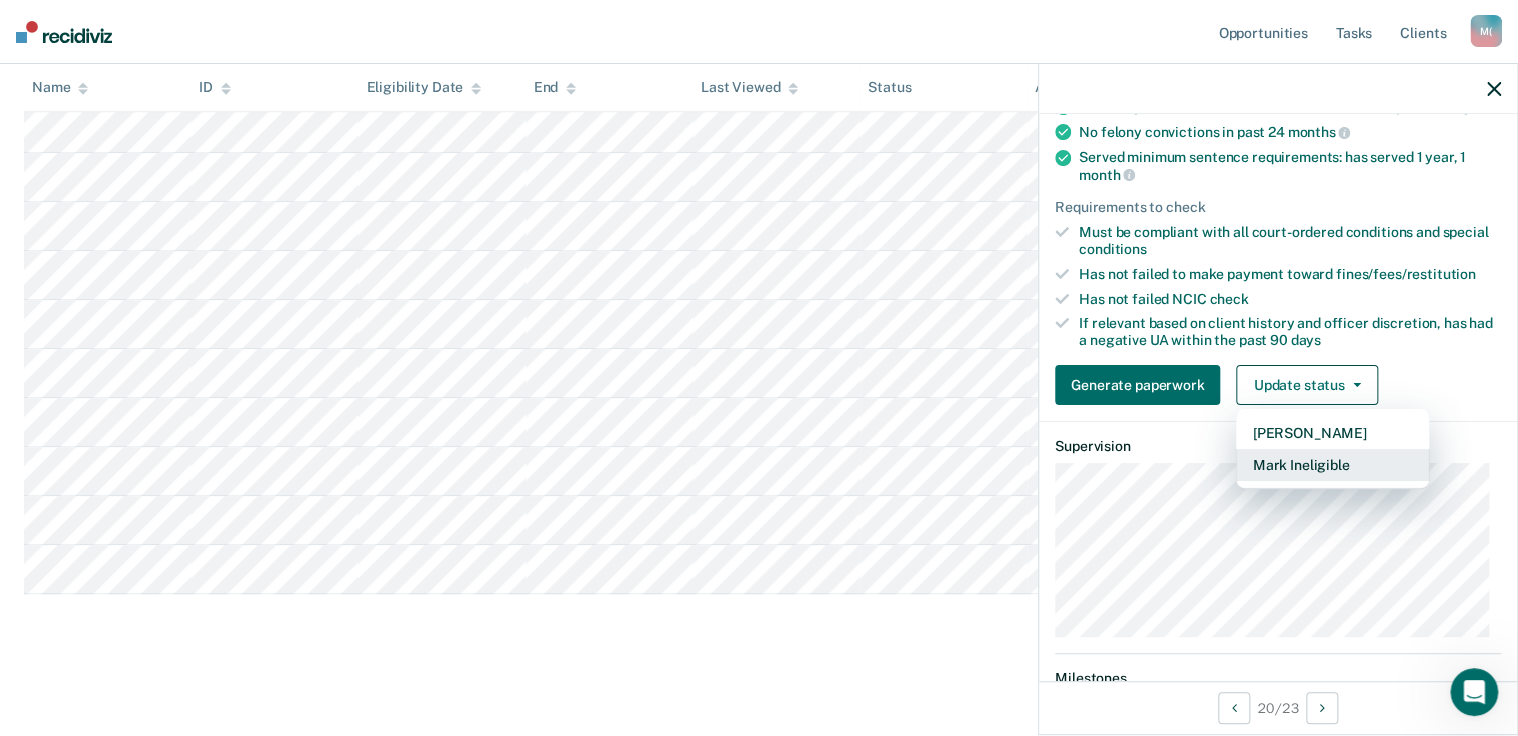 click on "Mark Ineligible" at bounding box center [1332, 465] 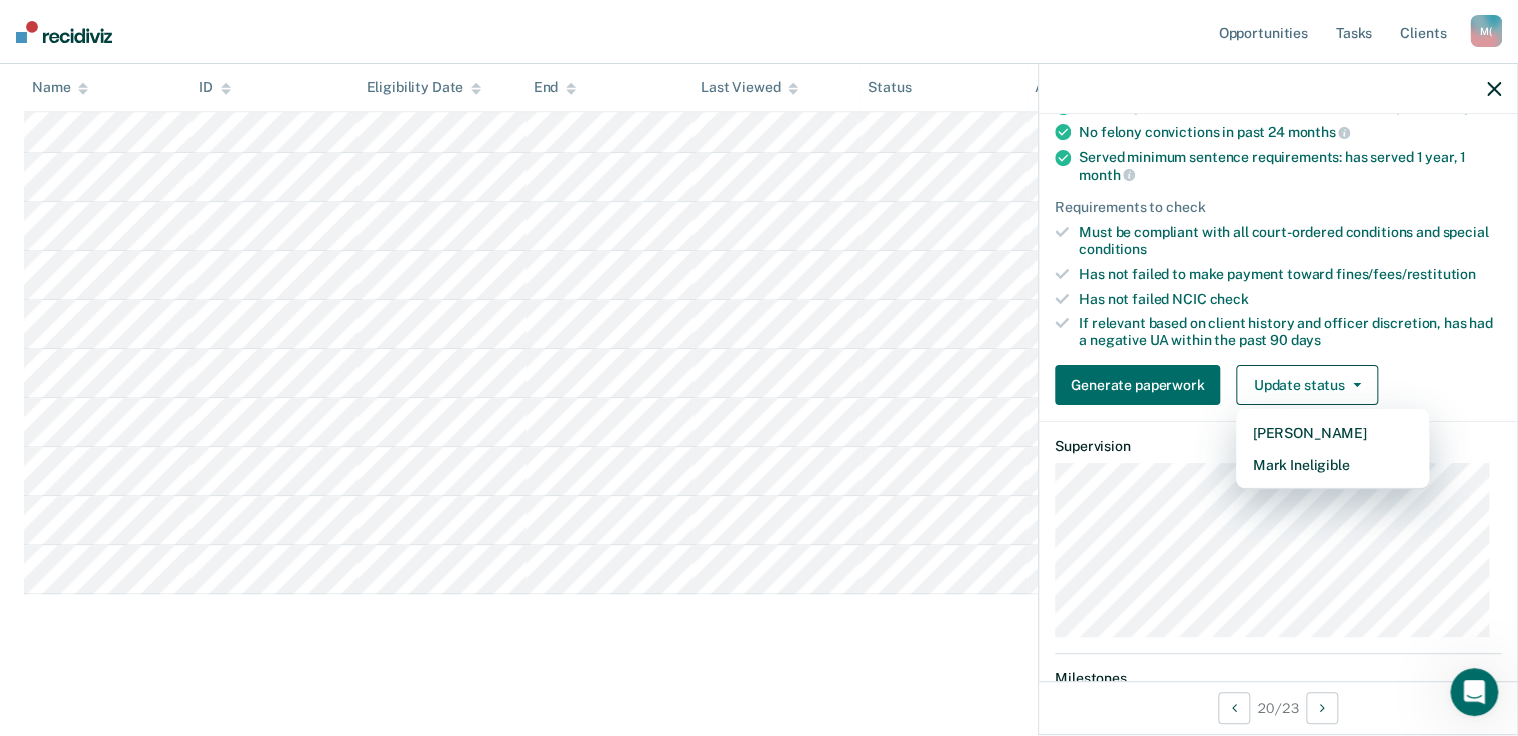 scroll, scrollTop: 76, scrollLeft: 0, axis: vertical 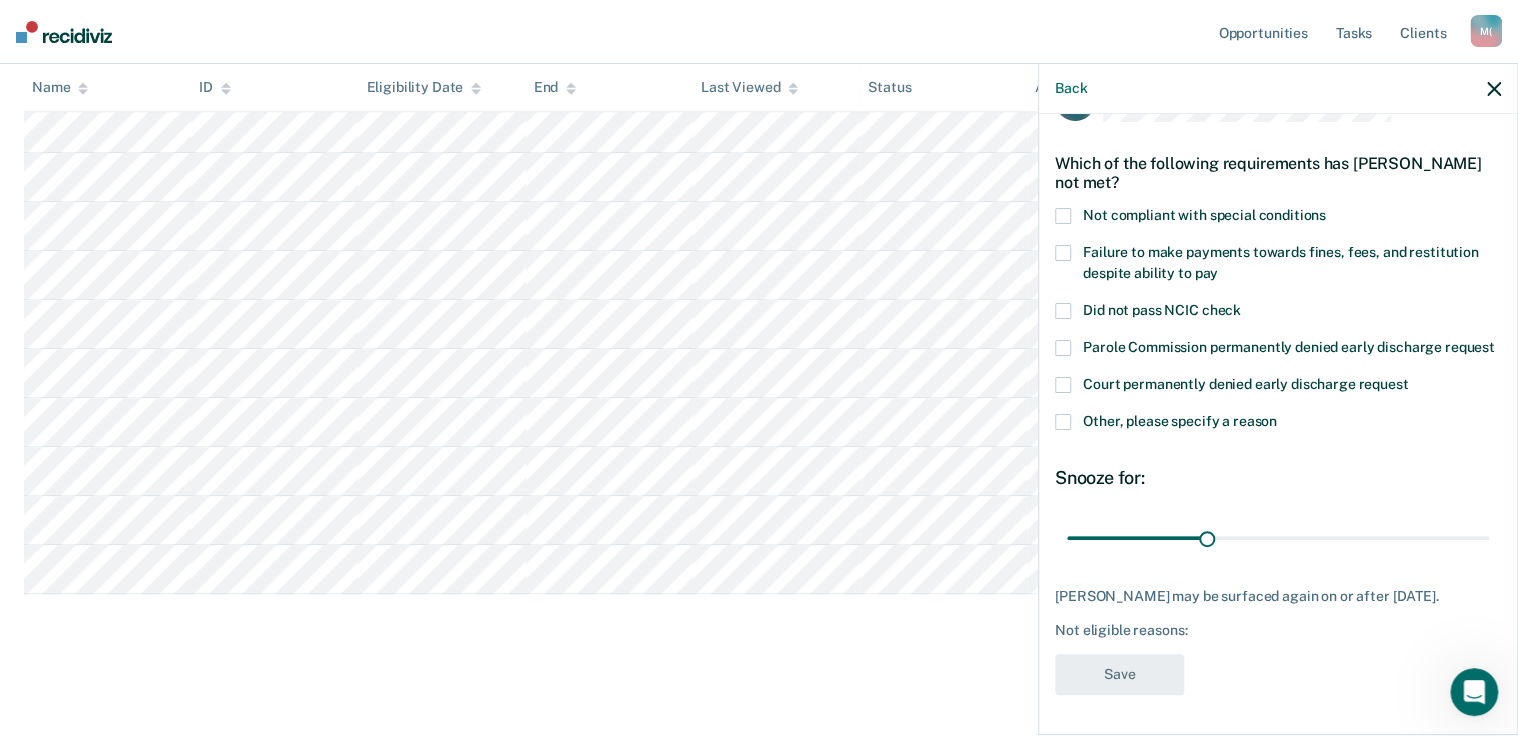 click at bounding box center (1063, 216) 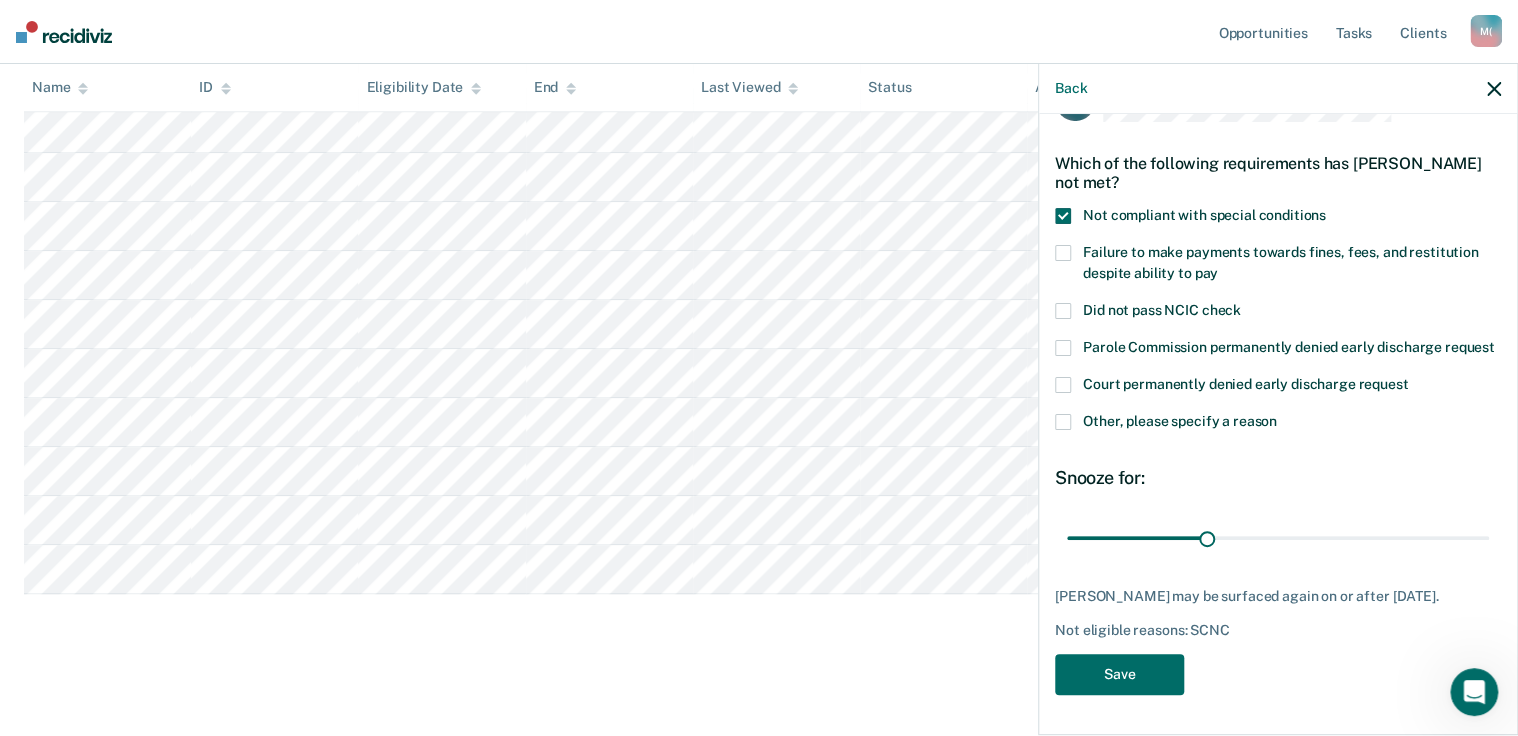 click on "Failure to make payments towards fines, fees, and restitution despite ability to pay" at bounding box center (1278, 266) 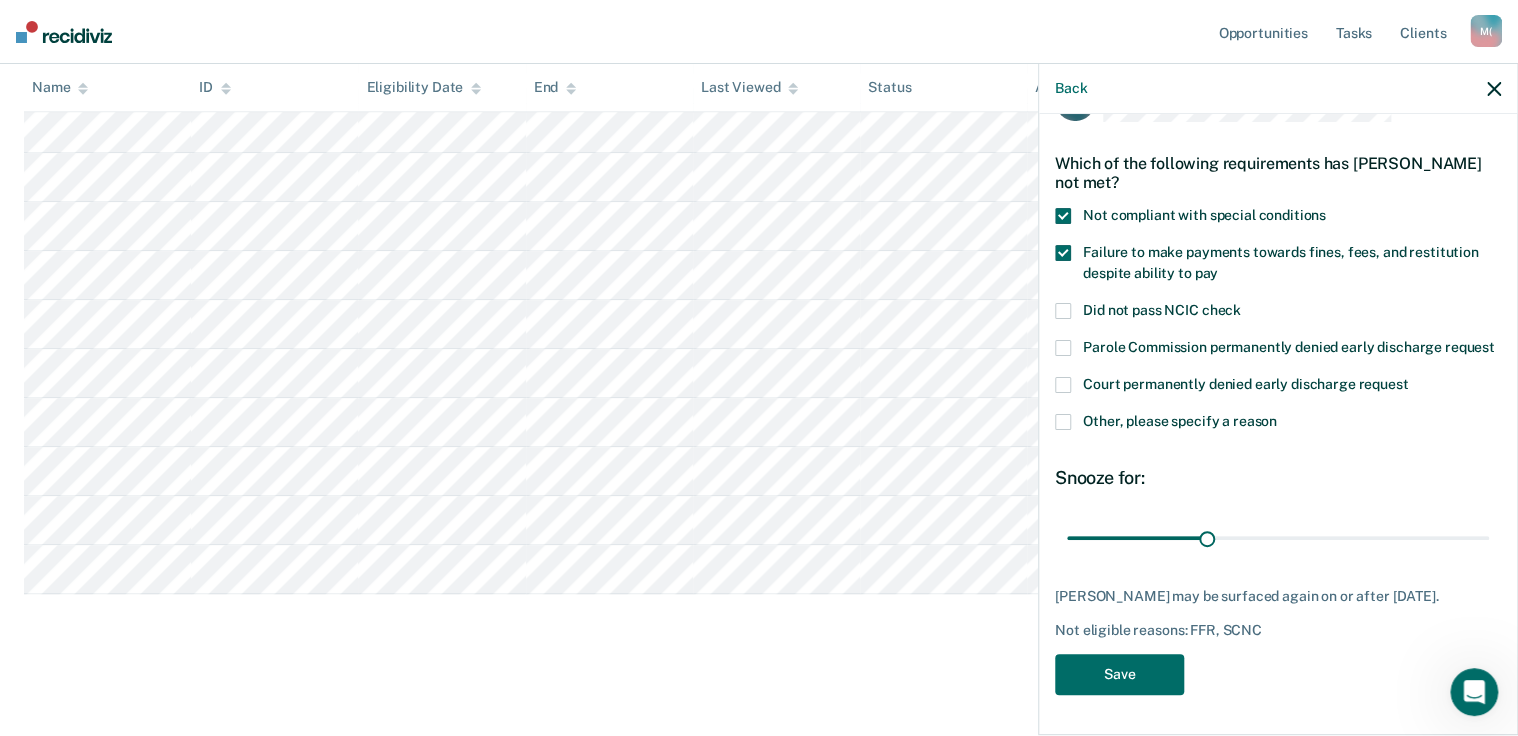 click on "[PERSON_NAME] may be surfaced again on or after [DATE]." at bounding box center [1278, 596] 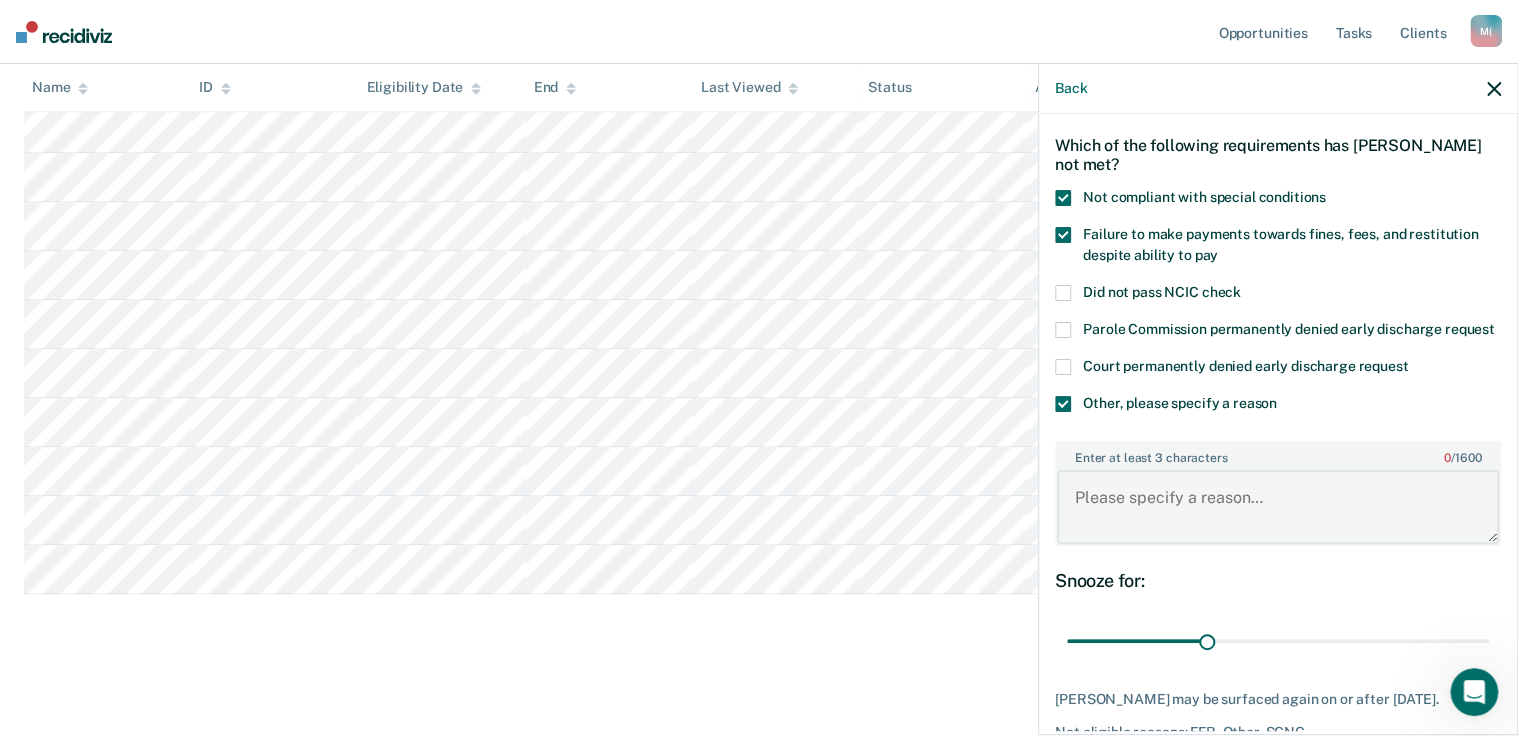 click on "Enter at least 3 characters 0  /  1600" at bounding box center (1278, 507) 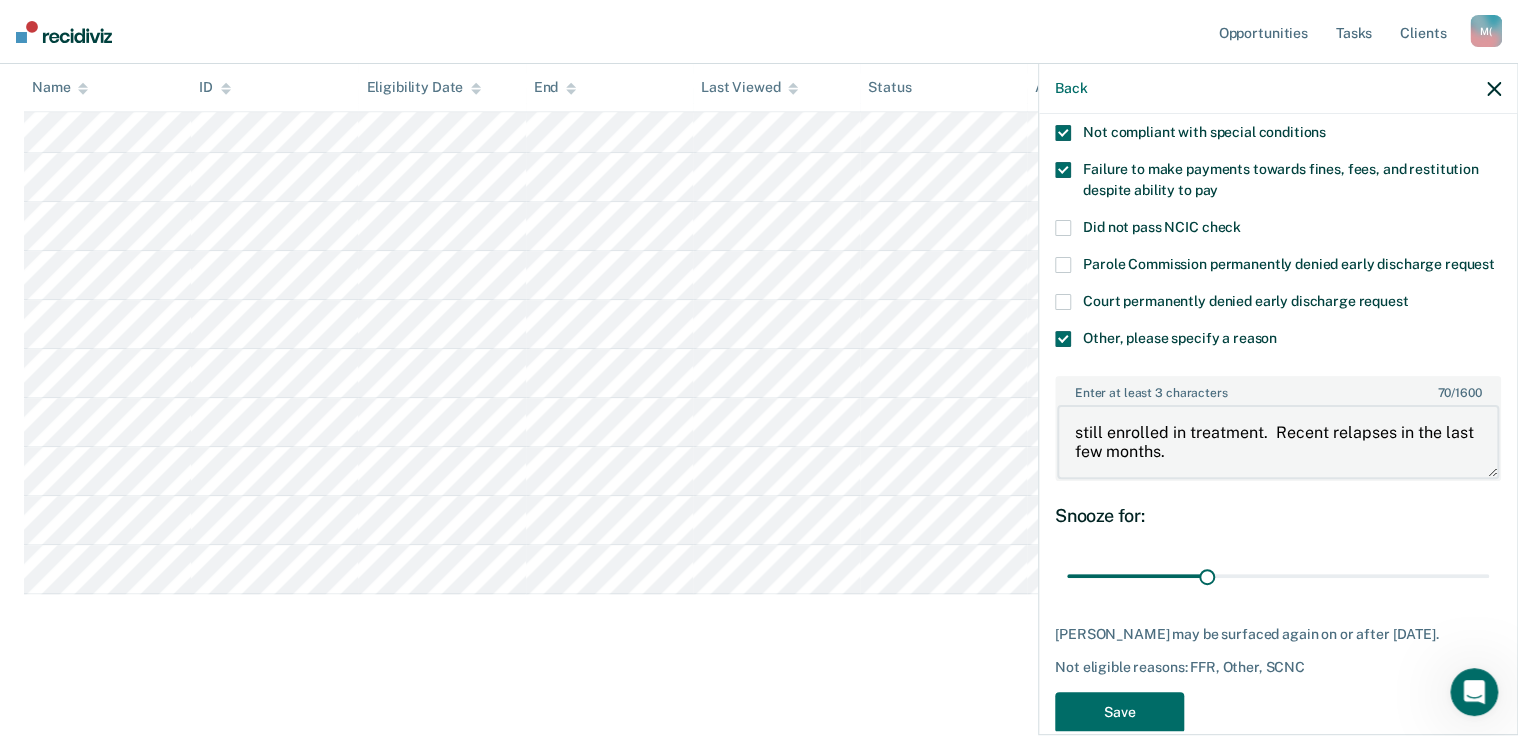 scroll, scrollTop: 196, scrollLeft: 0, axis: vertical 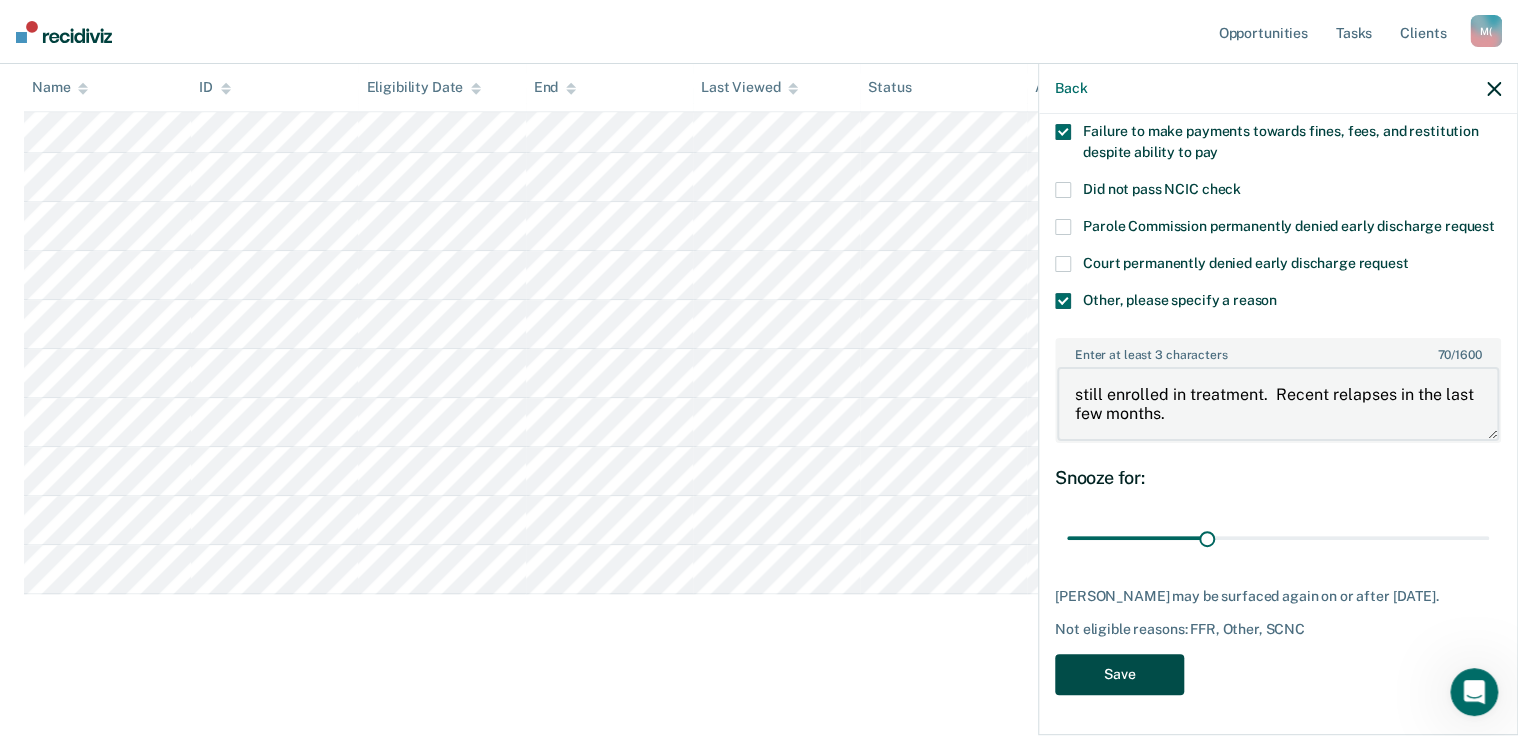 type on "still enrolled in treatment.  Recent relapses in the last few months." 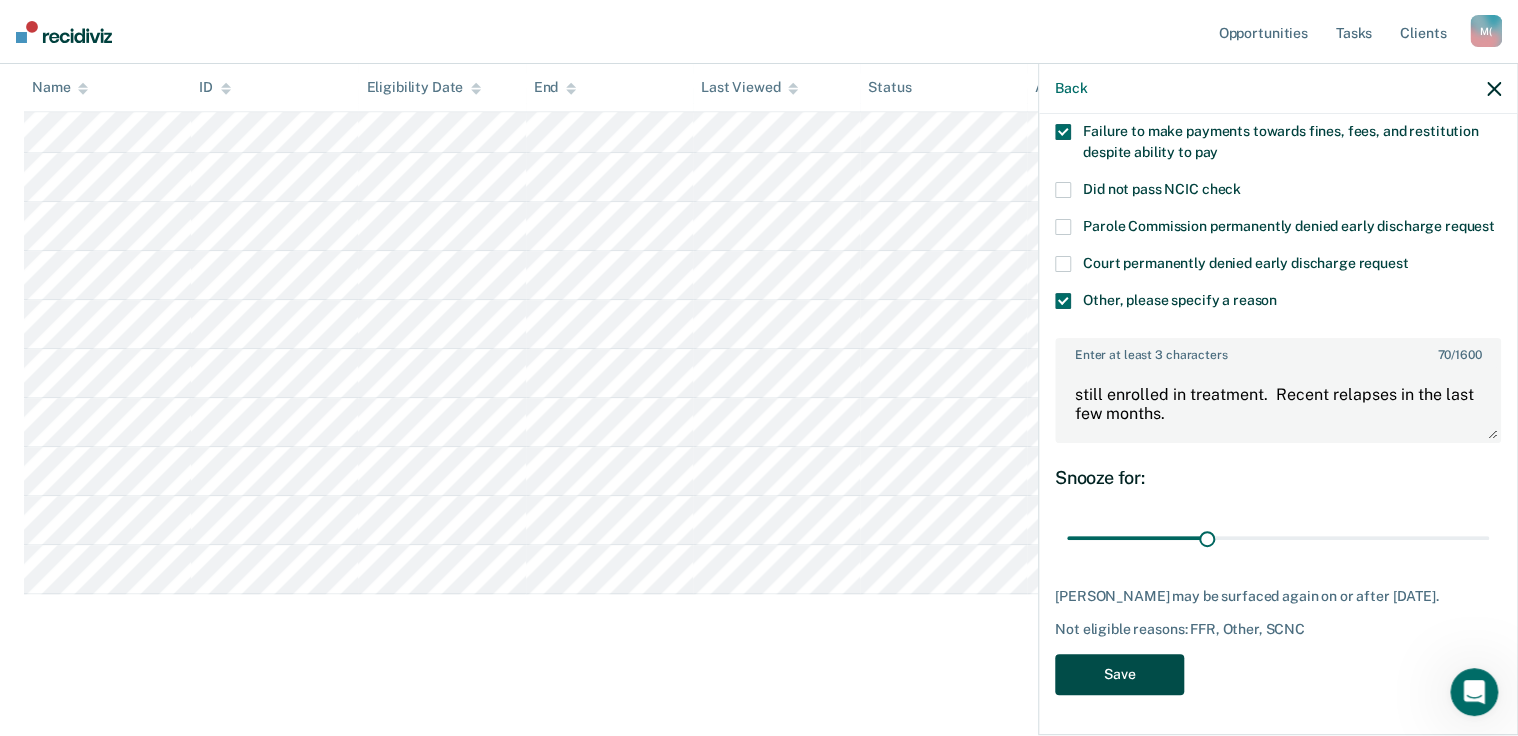 click on "Save" at bounding box center (1119, 674) 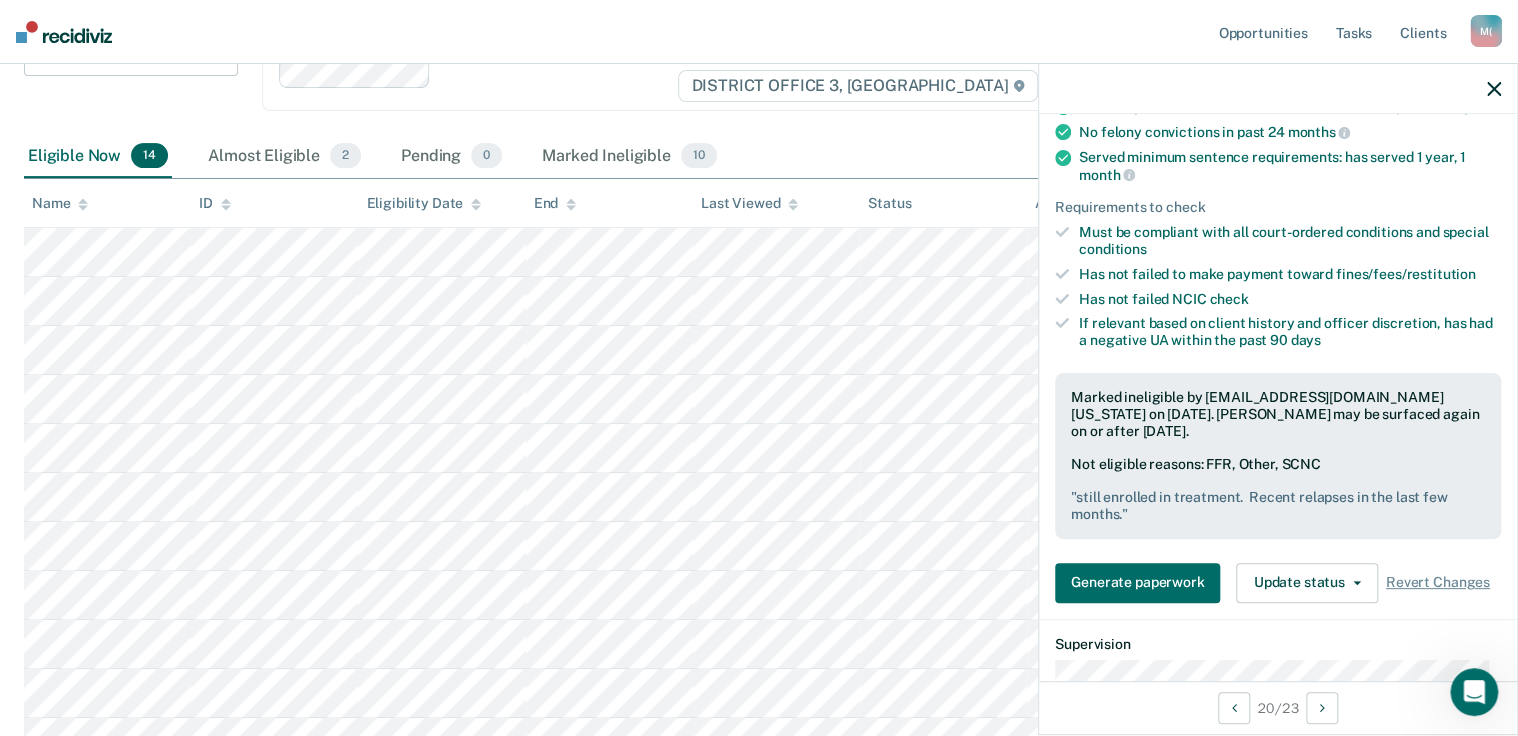 scroll, scrollTop: 0, scrollLeft: 0, axis: both 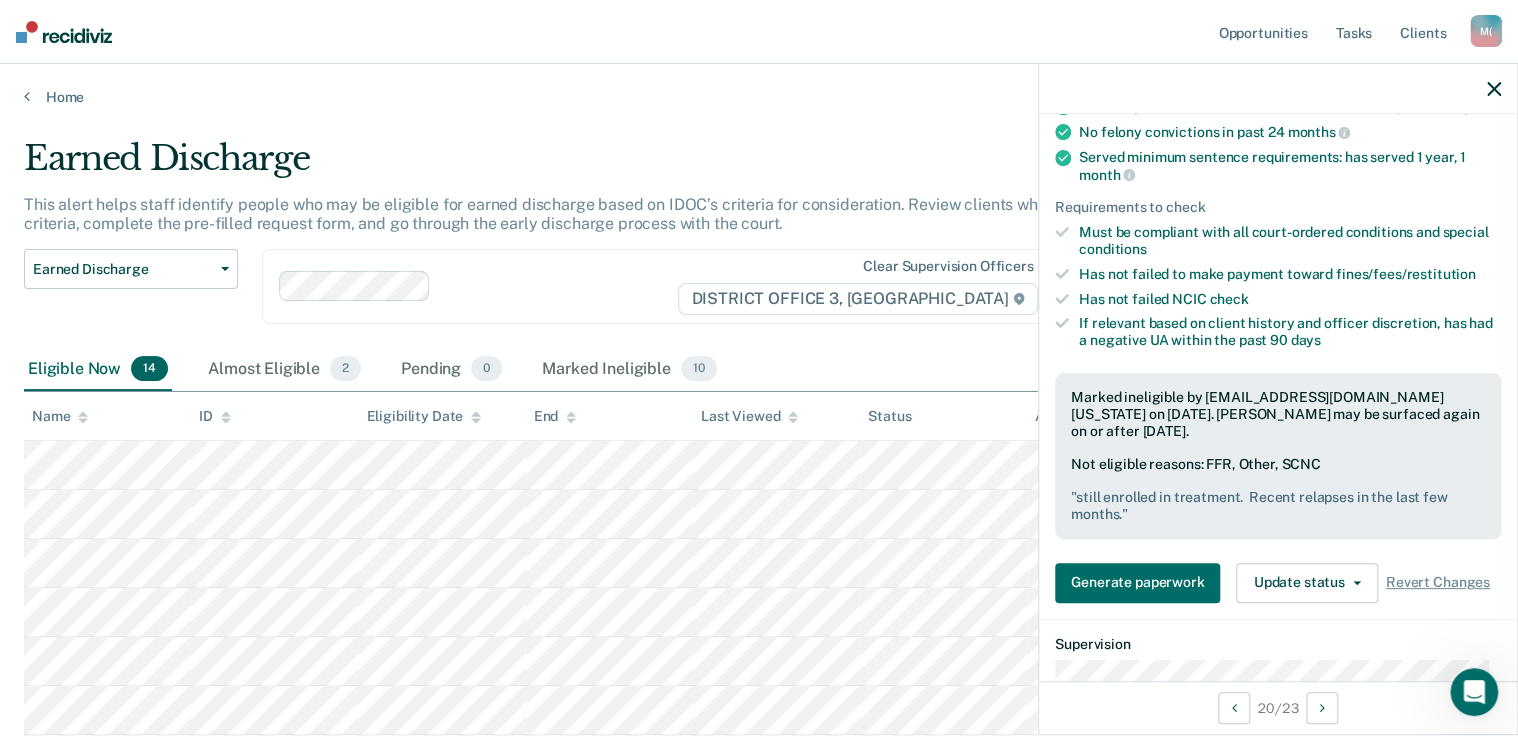 drag, startPoint x: 1496, startPoint y: 67, endPoint x: 1487, endPoint y: 76, distance: 12.727922 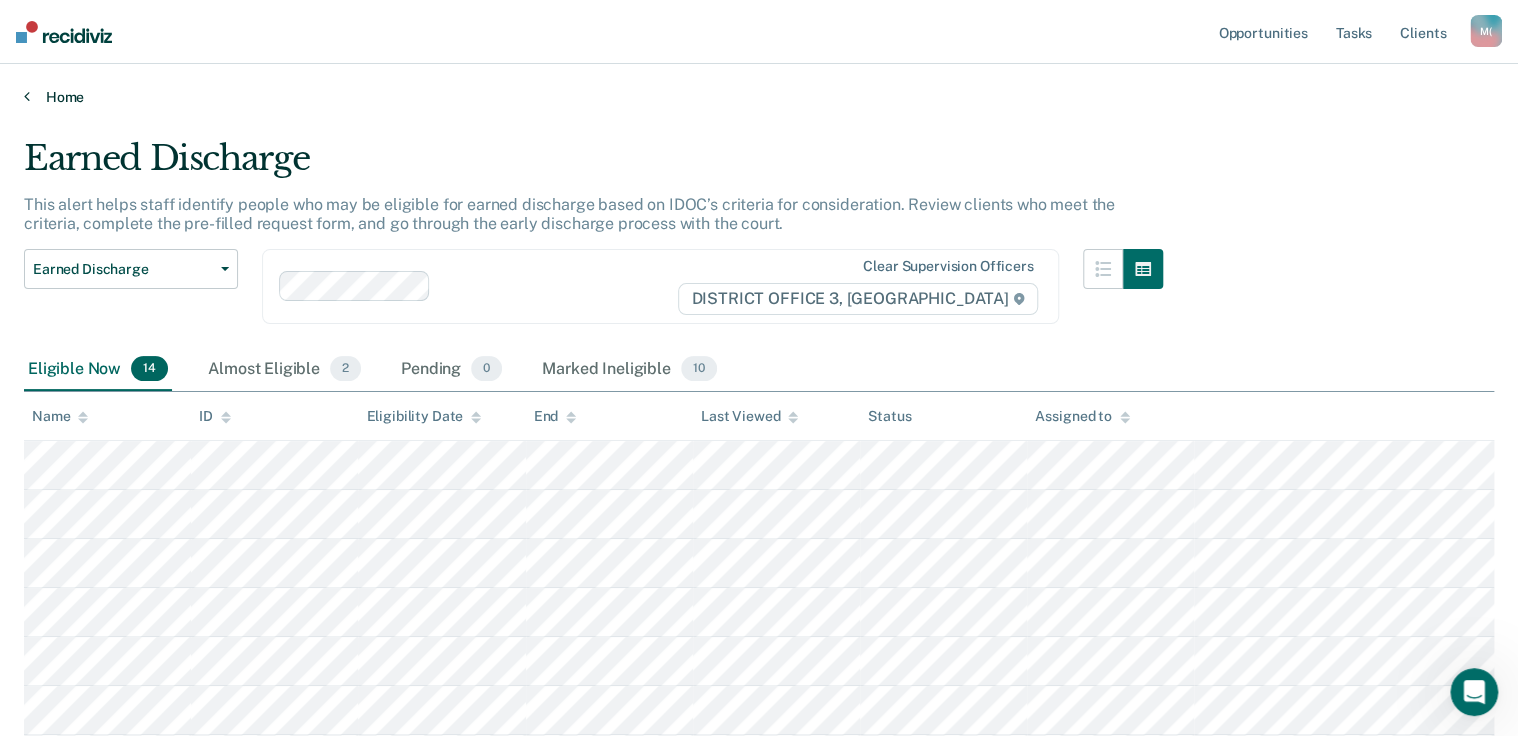 click on "Home" at bounding box center [759, 97] 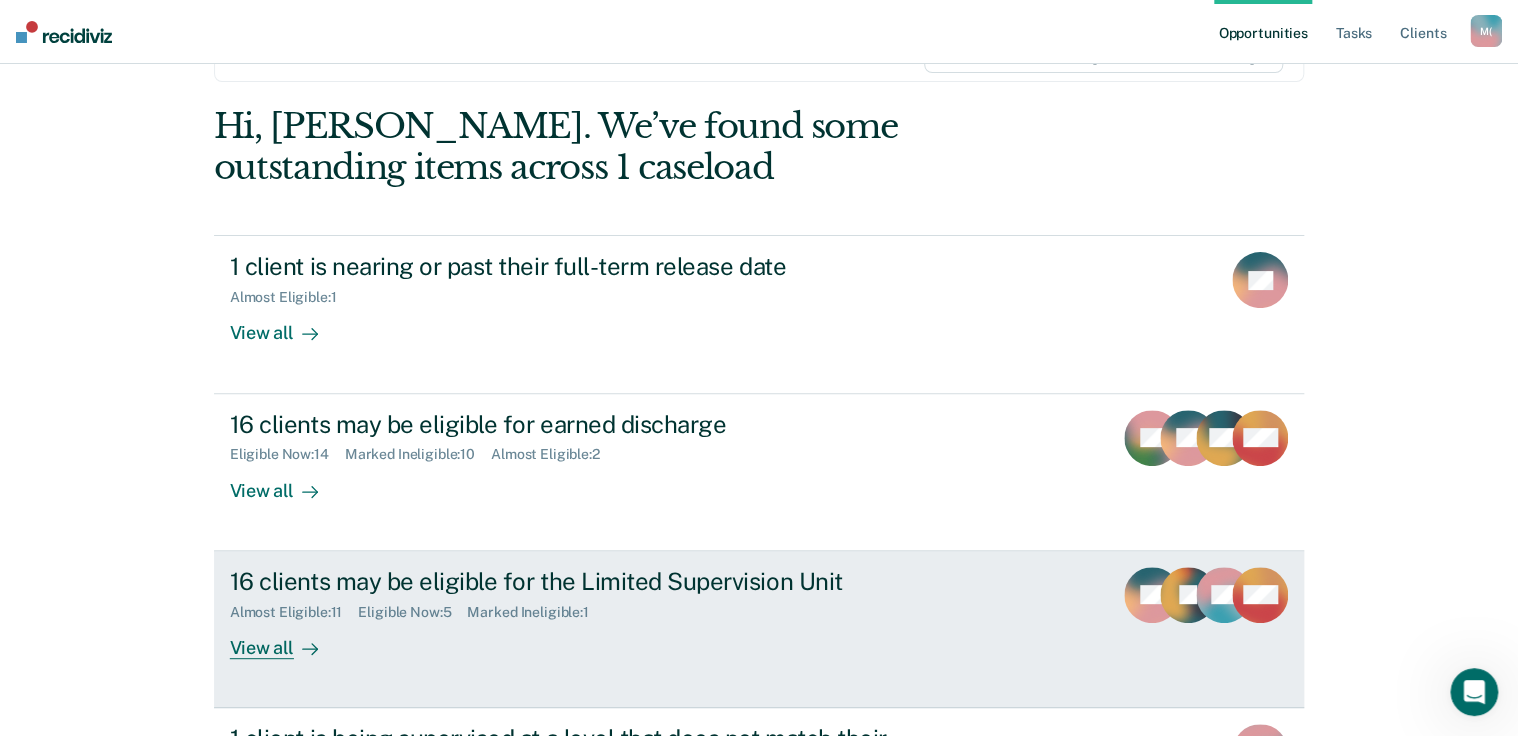 scroll, scrollTop: 160, scrollLeft: 0, axis: vertical 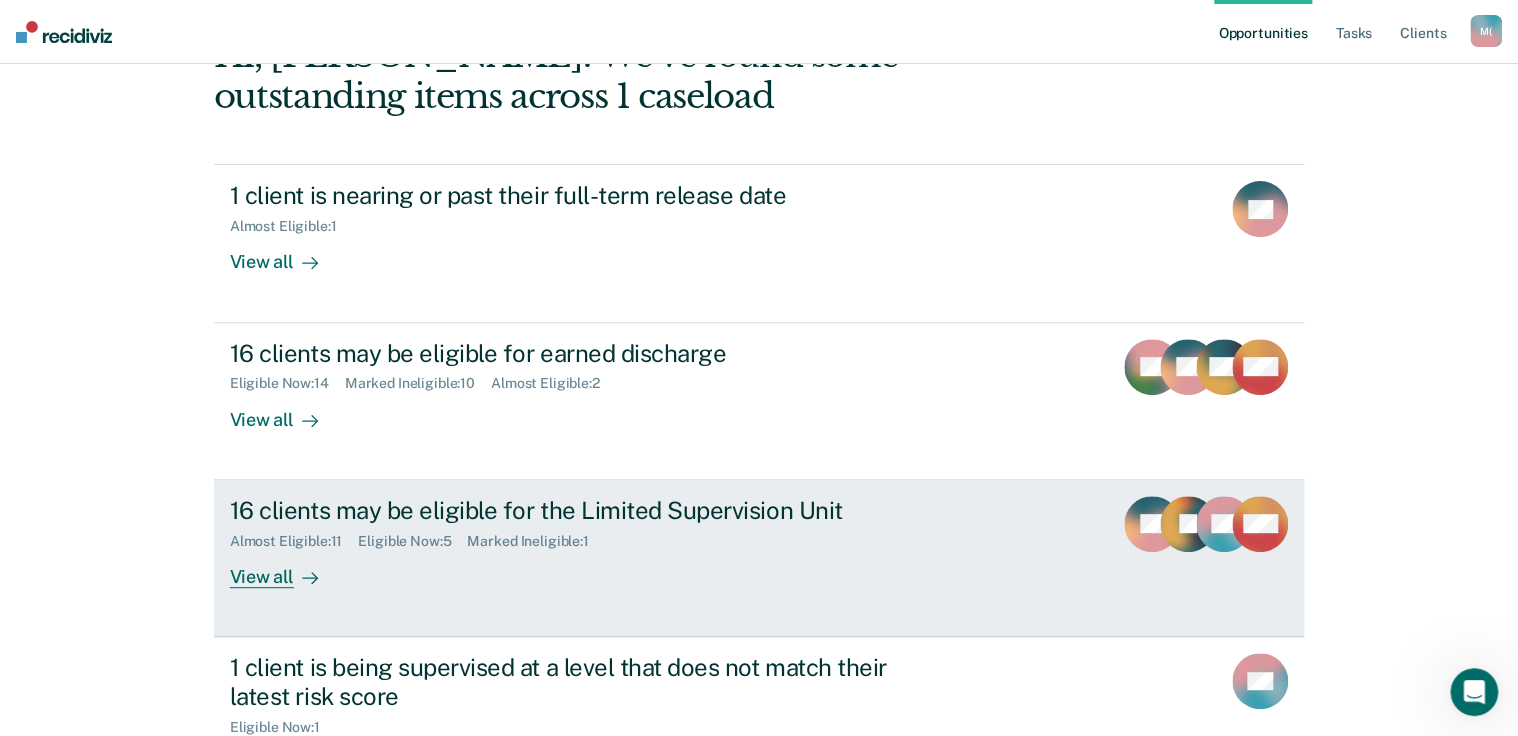 click on "16 clients may be eligible for the Limited Supervision Unit" at bounding box center (581, 510) 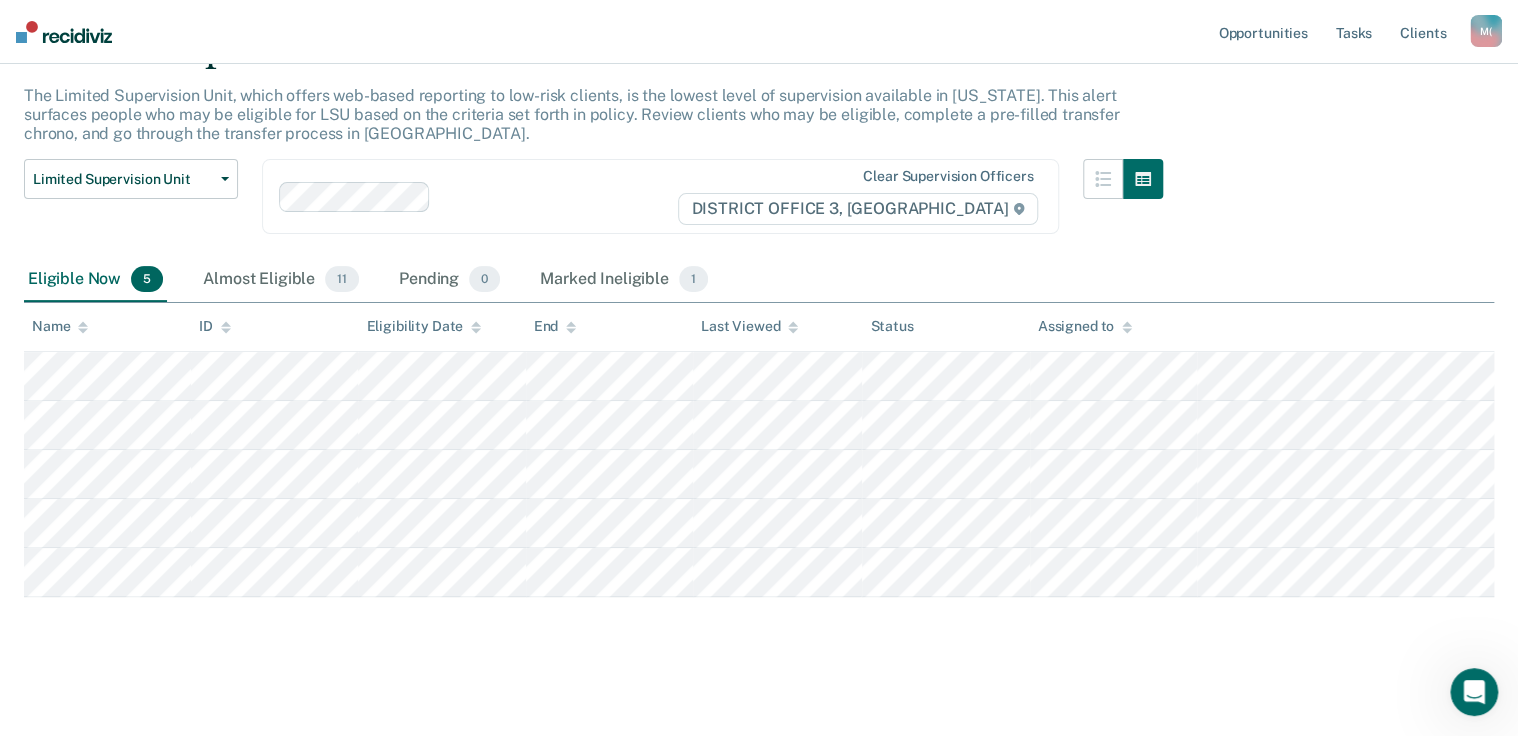 scroll, scrollTop: 112, scrollLeft: 0, axis: vertical 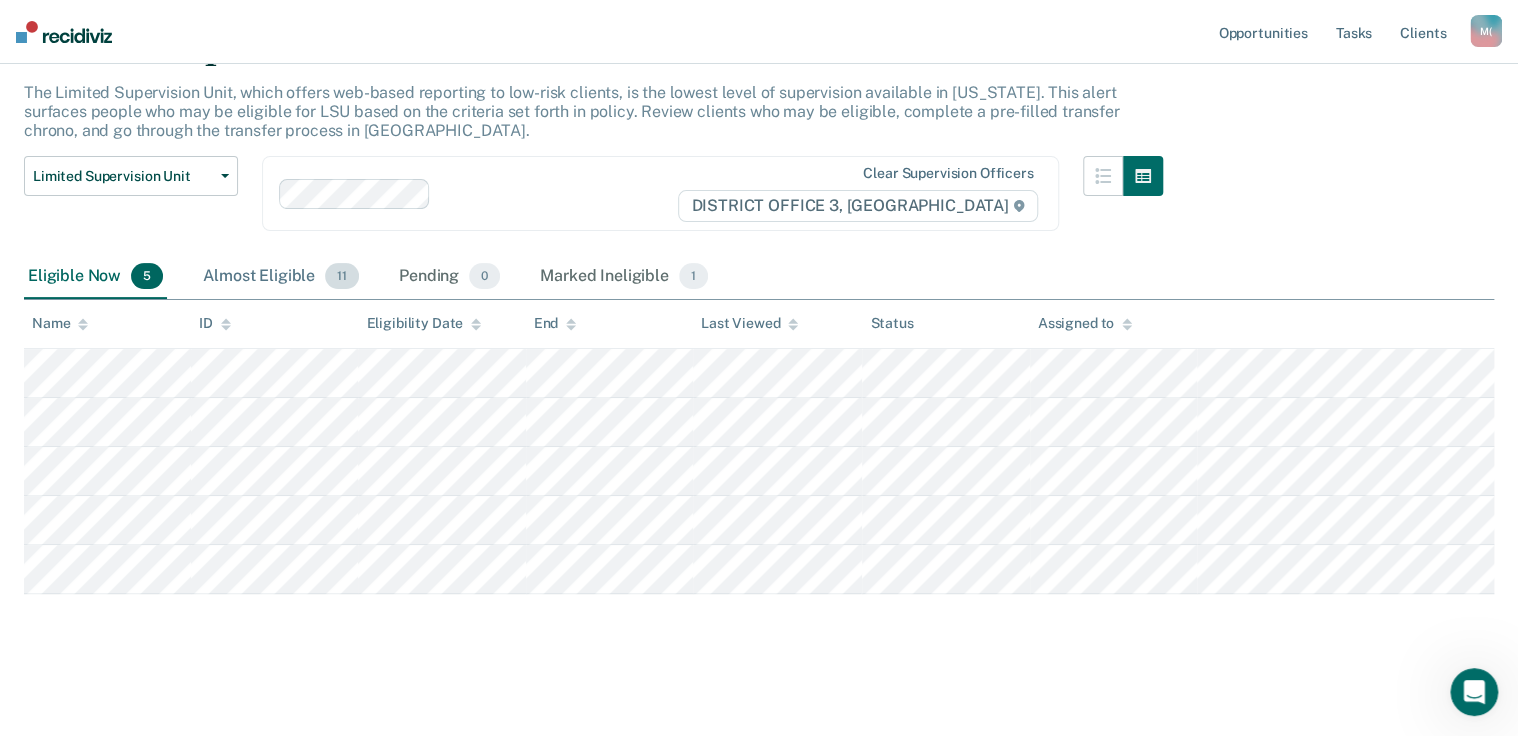 click on "Almost Eligible 11" at bounding box center [281, 277] 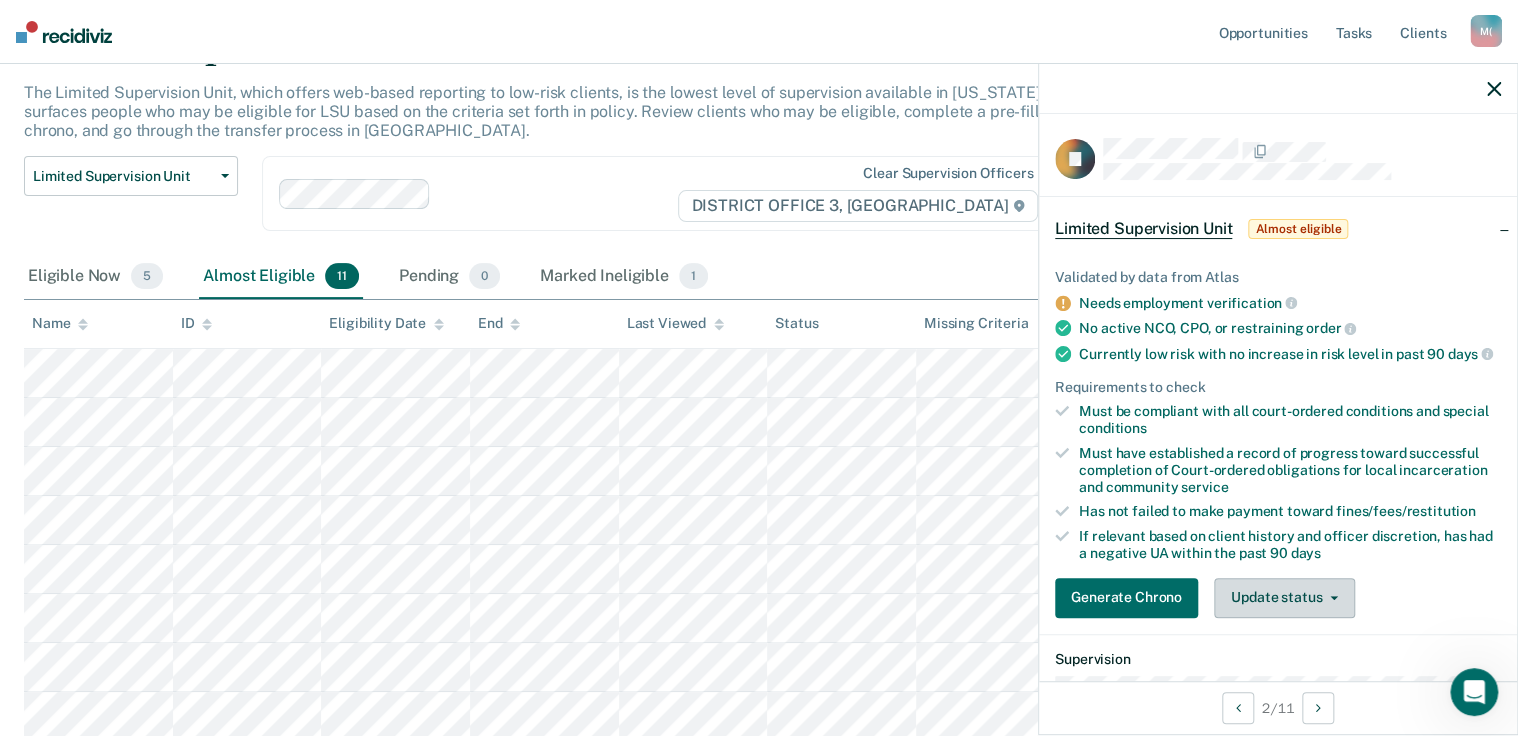 click on "Update status" at bounding box center (1284, 598) 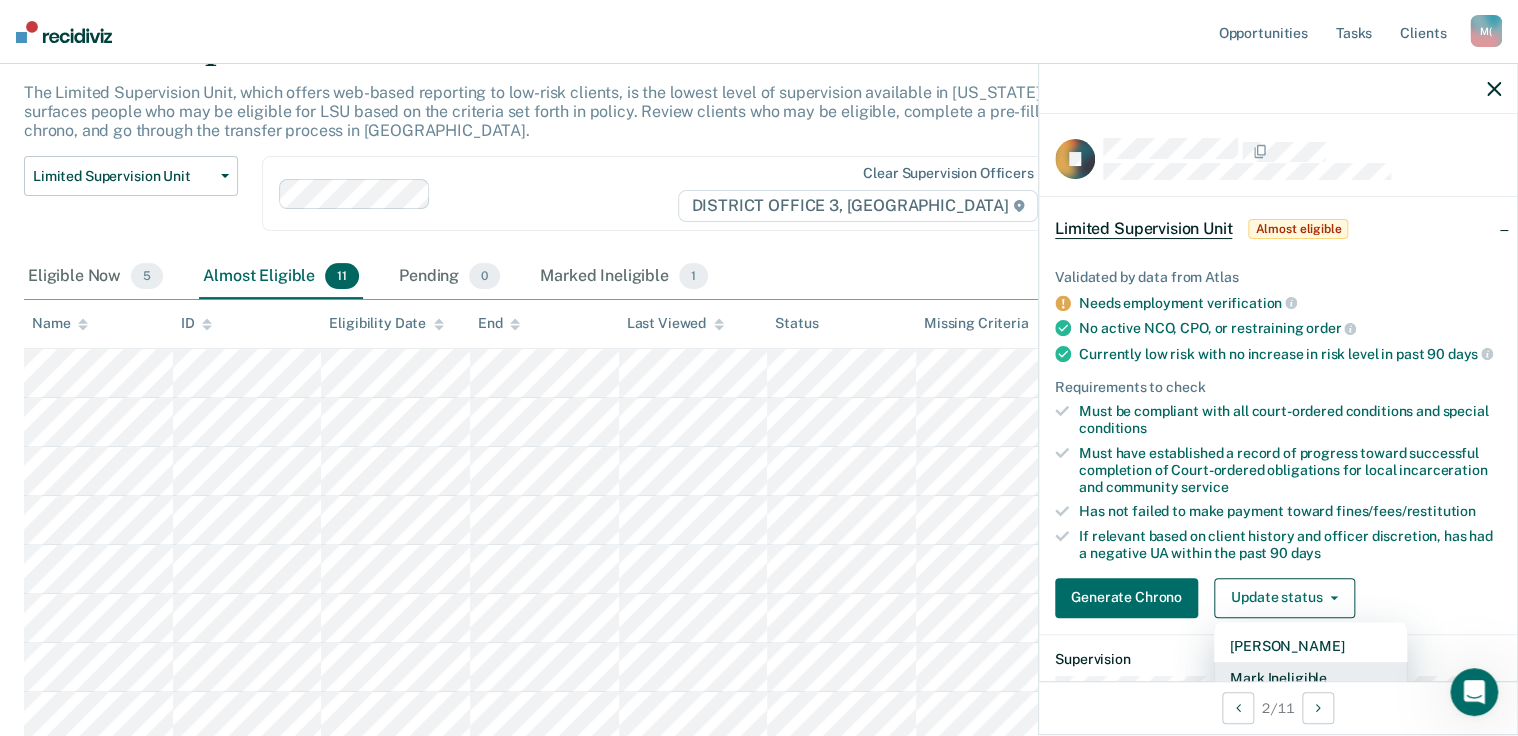scroll, scrollTop: 8, scrollLeft: 0, axis: vertical 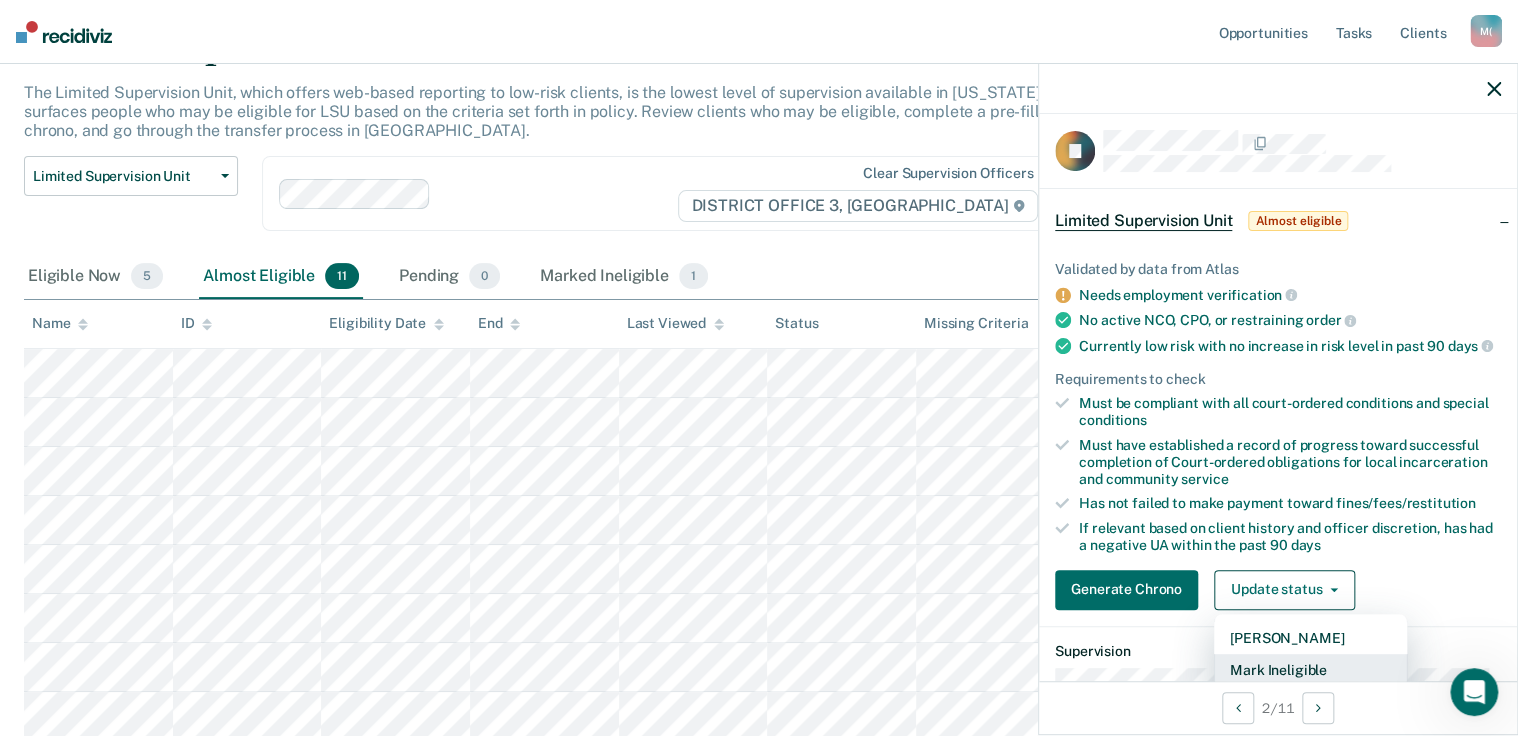 click on "Mark Ineligible" at bounding box center (1310, 670) 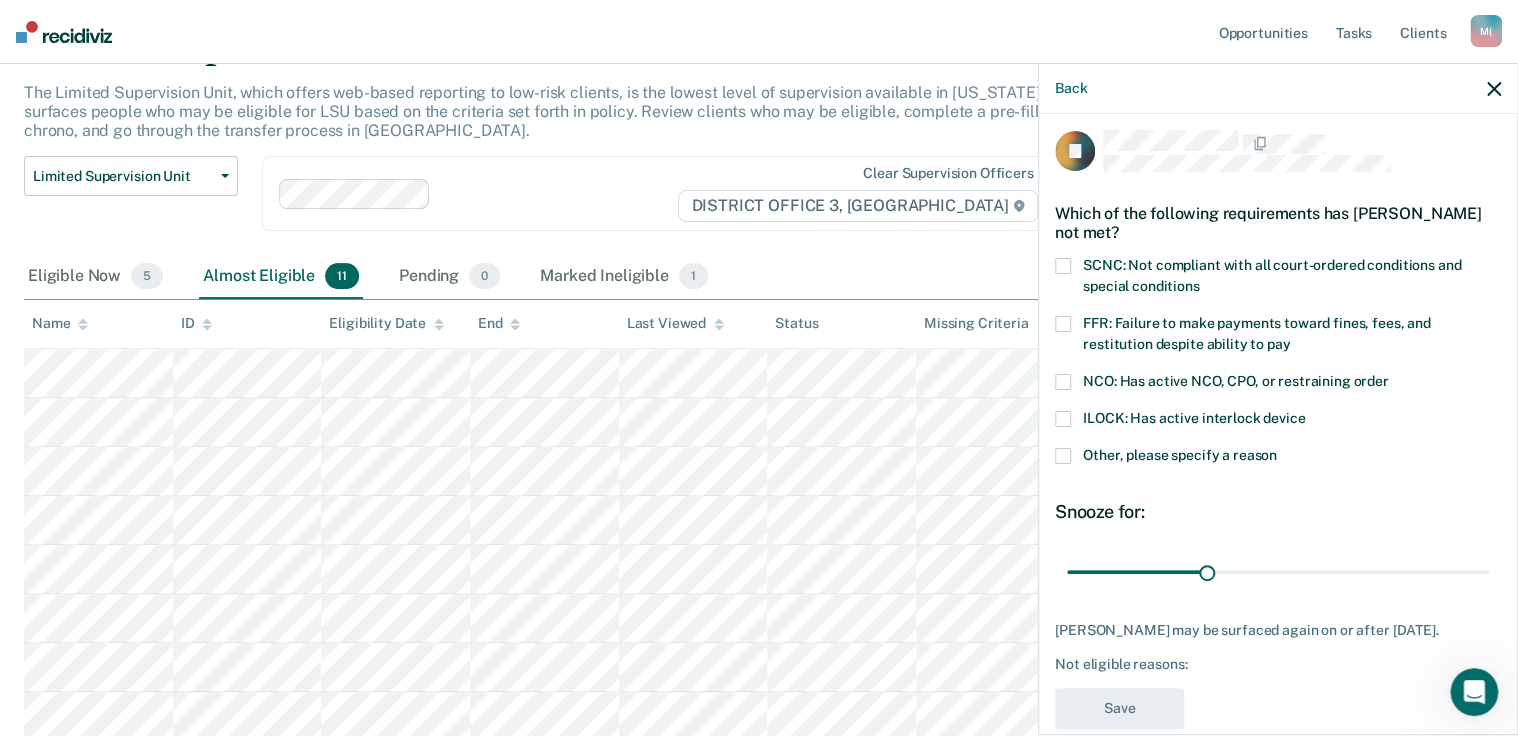 click at bounding box center [1063, 456] 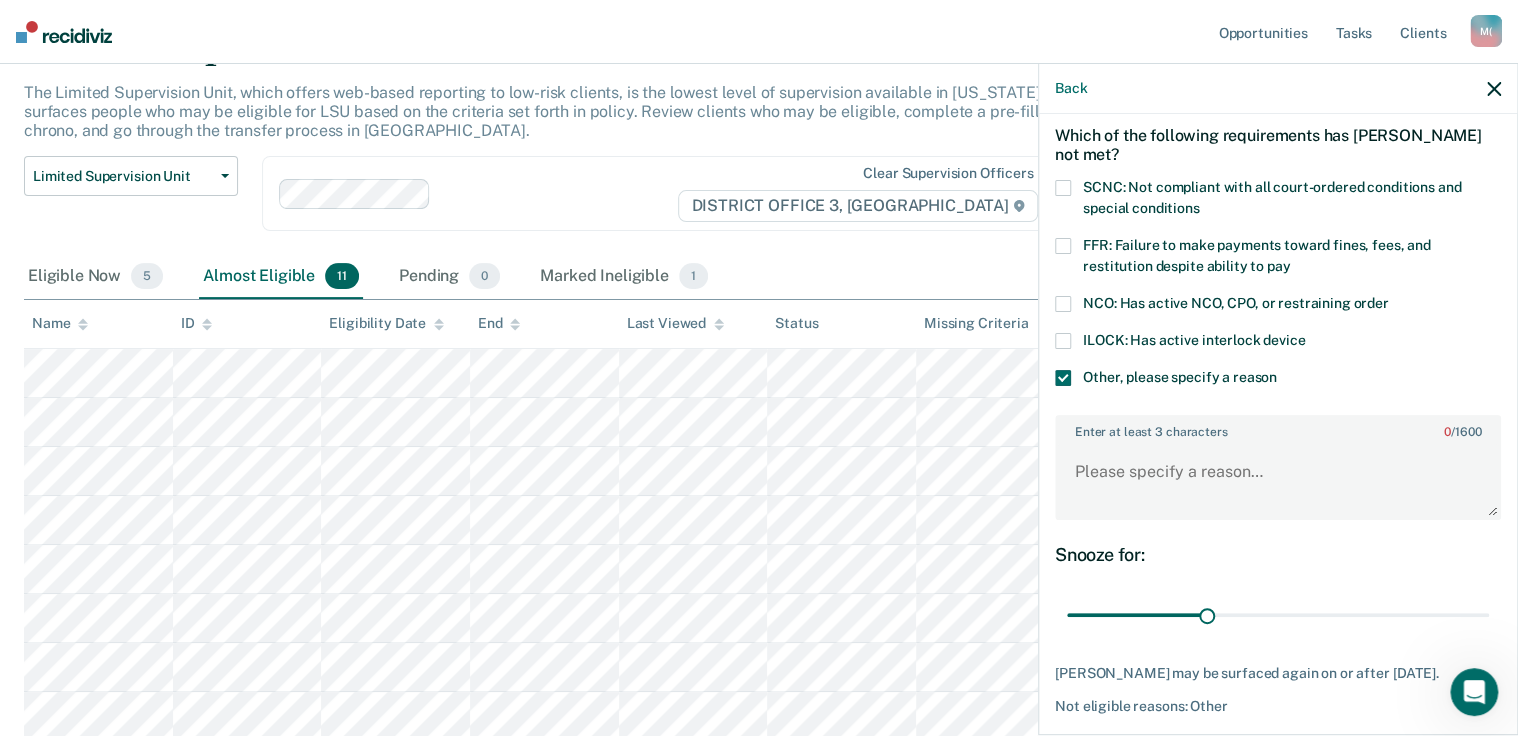 scroll, scrollTop: 175, scrollLeft: 0, axis: vertical 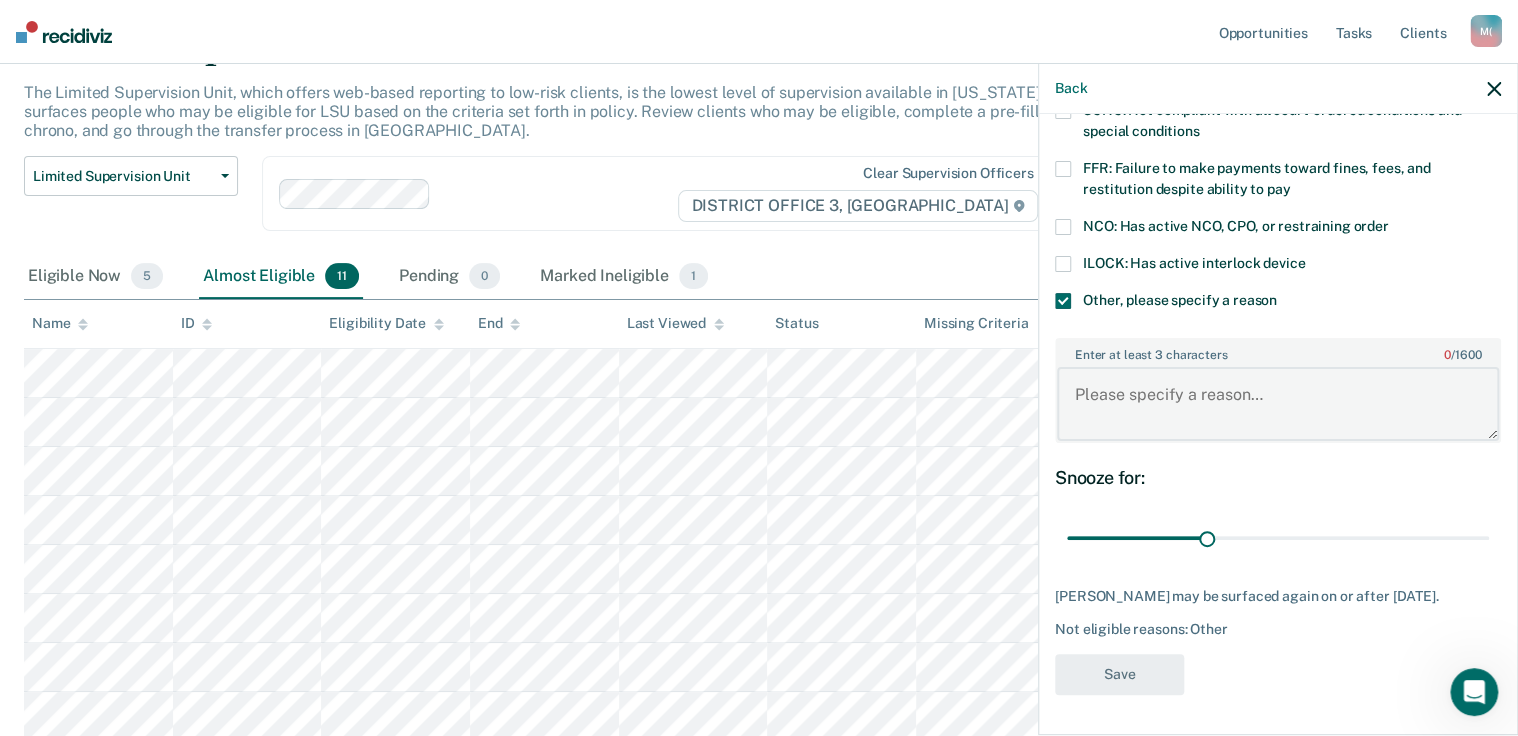 click on "Enter at least 3 characters 0  /  1600" at bounding box center (1278, 404) 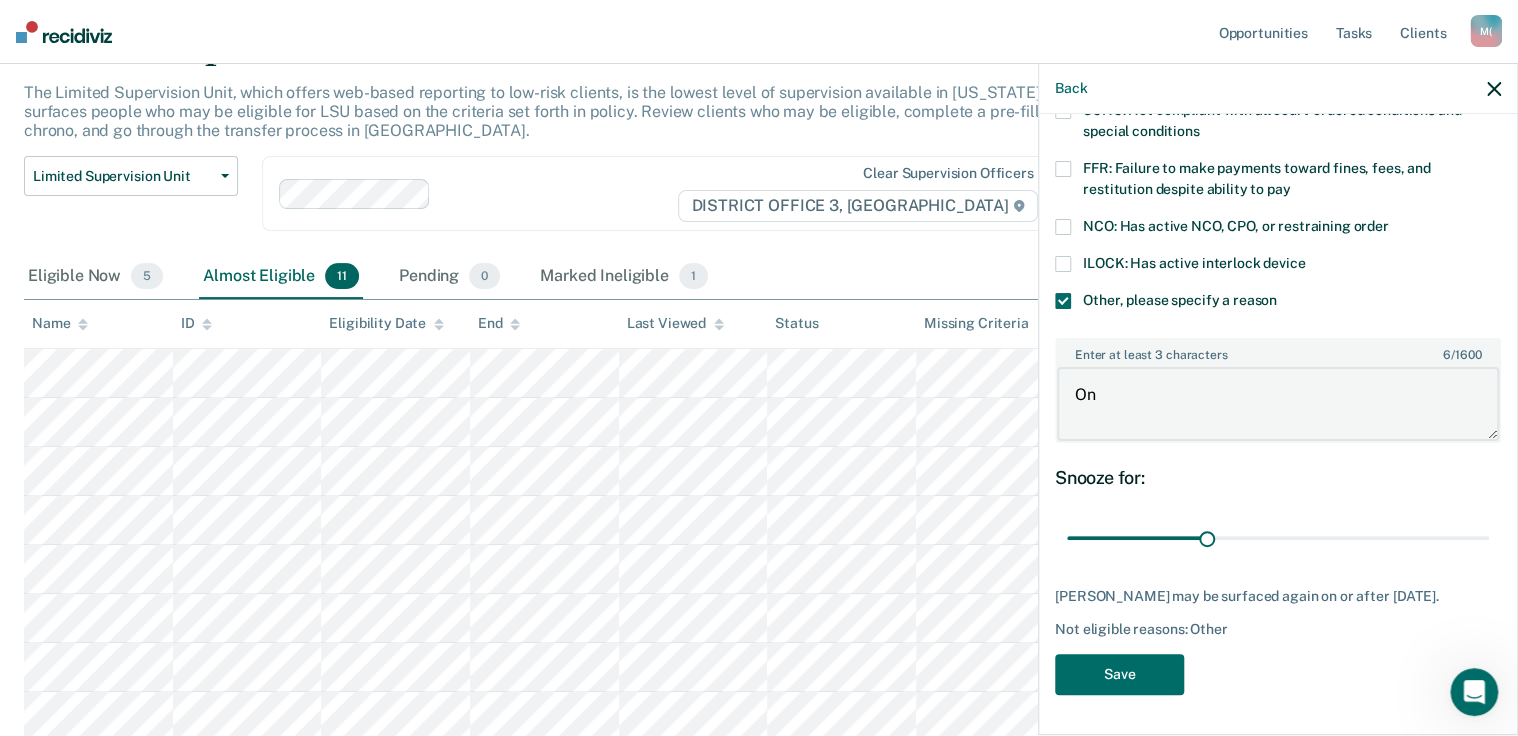 type on "O" 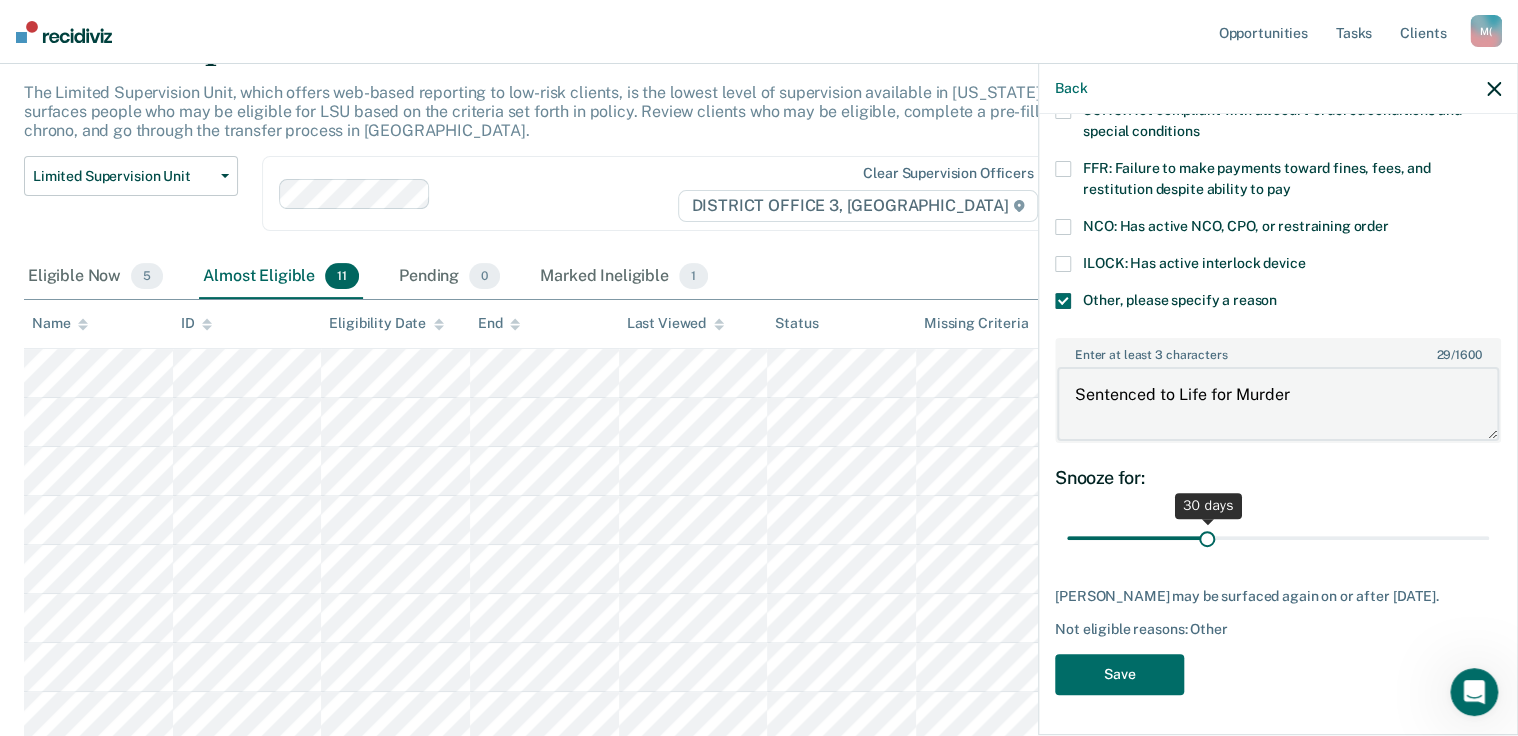 type on "Sentenced to Life for Murder" 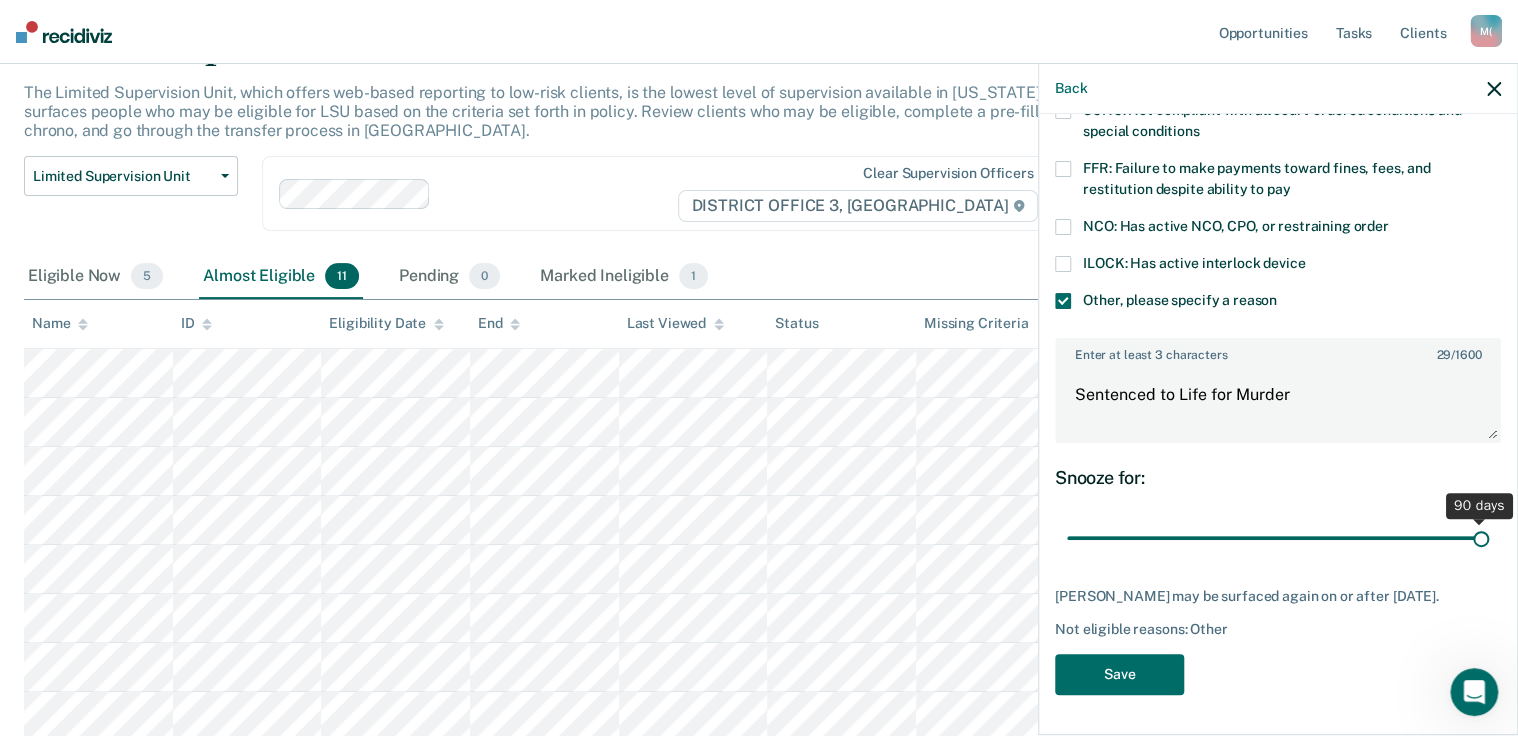 drag, startPoint x: 1204, startPoint y: 527, endPoint x: 1677, endPoint y: 546, distance: 473.38144 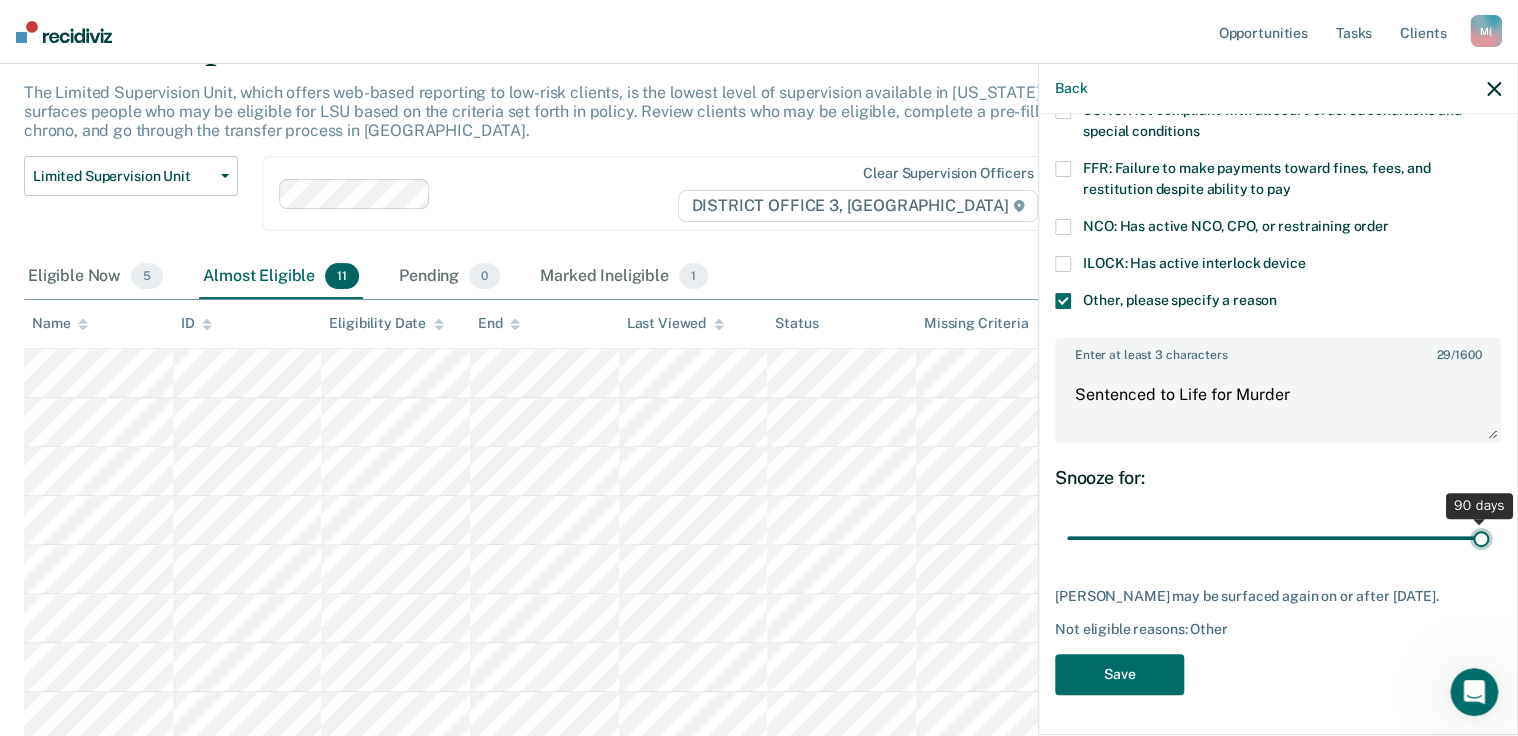 type on "90" 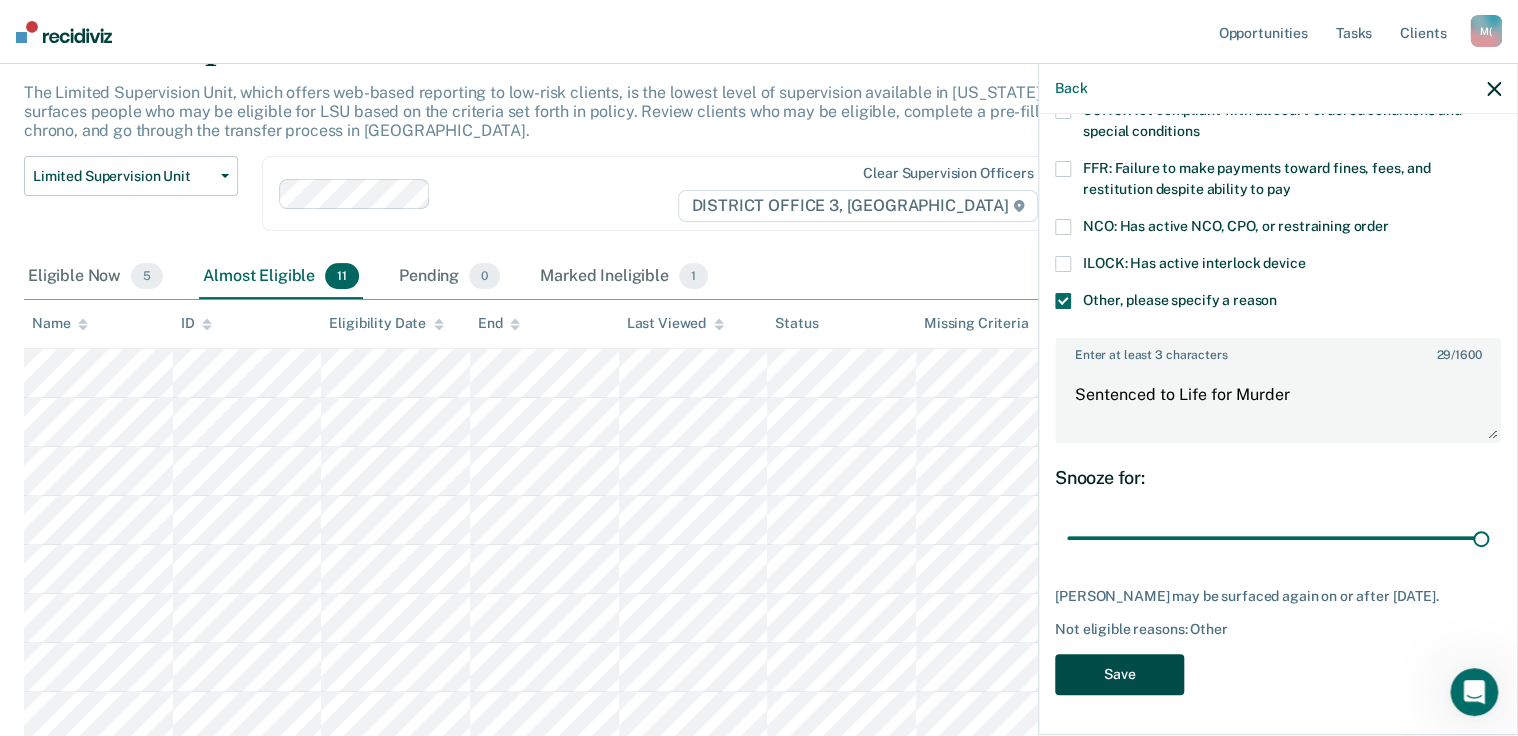 click on "Save" at bounding box center (1119, 674) 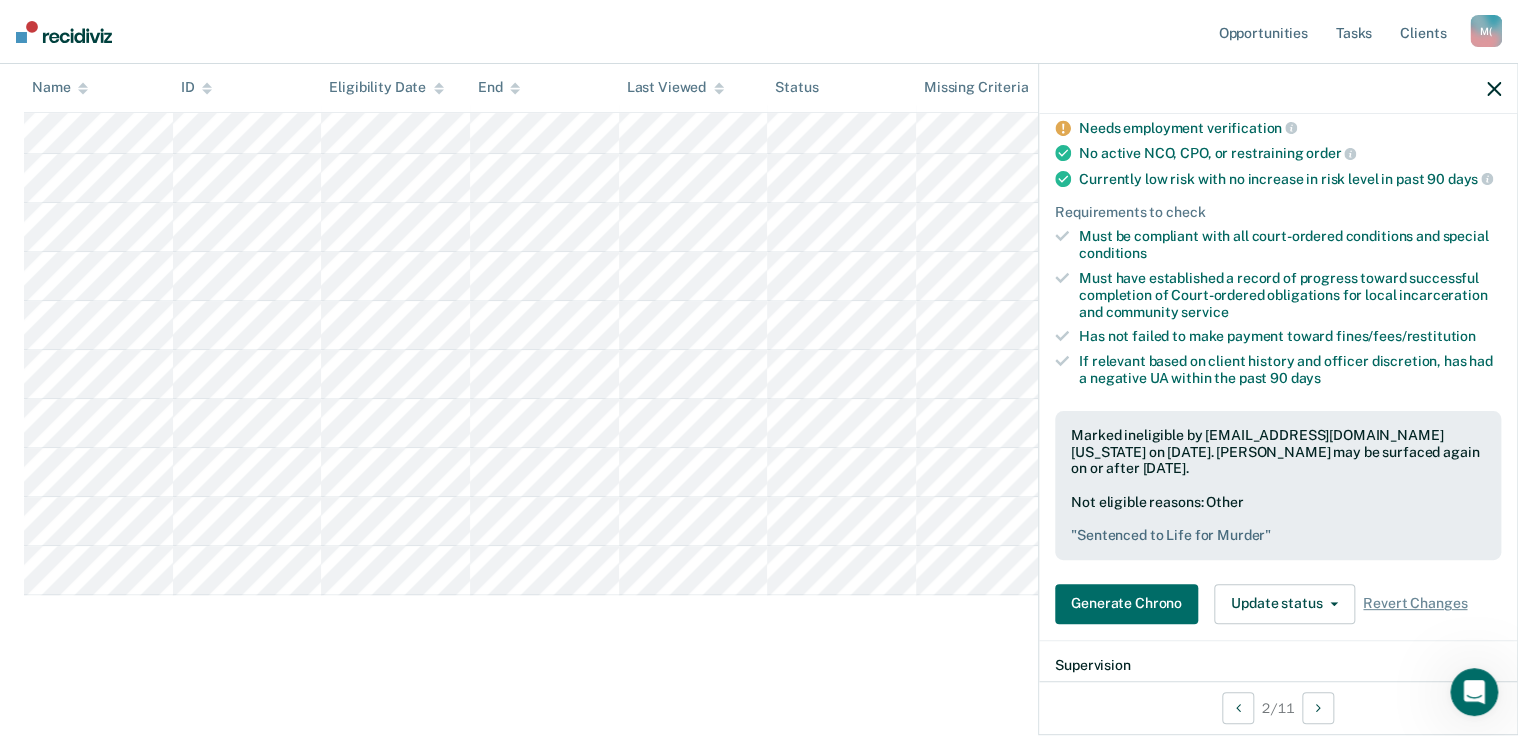 scroll, scrollTop: 0, scrollLeft: 0, axis: both 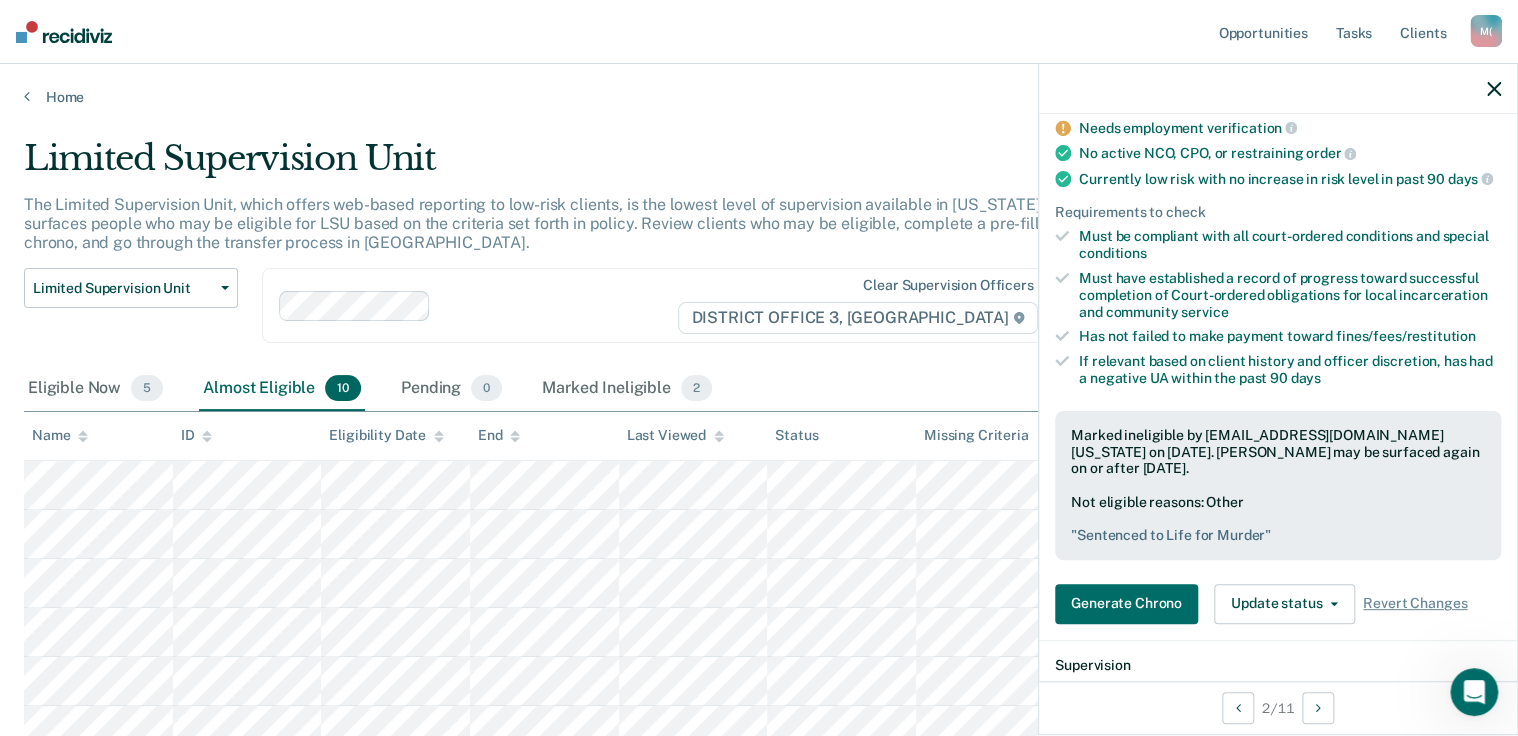 click 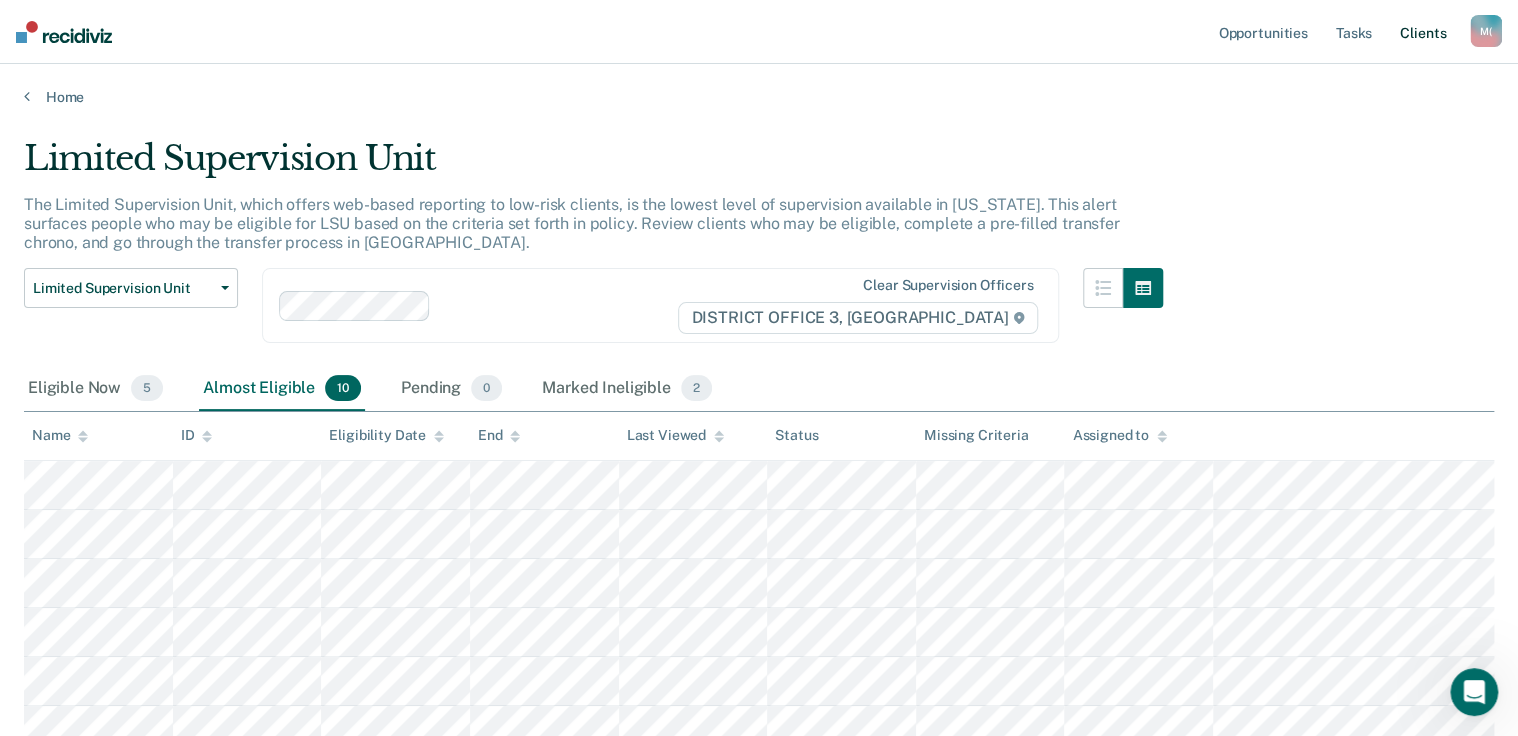 click on "Client s" at bounding box center (1423, 32) 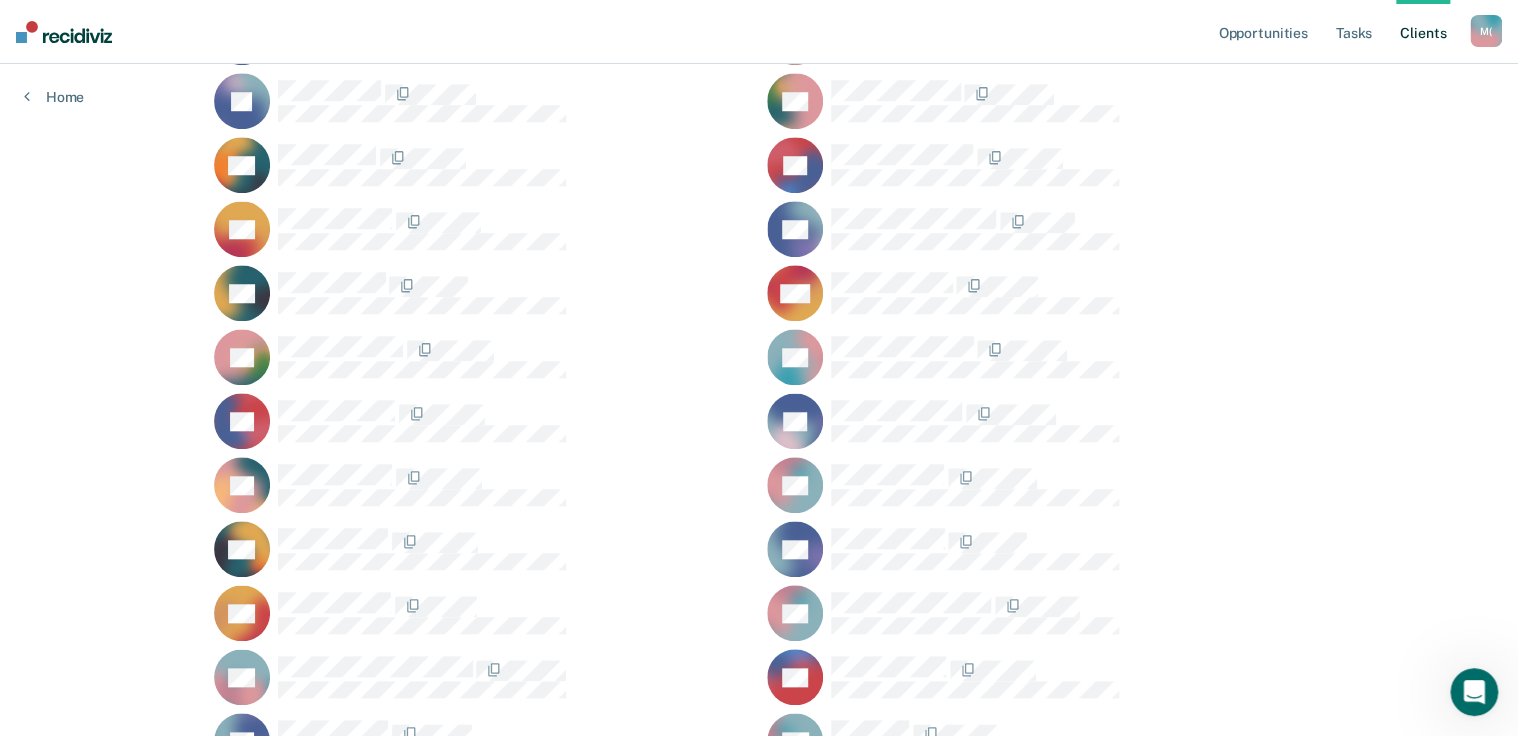scroll, scrollTop: 960, scrollLeft: 0, axis: vertical 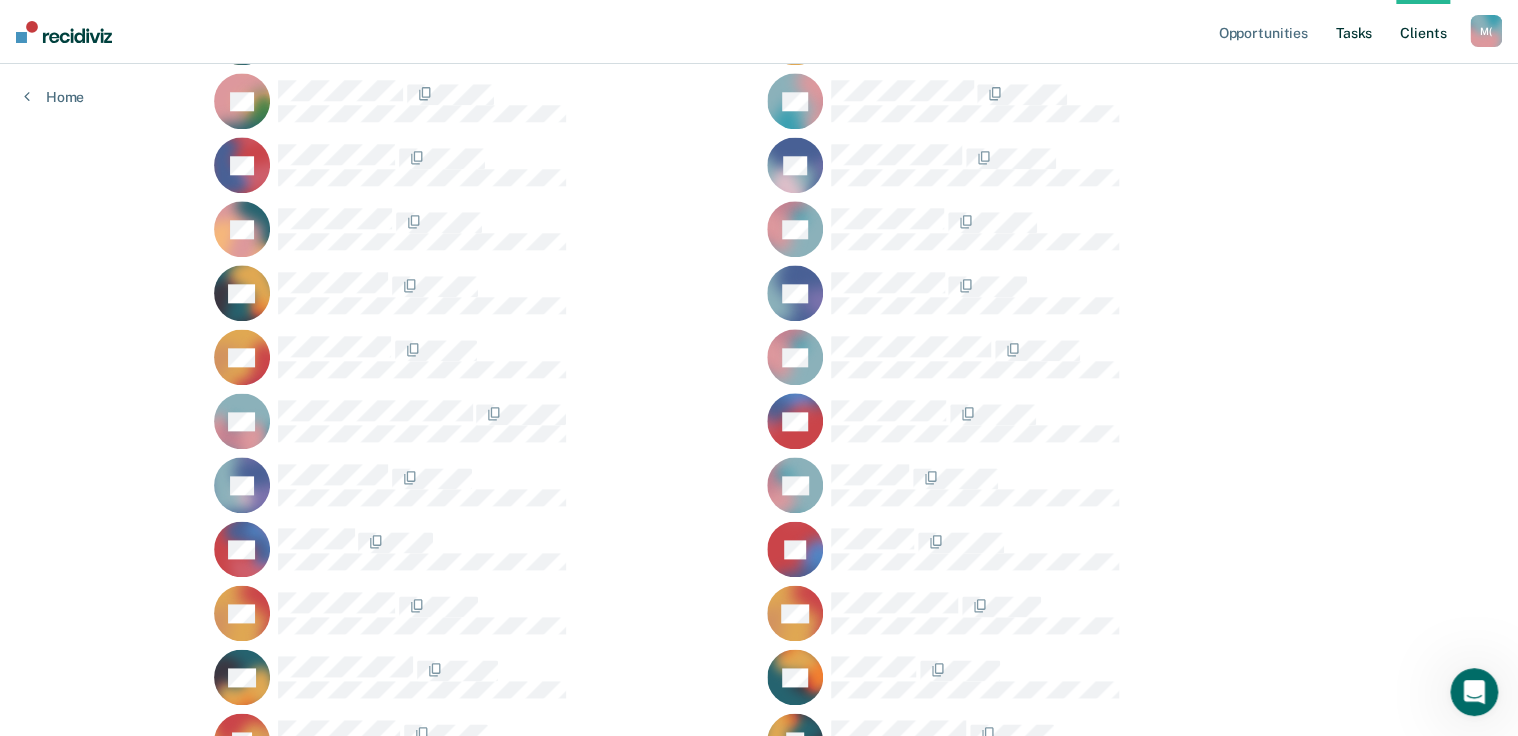 click on "Tasks" at bounding box center (1354, 32) 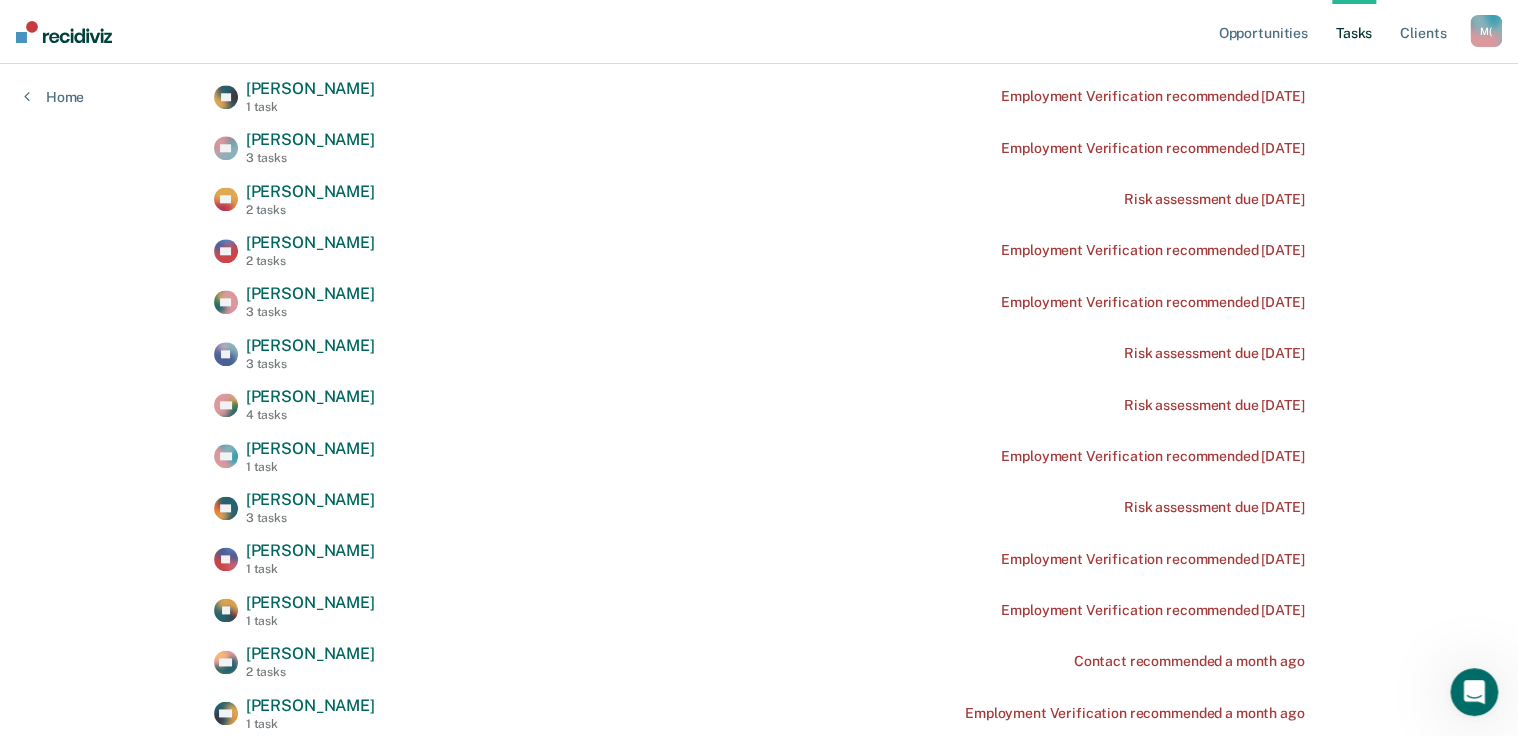 scroll, scrollTop: 0, scrollLeft: 0, axis: both 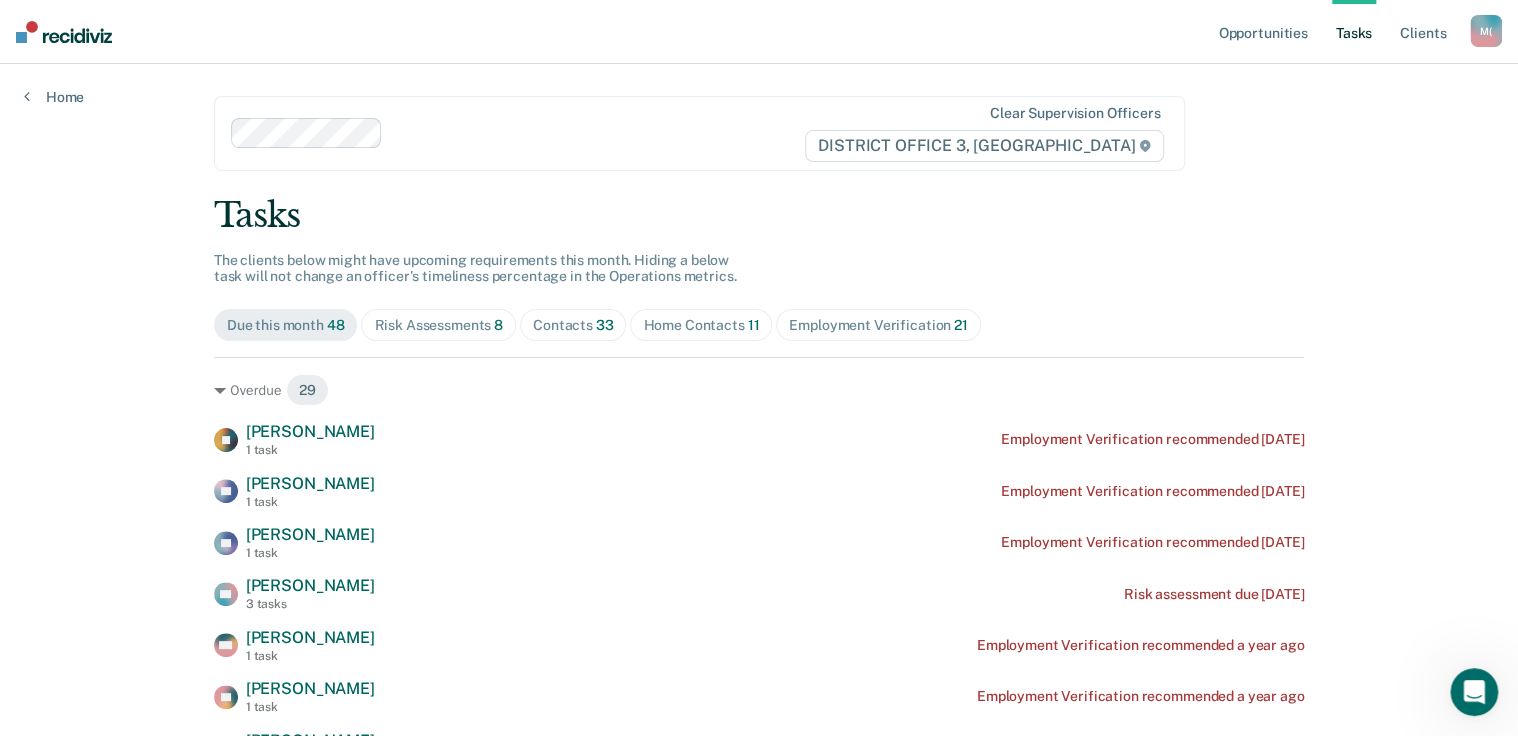 click on "Risk Assessments   8" at bounding box center [438, 325] 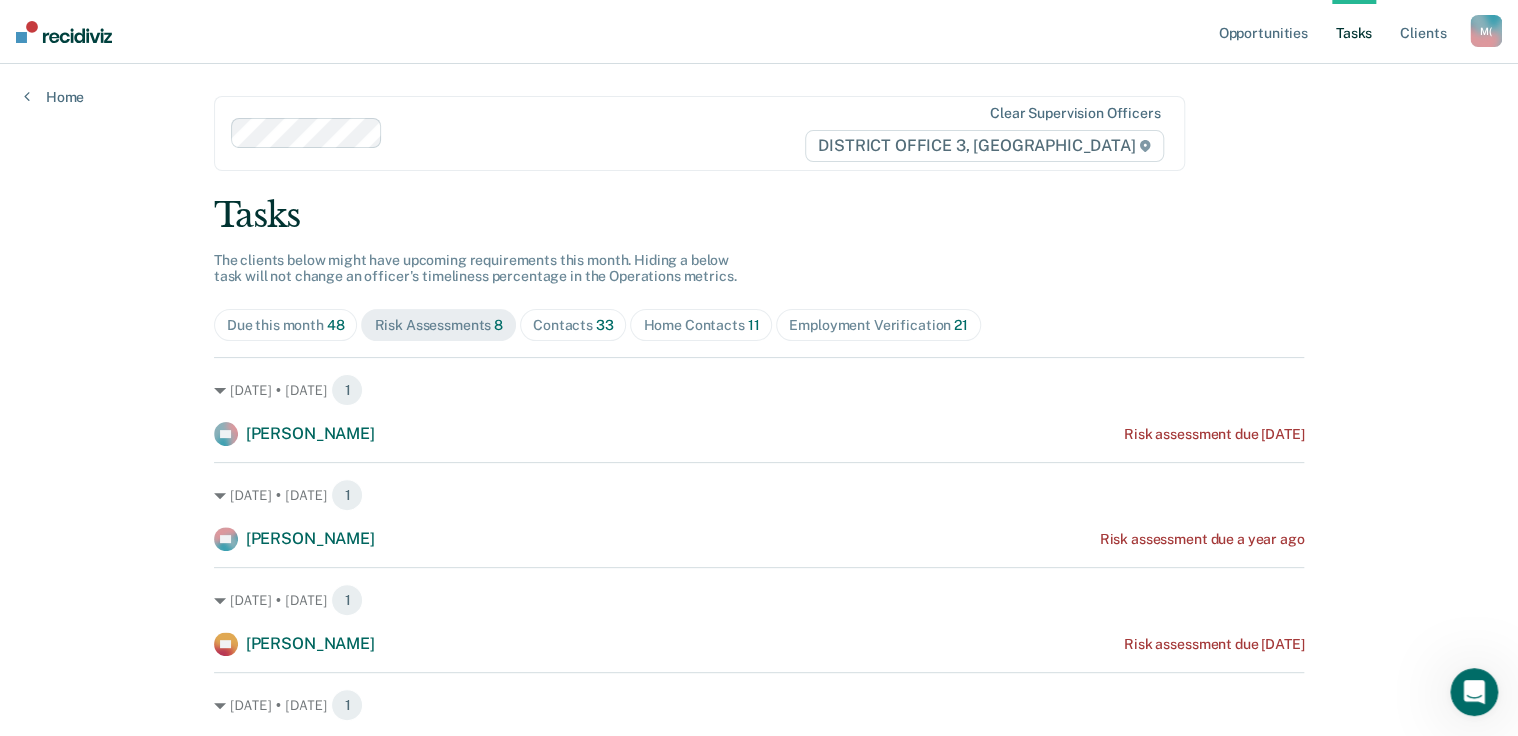 click on "Contacts   33" at bounding box center (573, 325) 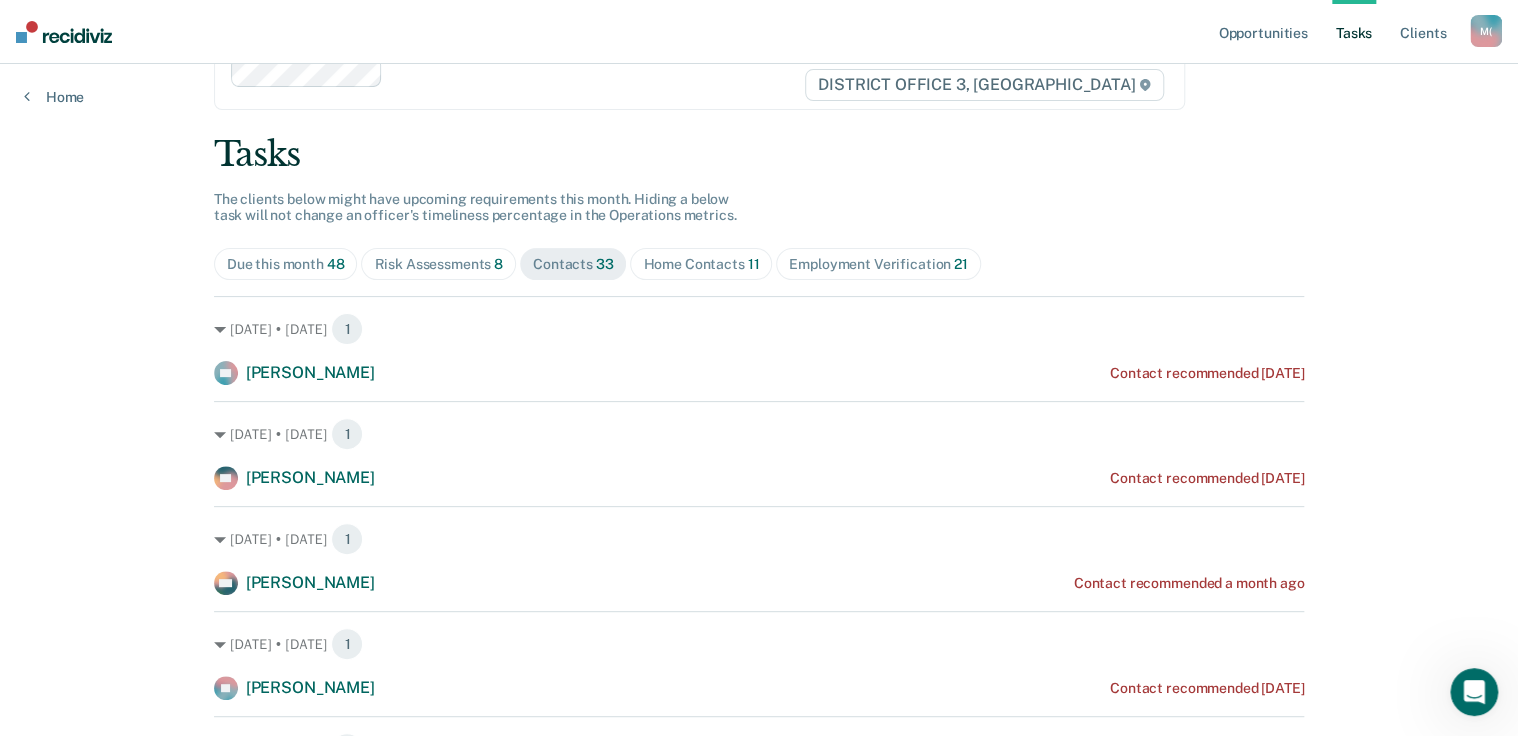 scroll, scrollTop: 0, scrollLeft: 0, axis: both 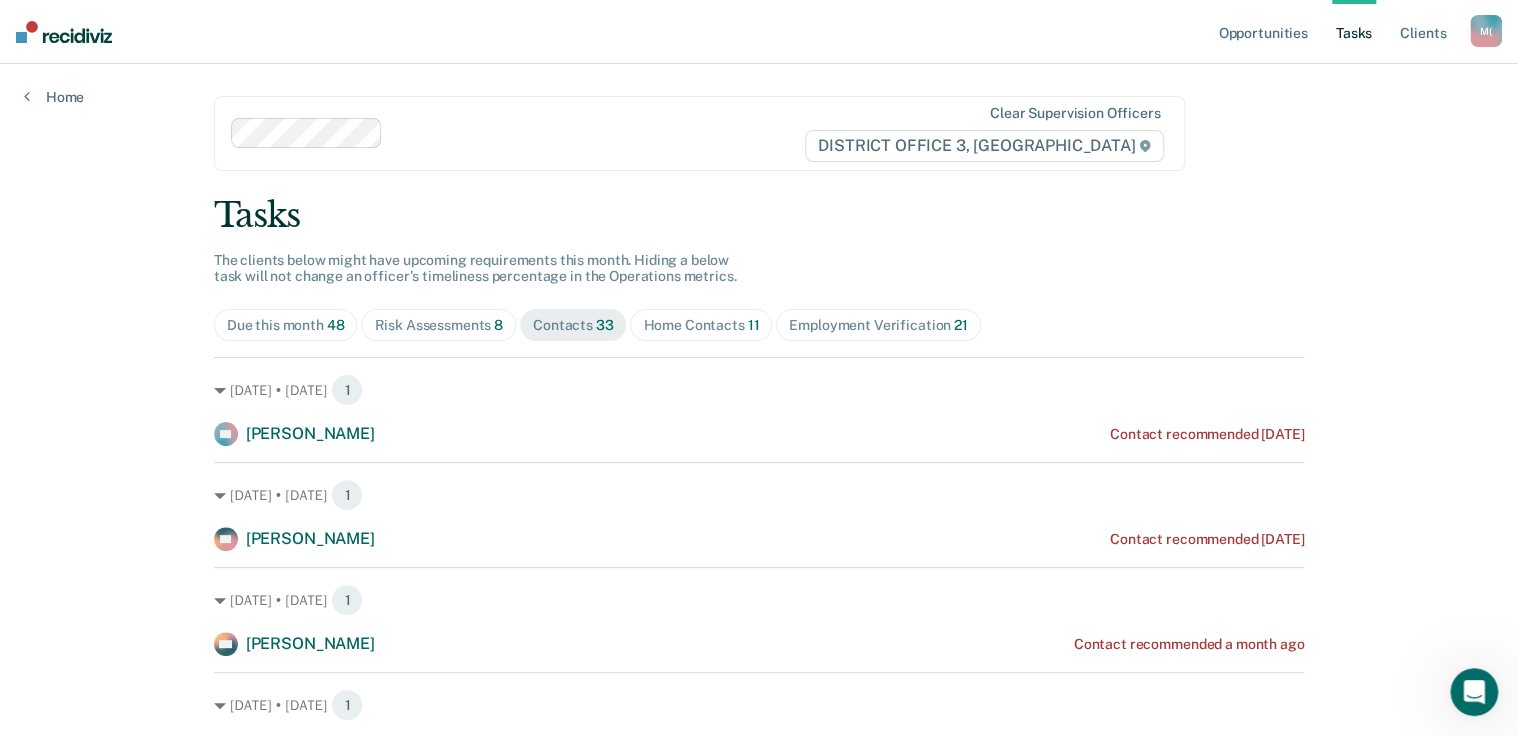 click on "Risk Assessments   8" at bounding box center (438, 325) 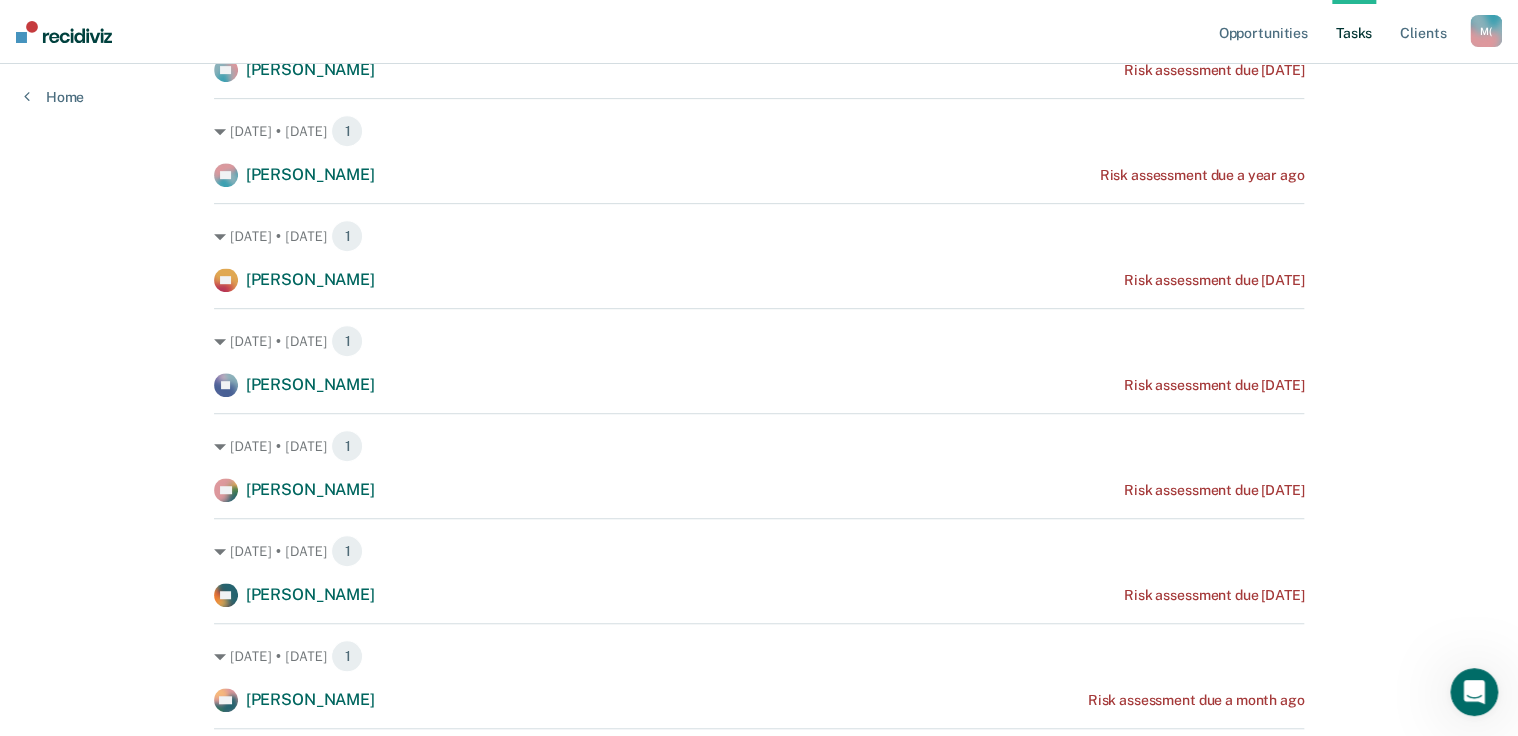 scroll, scrollTop: 524, scrollLeft: 0, axis: vertical 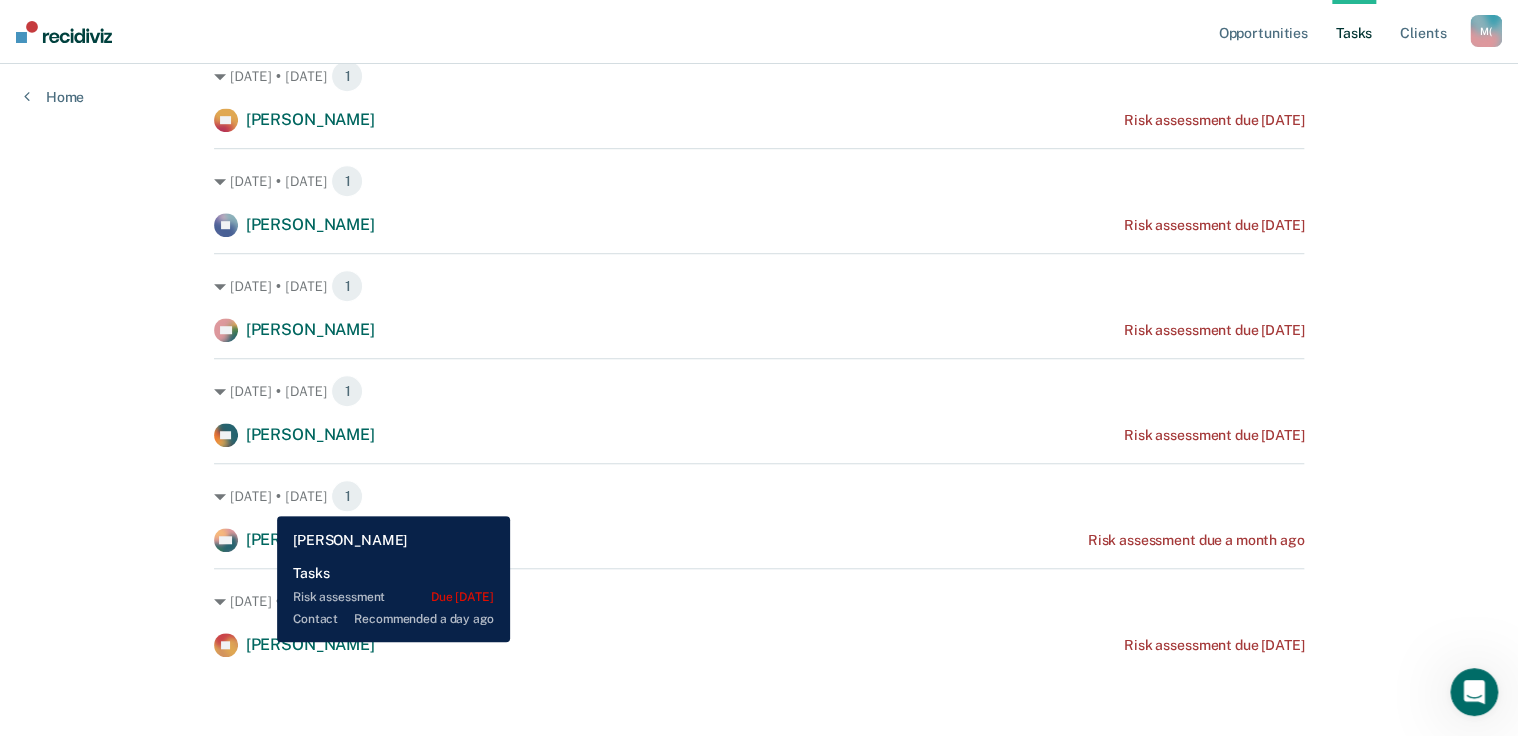 click on "[PERSON_NAME]" at bounding box center (310, 644) 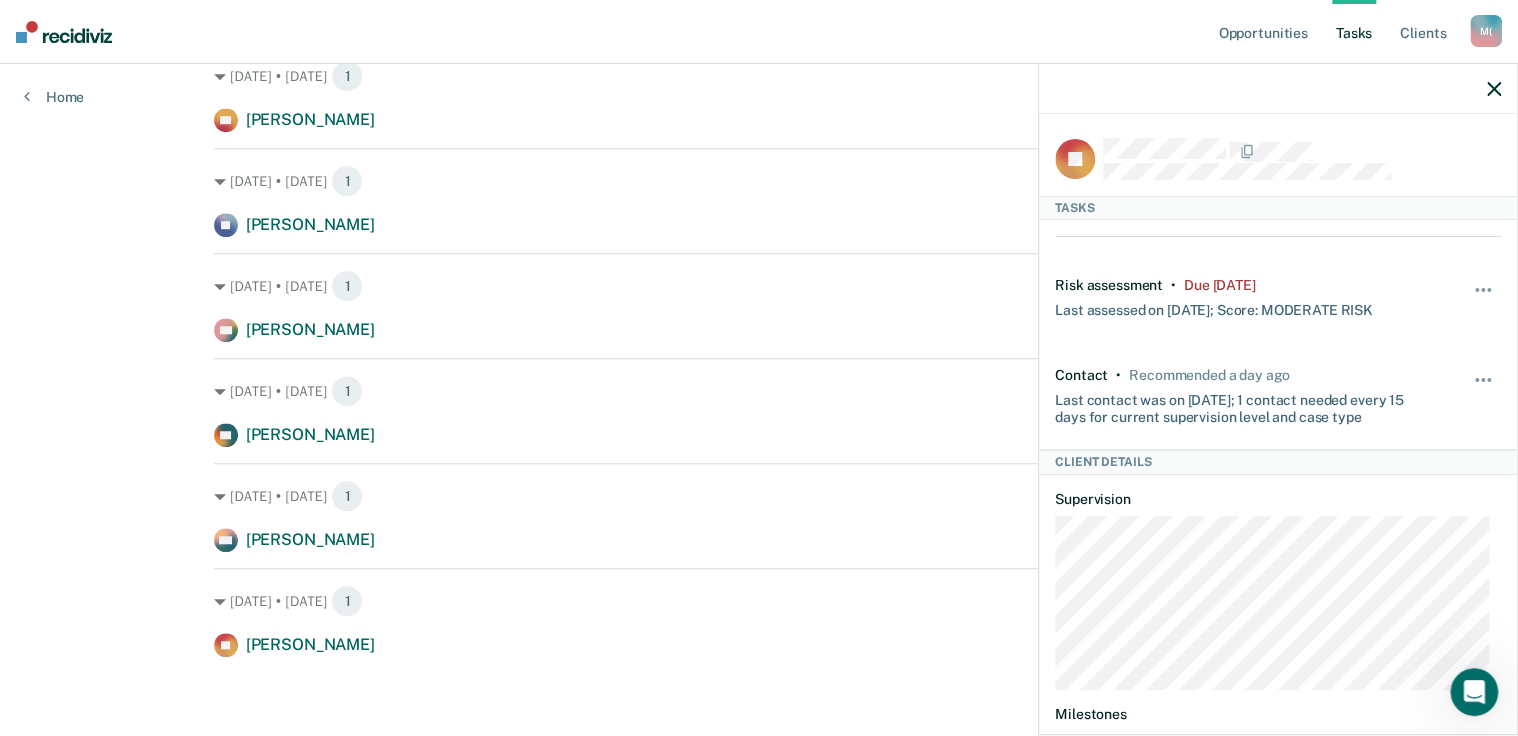 click 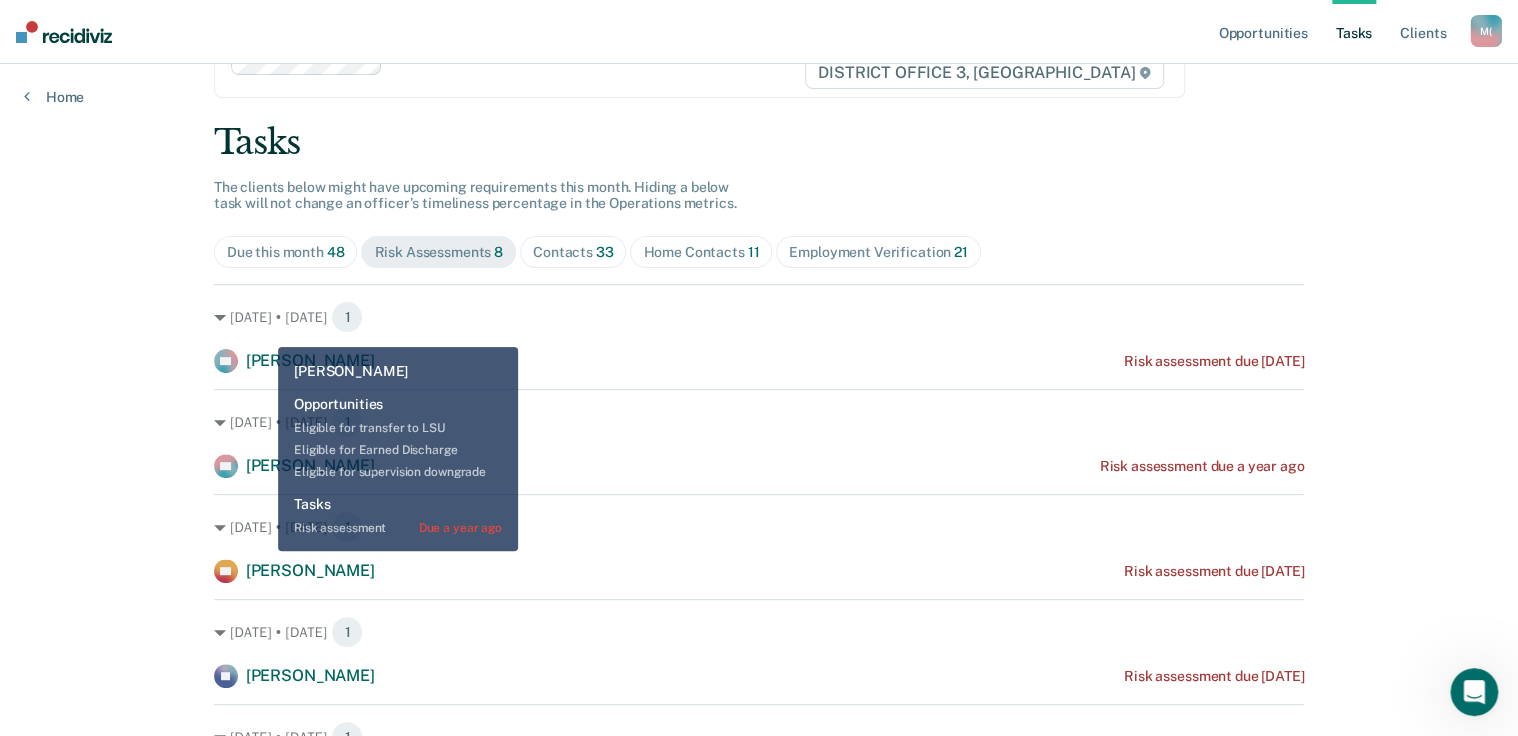 scroll, scrollTop: 0, scrollLeft: 0, axis: both 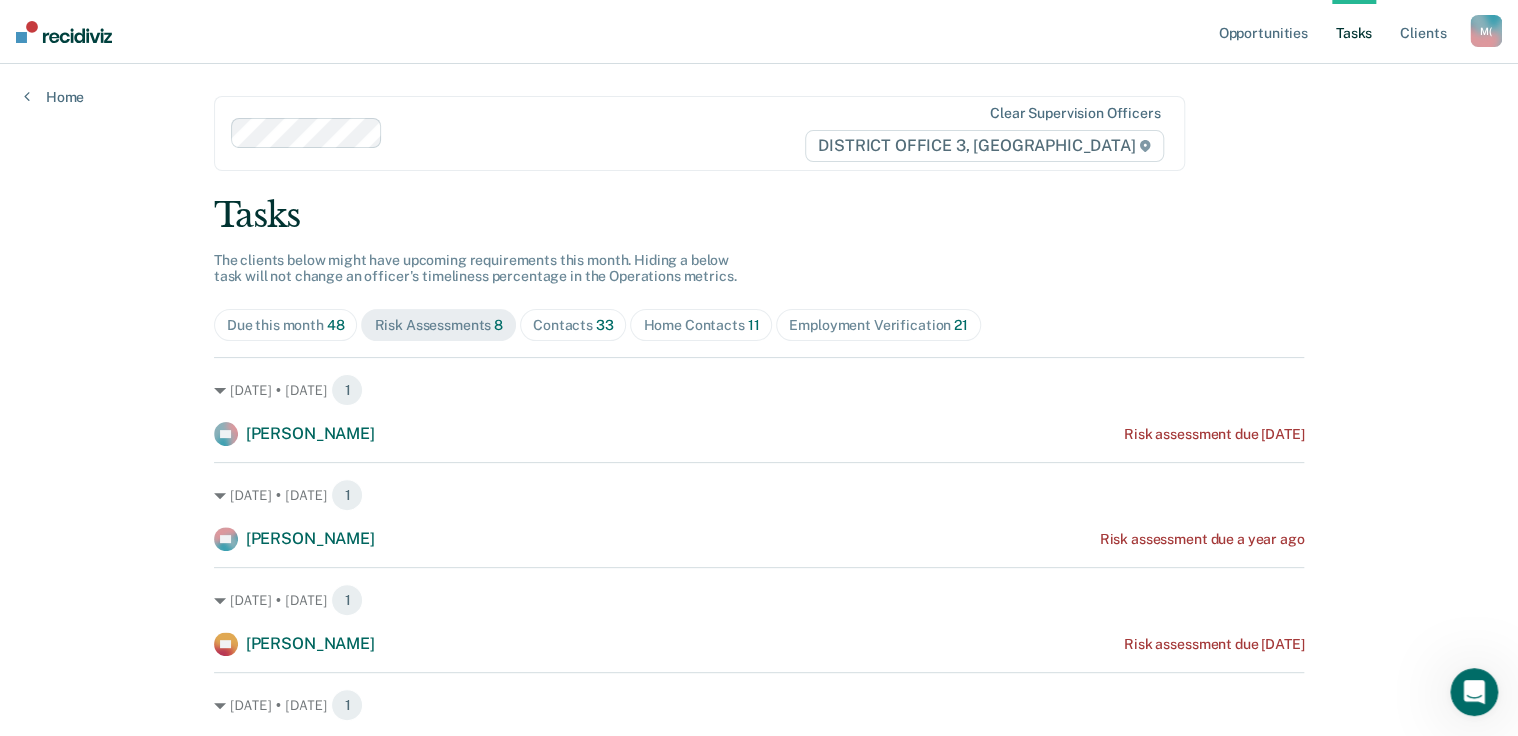click on "Home Contacts   11" at bounding box center [701, 325] 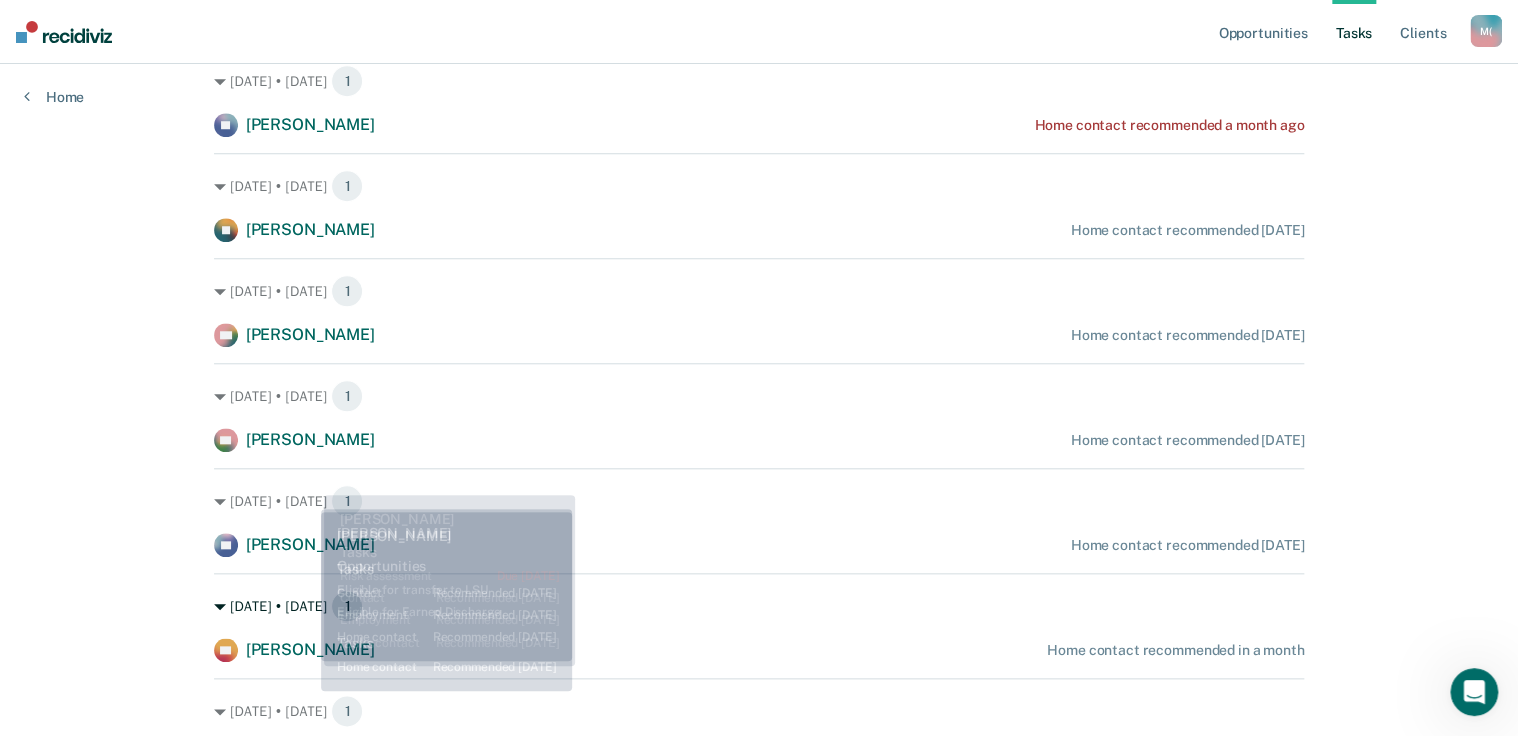 scroll, scrollTop: 840, scrollLeft: 0, axis: vertical 